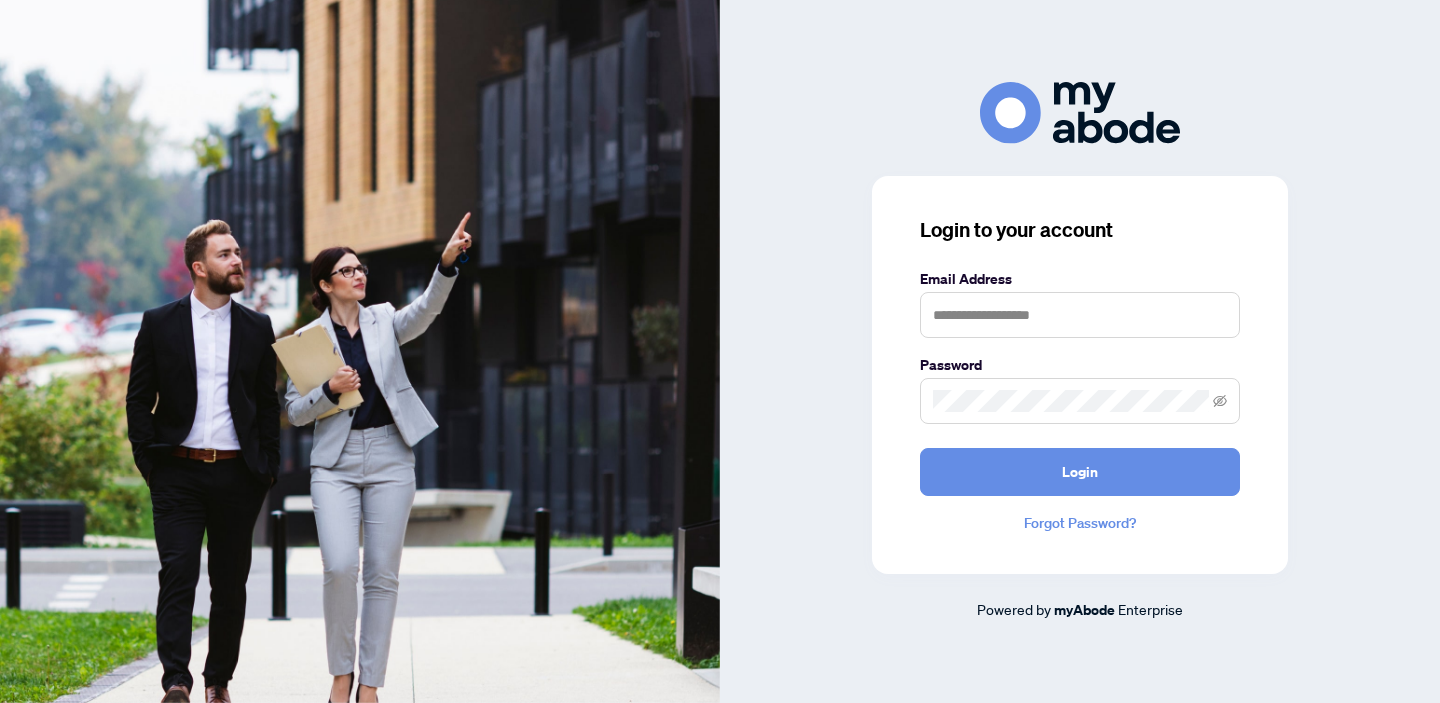 scroll, scrollTop: 0, scrollLeft: 0, axis: both 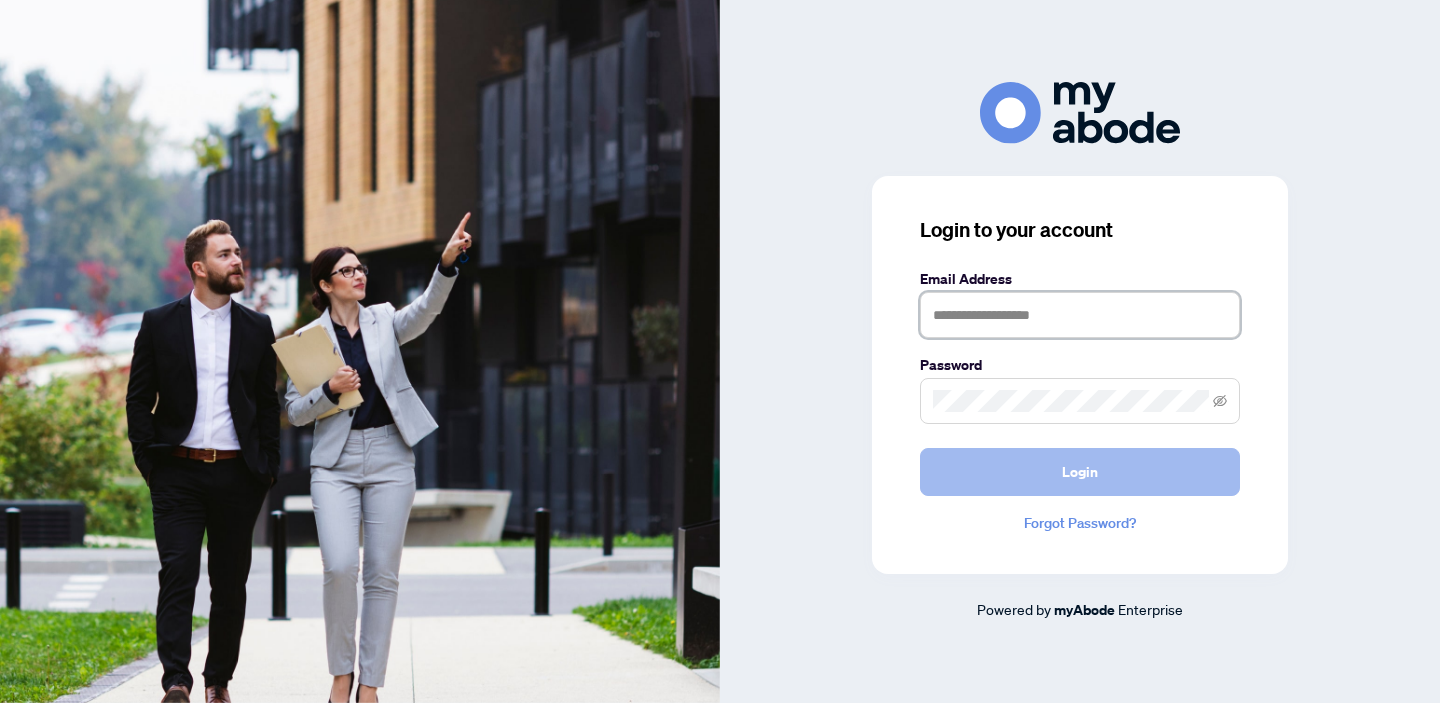 type on "**********" 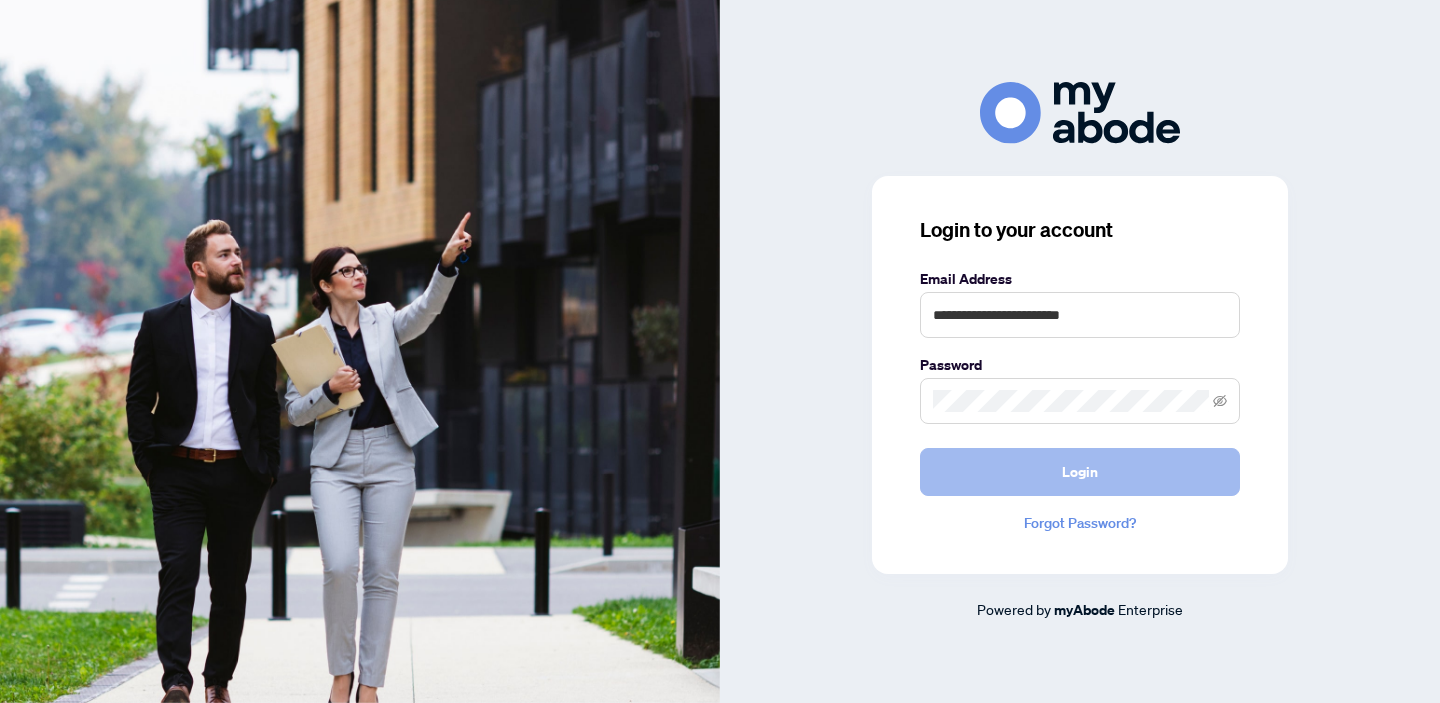 click on "Login" at bounding box center [1080, 472] 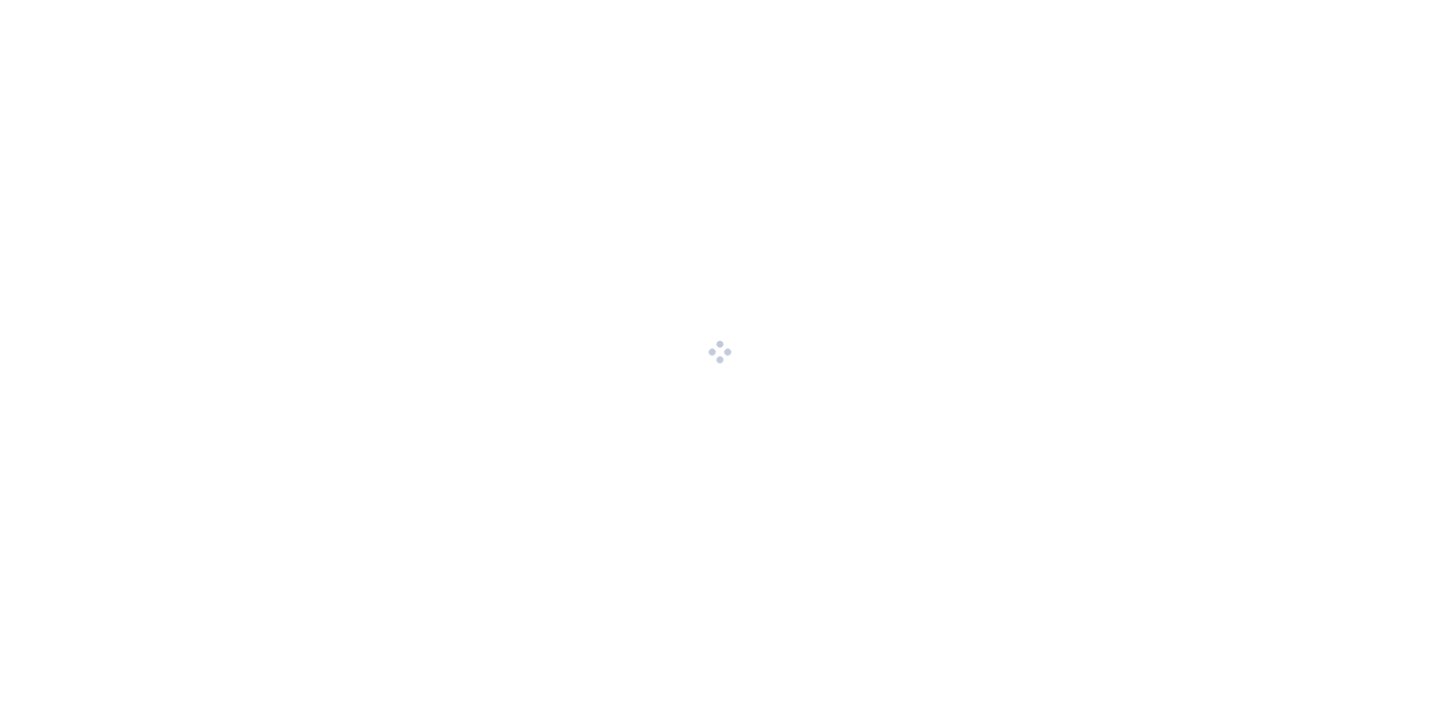 scroll, scrollTop: 0, scrollLeft: 0, axis: both 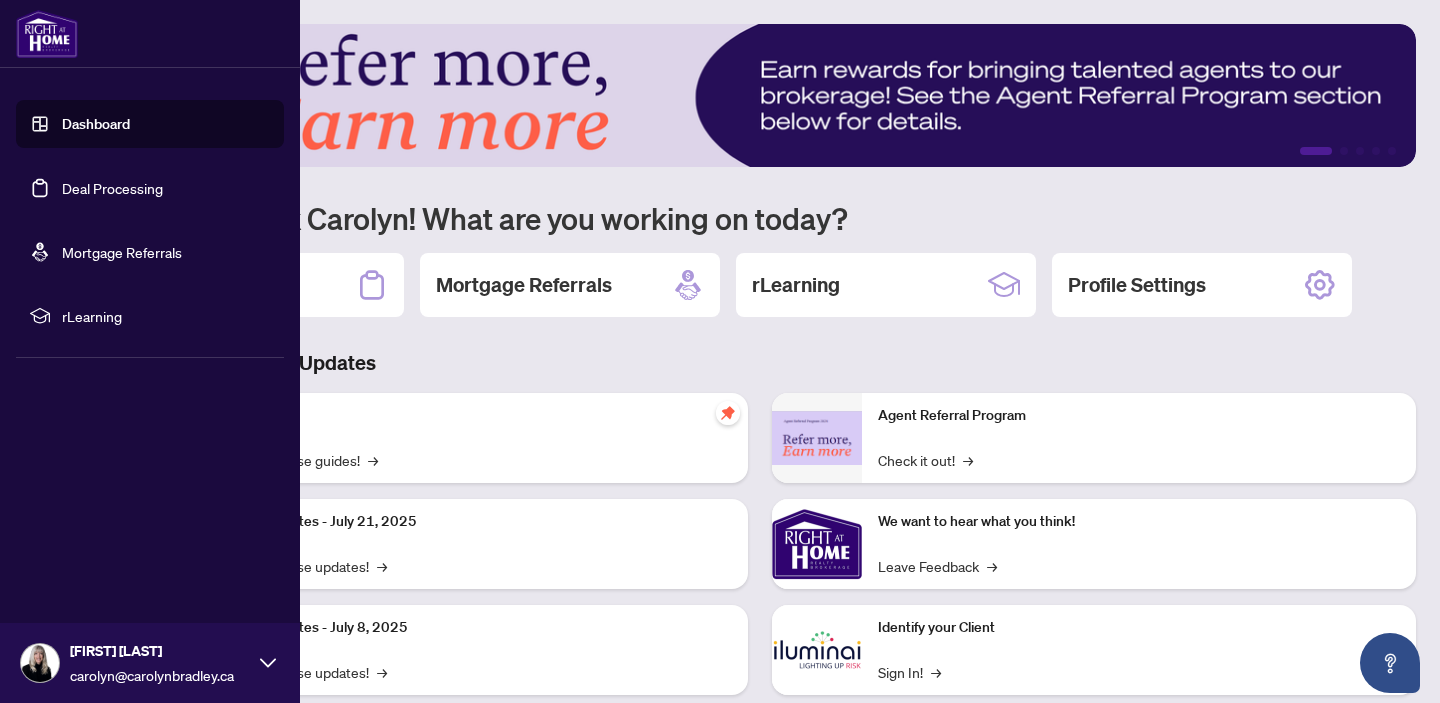 click on "Deal Processing" at bounding box center [112, 188] 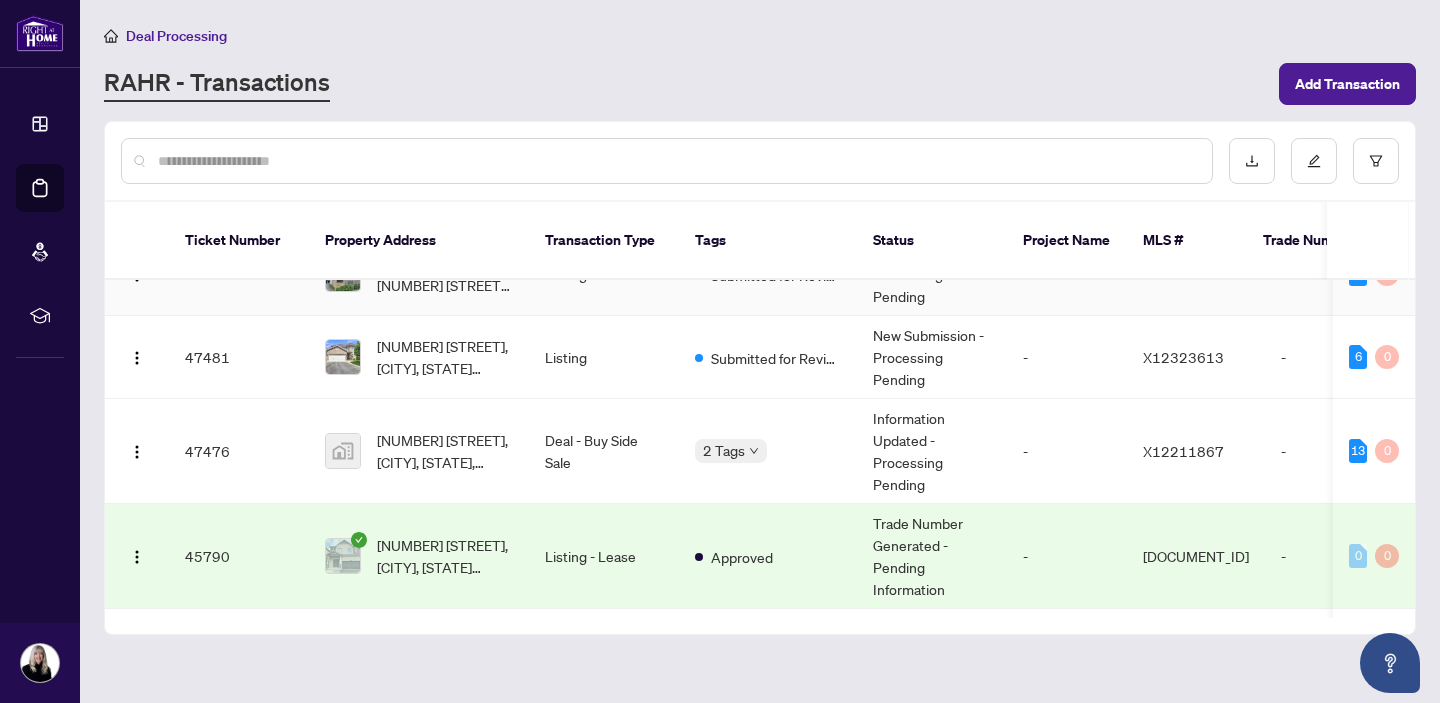 scroll, scrollTop: 136, scrollLeft: 0, axis: vertical 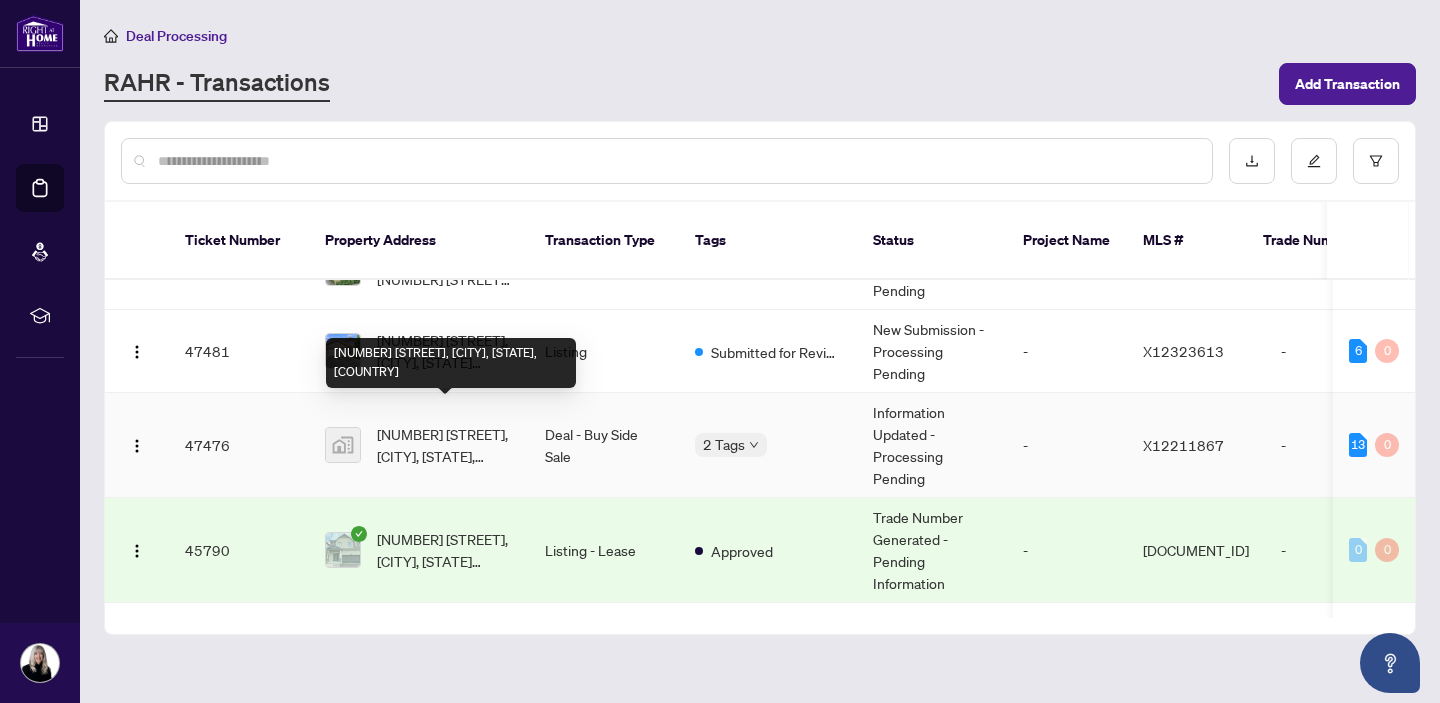 click on "[NUMBER] [STREET], [CITY], [STATE], [COUNTRY]" at bounding box center [445, 445] 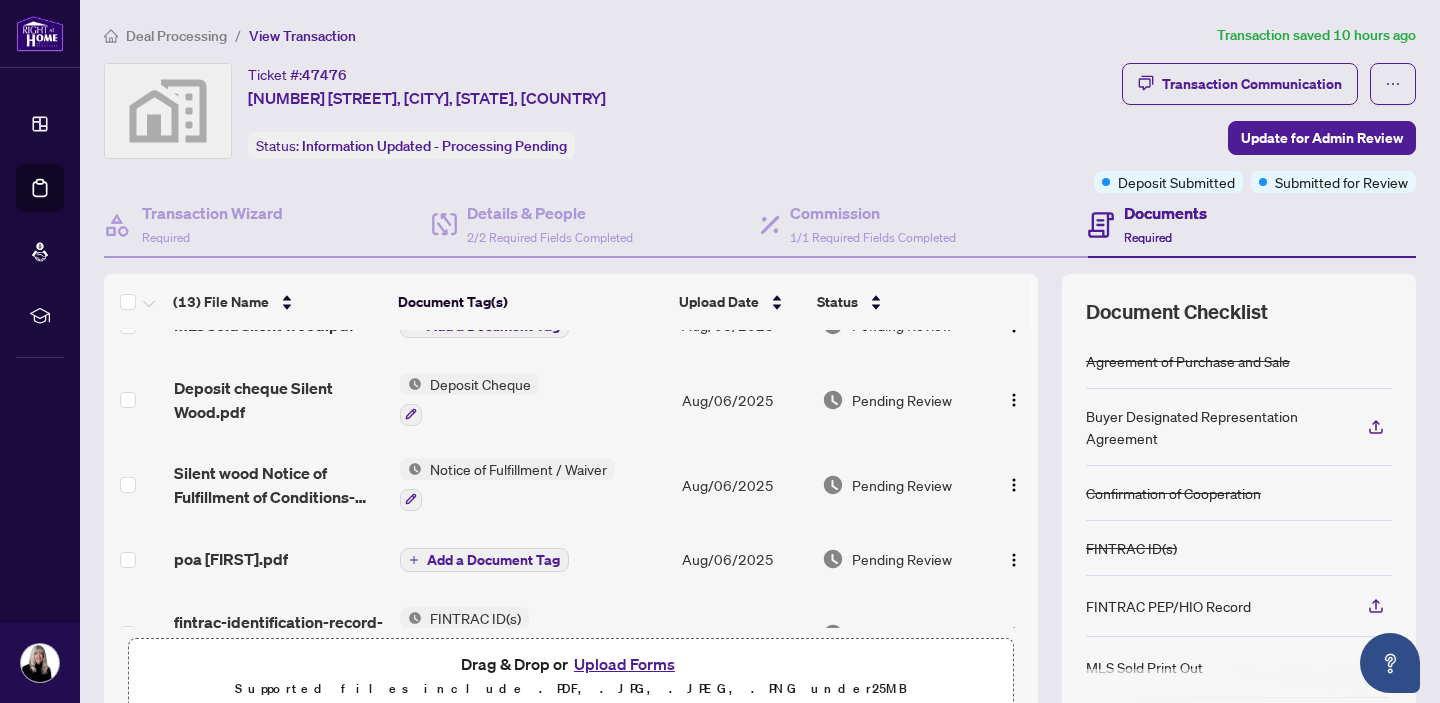 scroll, scrollTop: 0, scrollLeft: 0, axis: both 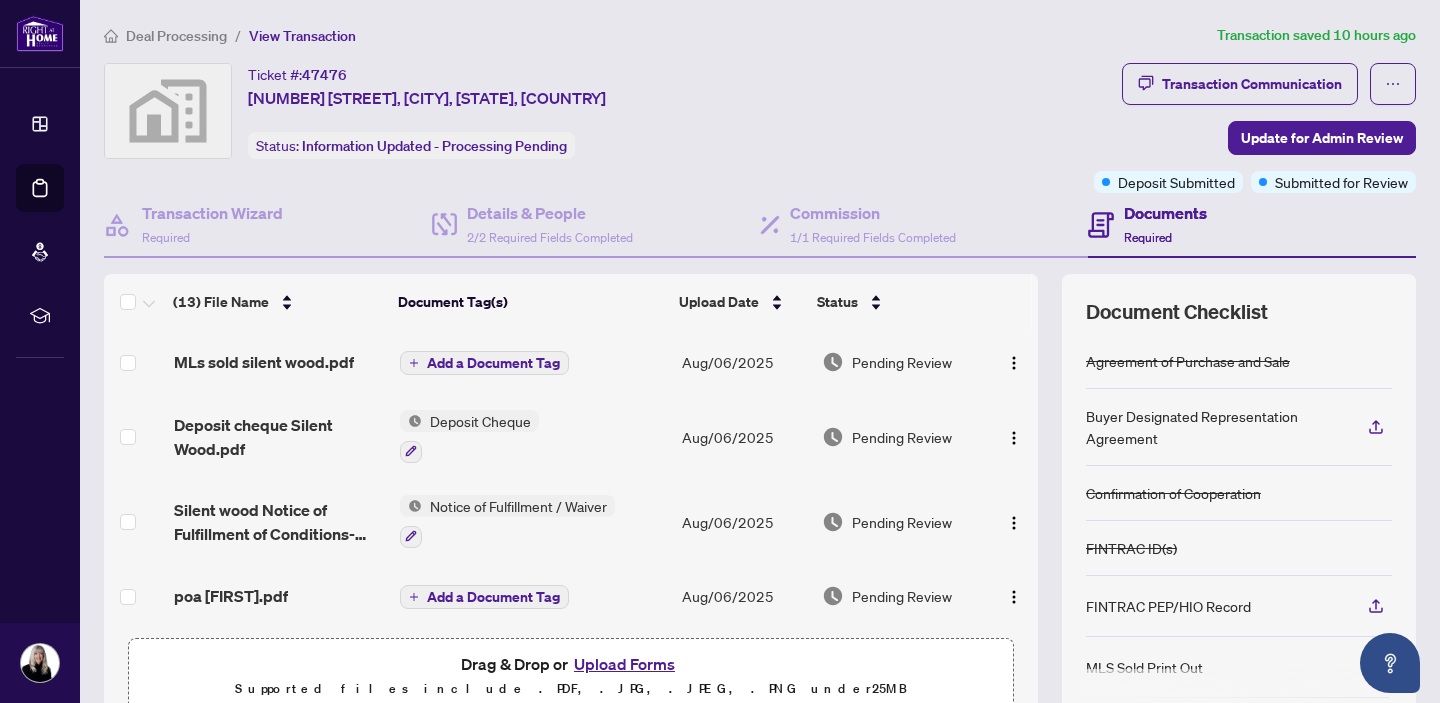 click on "Add a Document Tag" at bounding box center [493, 363] 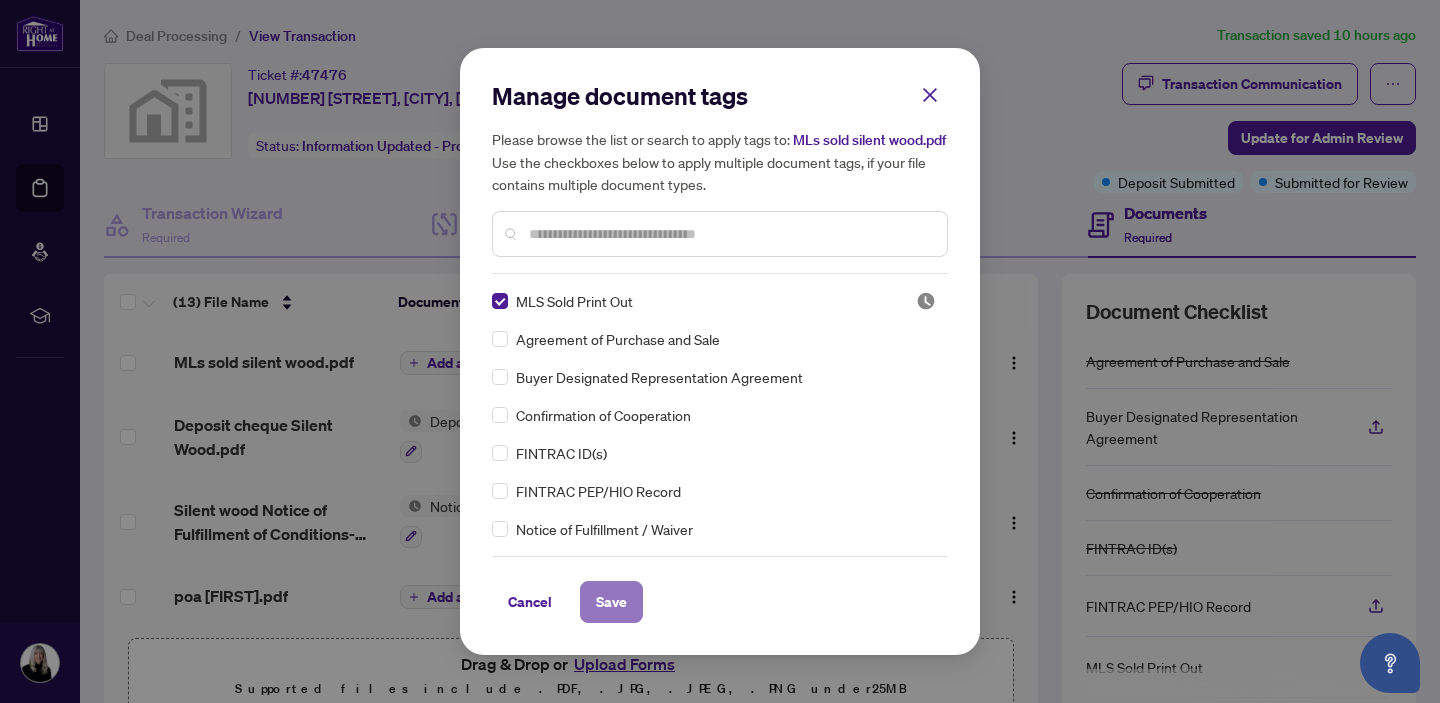 click on "Save" at bounding box center [611, 602] 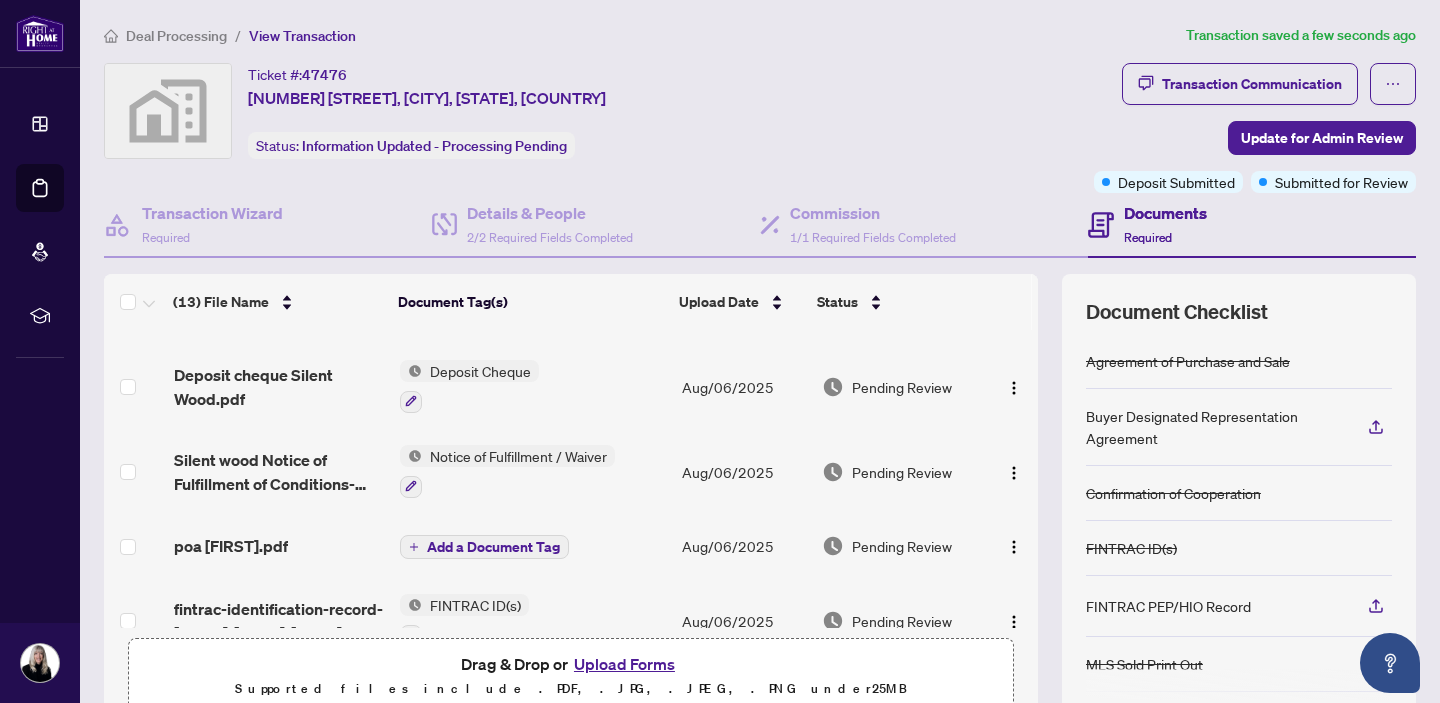 scroll, scrollTop: 0, scrollLeft: 0, axis: both 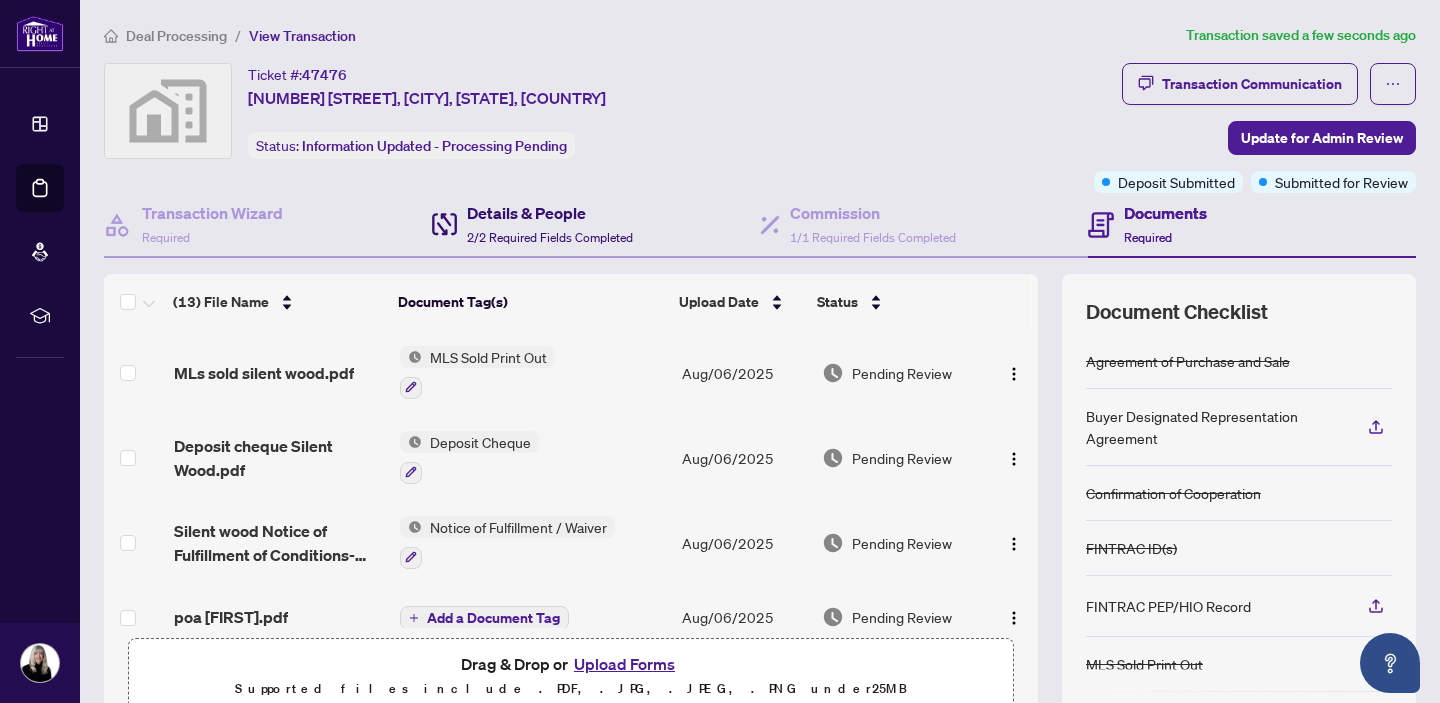 click on "Details & People" at bounding box center (550, 213) 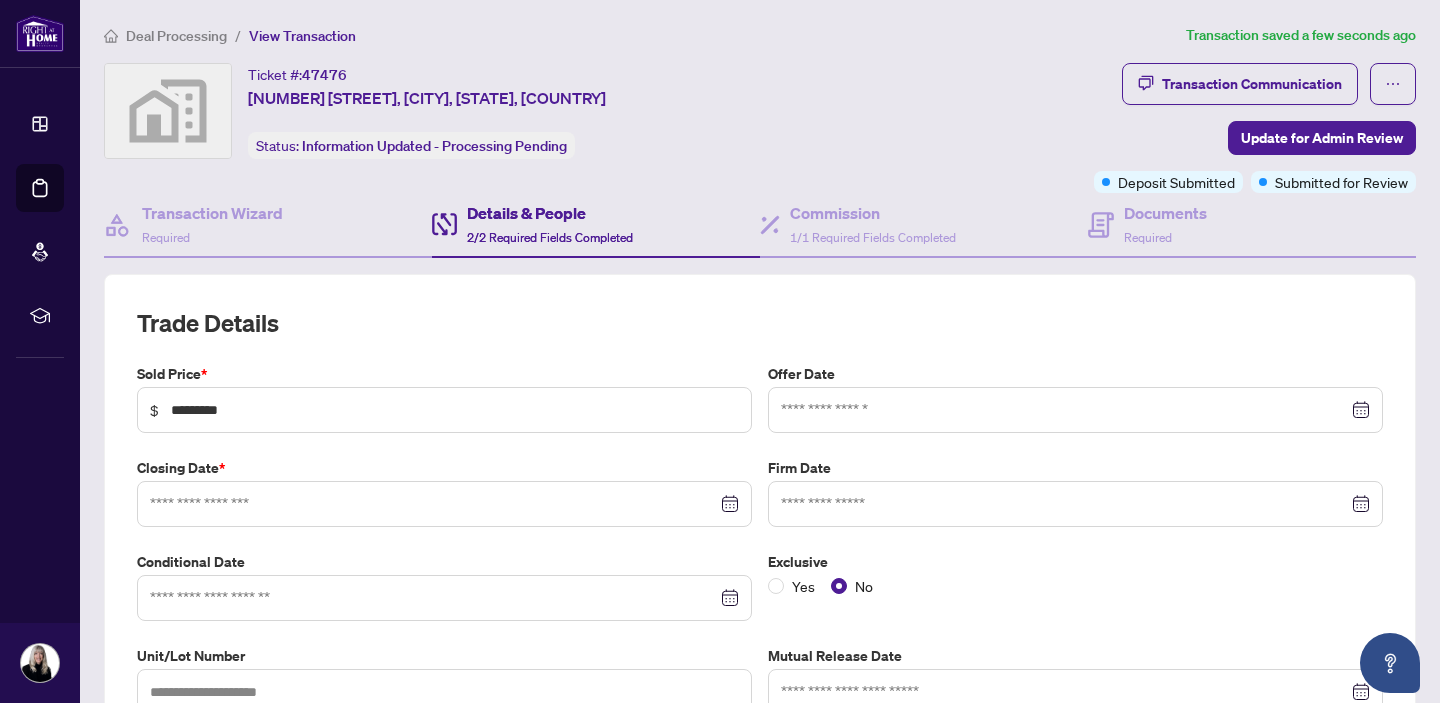 type on "**********" 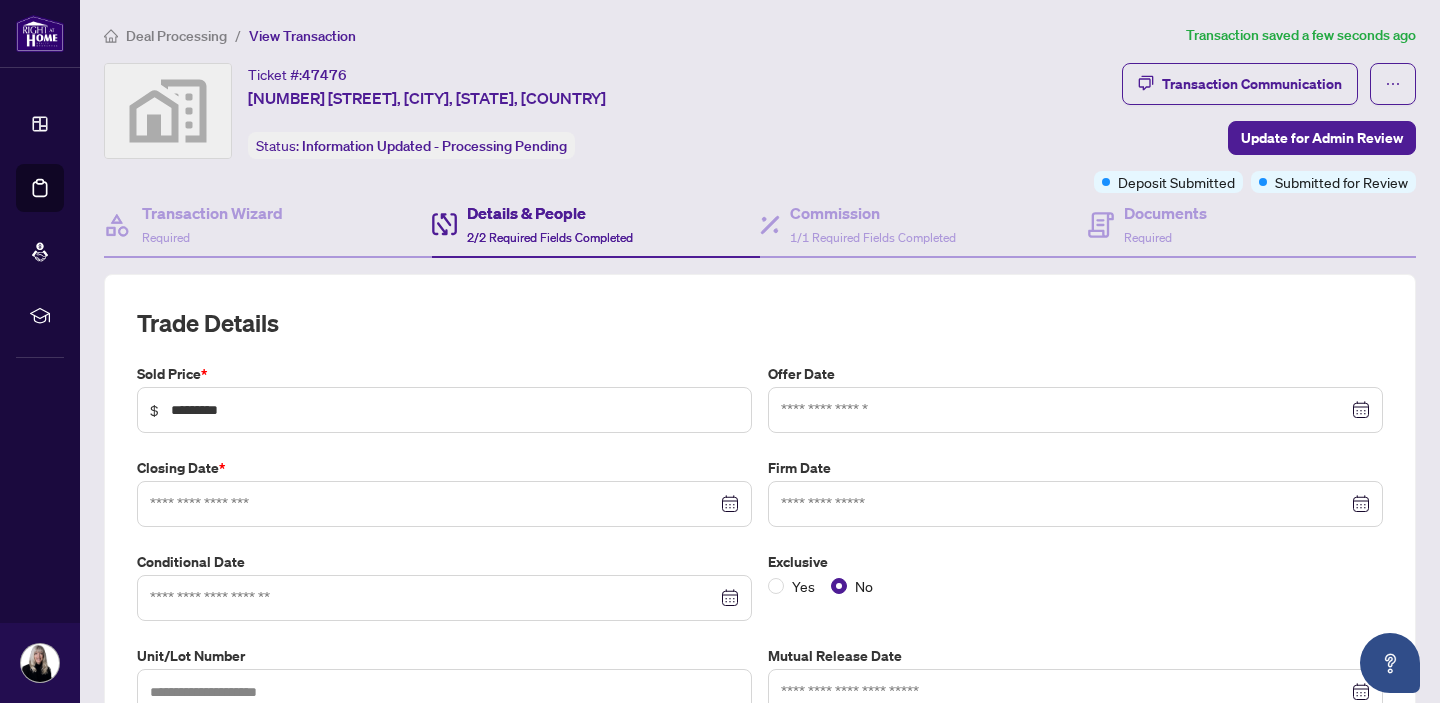 type on "**********" 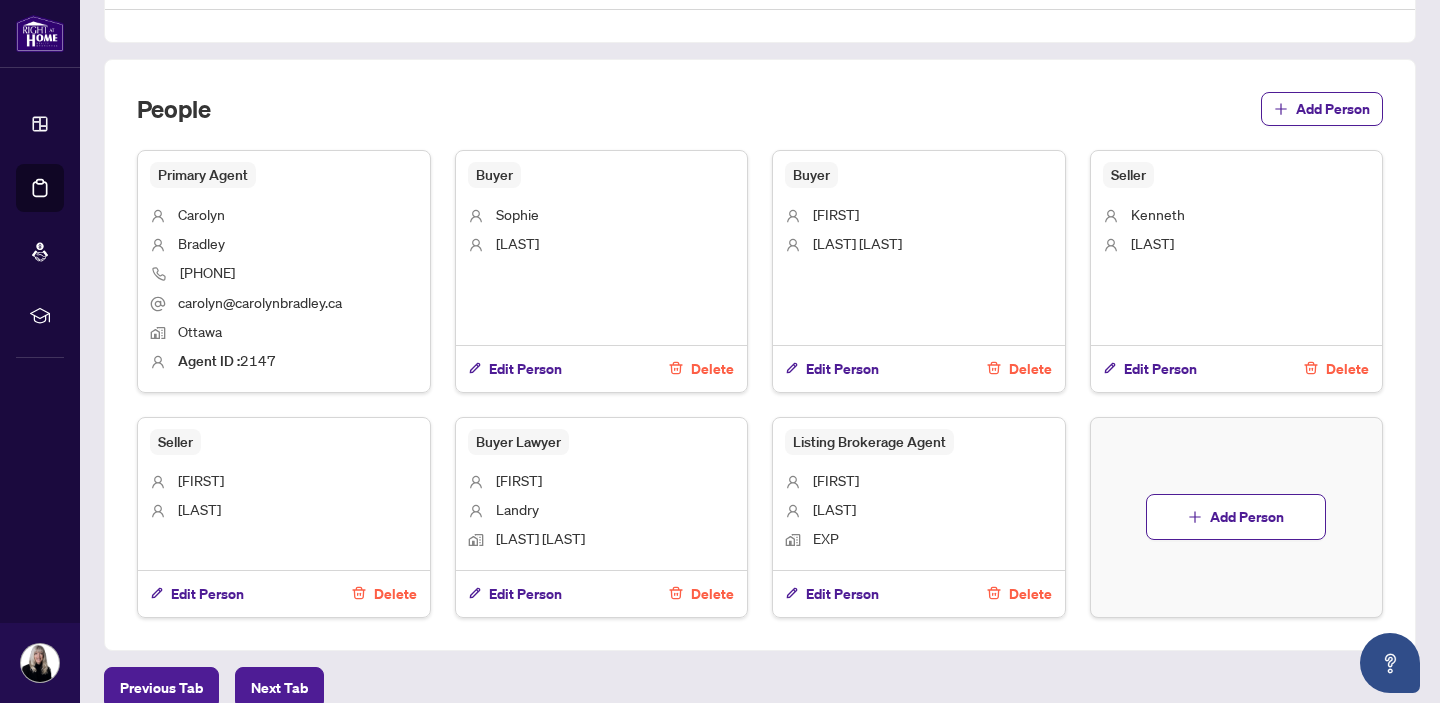 scroll, scrollTop: 1227, scrollLeft: 0, axis: vertical 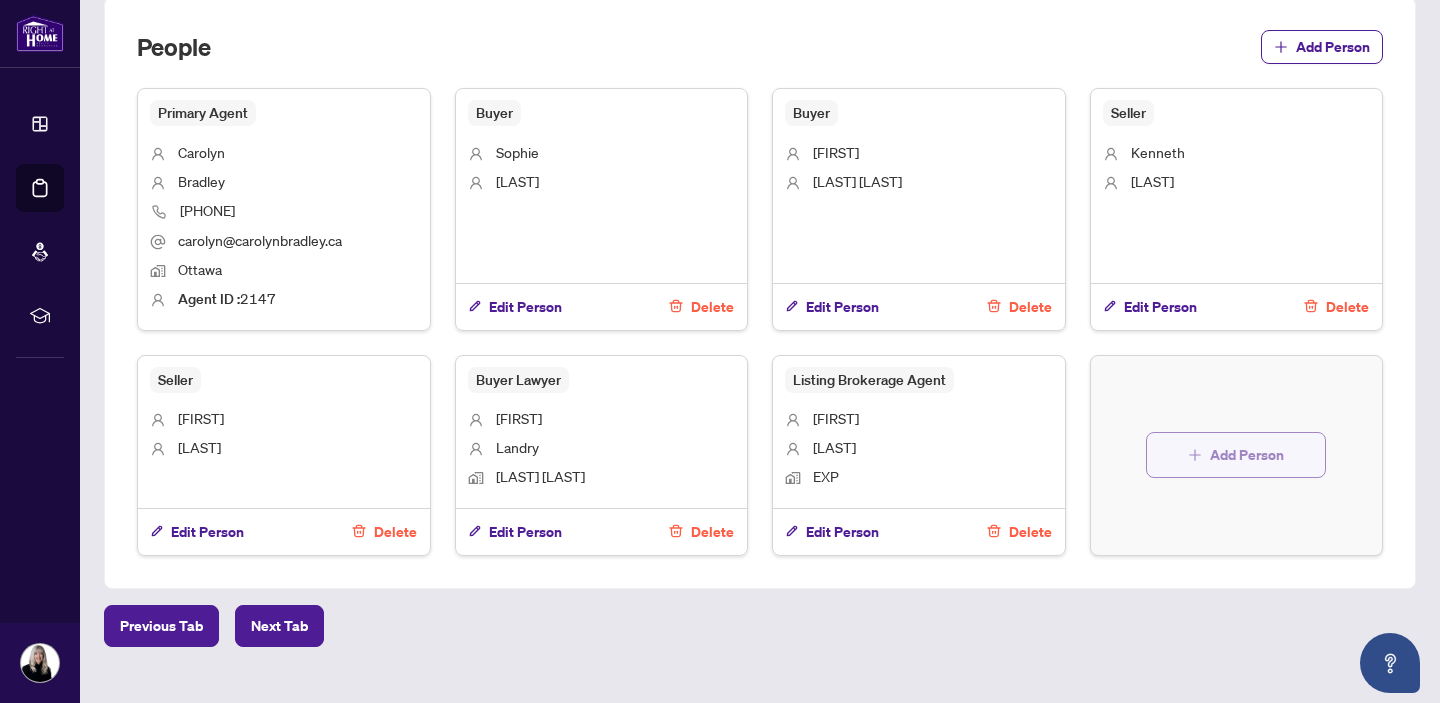 click on "Add Person" at bounding box center [1247, 455] 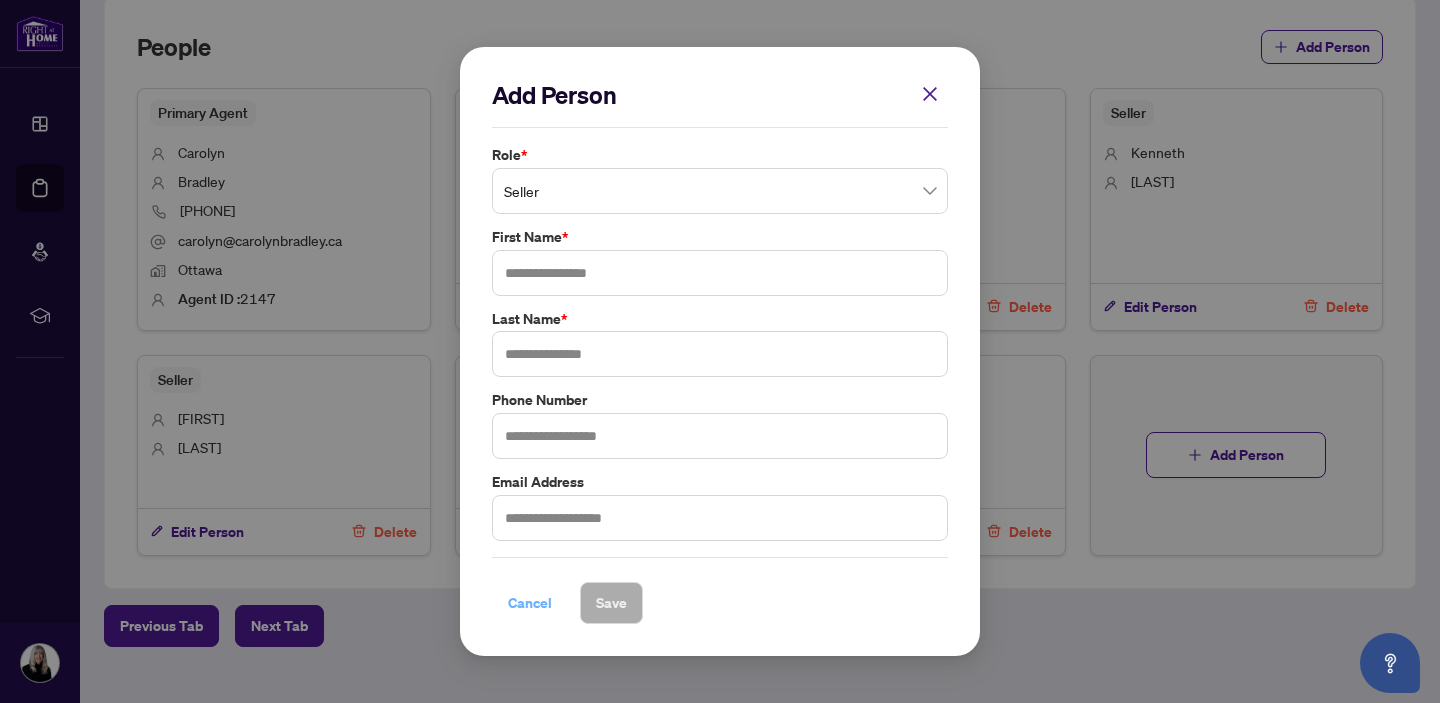 click on "Cancel" at bounding box center (530, 603) 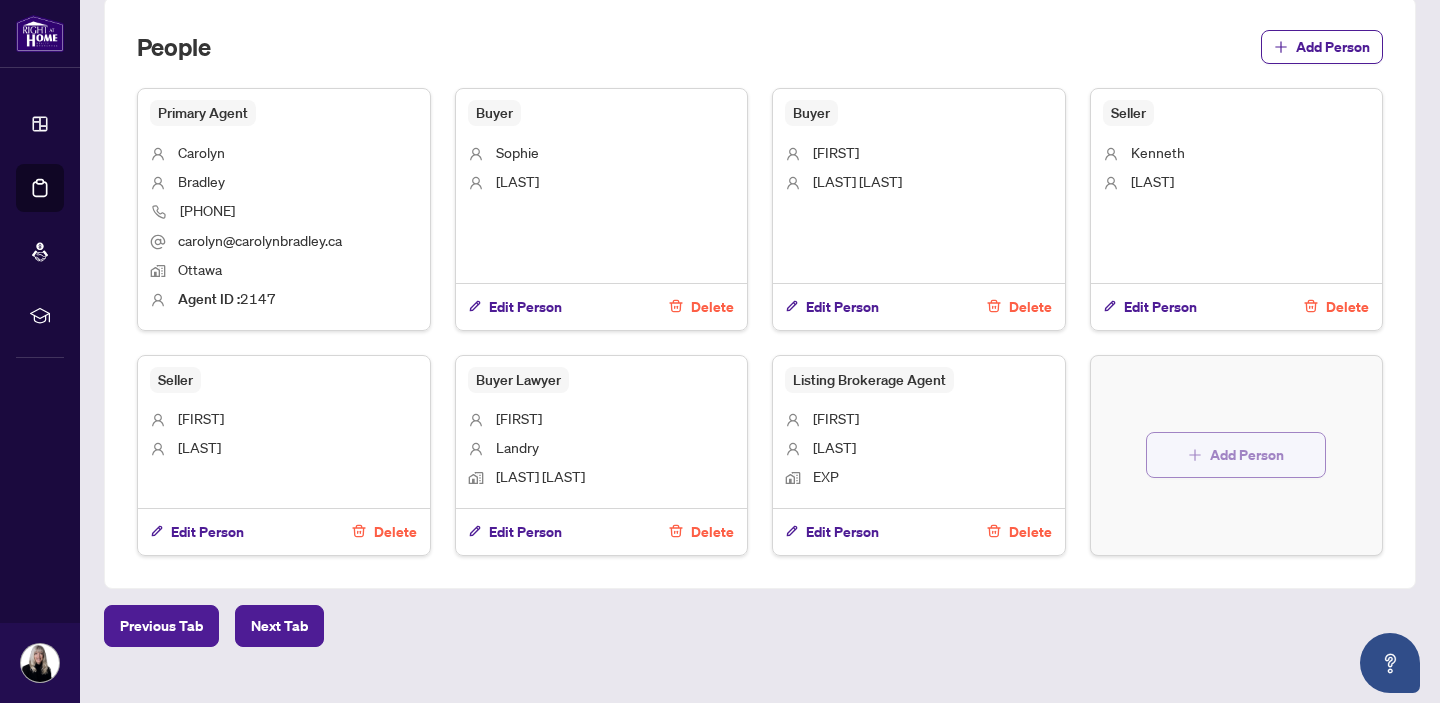 click on "Add Person" at bounding box center (1247, 455) 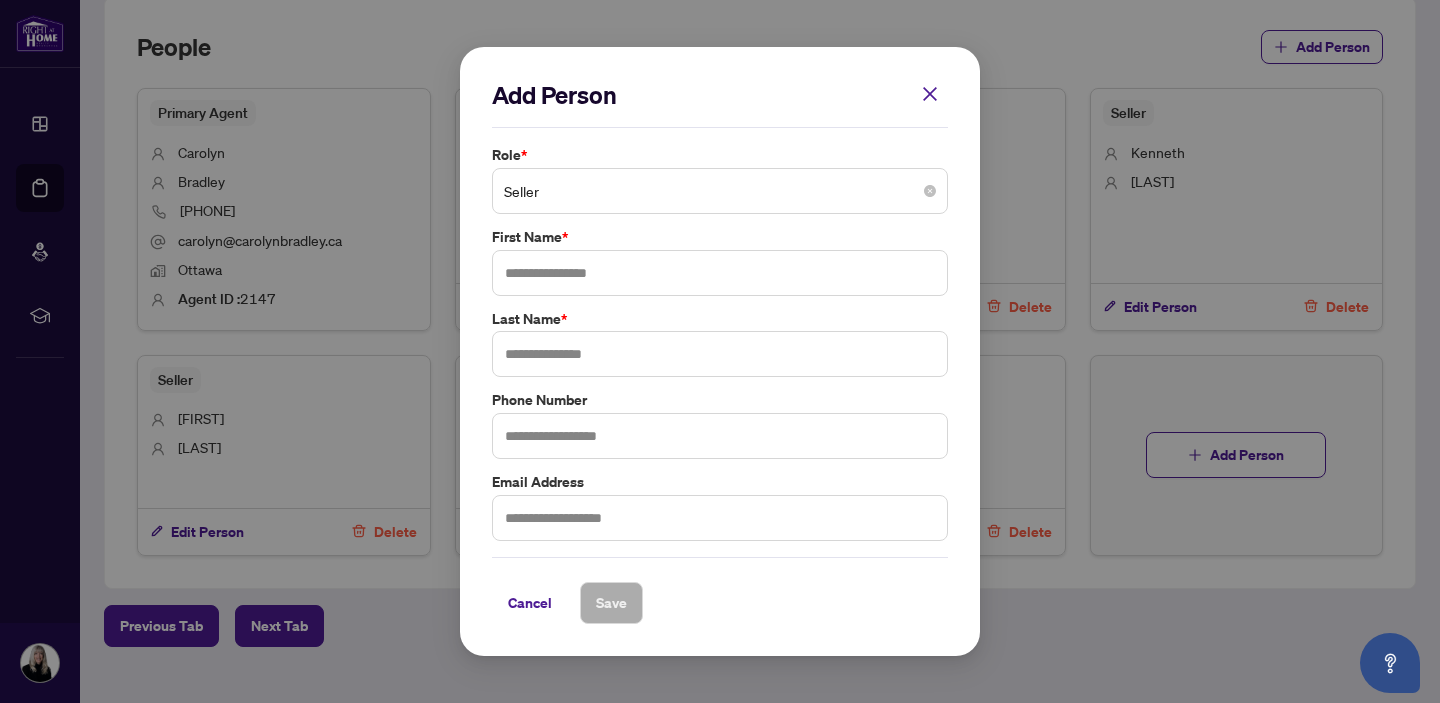 click on "Seller" at bounding box center (720, 191) 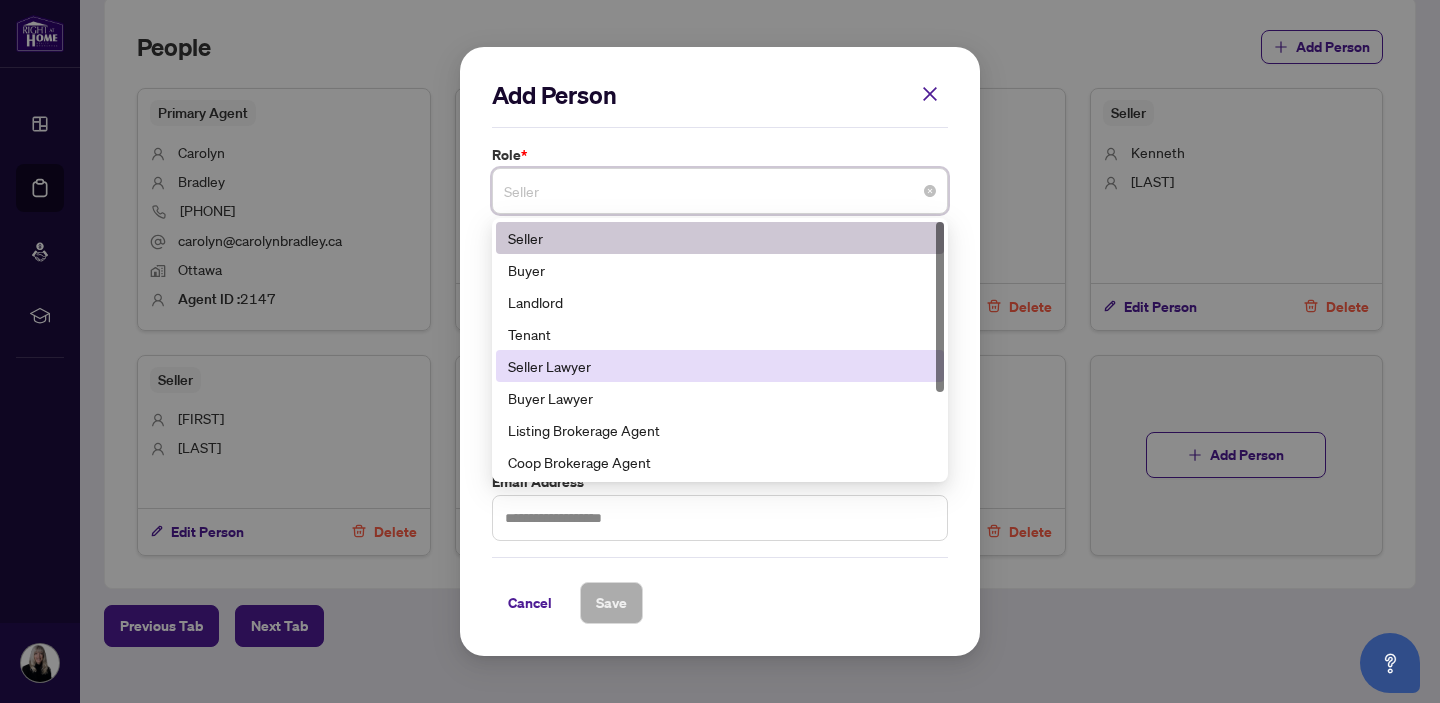 click on "Seller Lawyer" at bounding box center (720, 366) 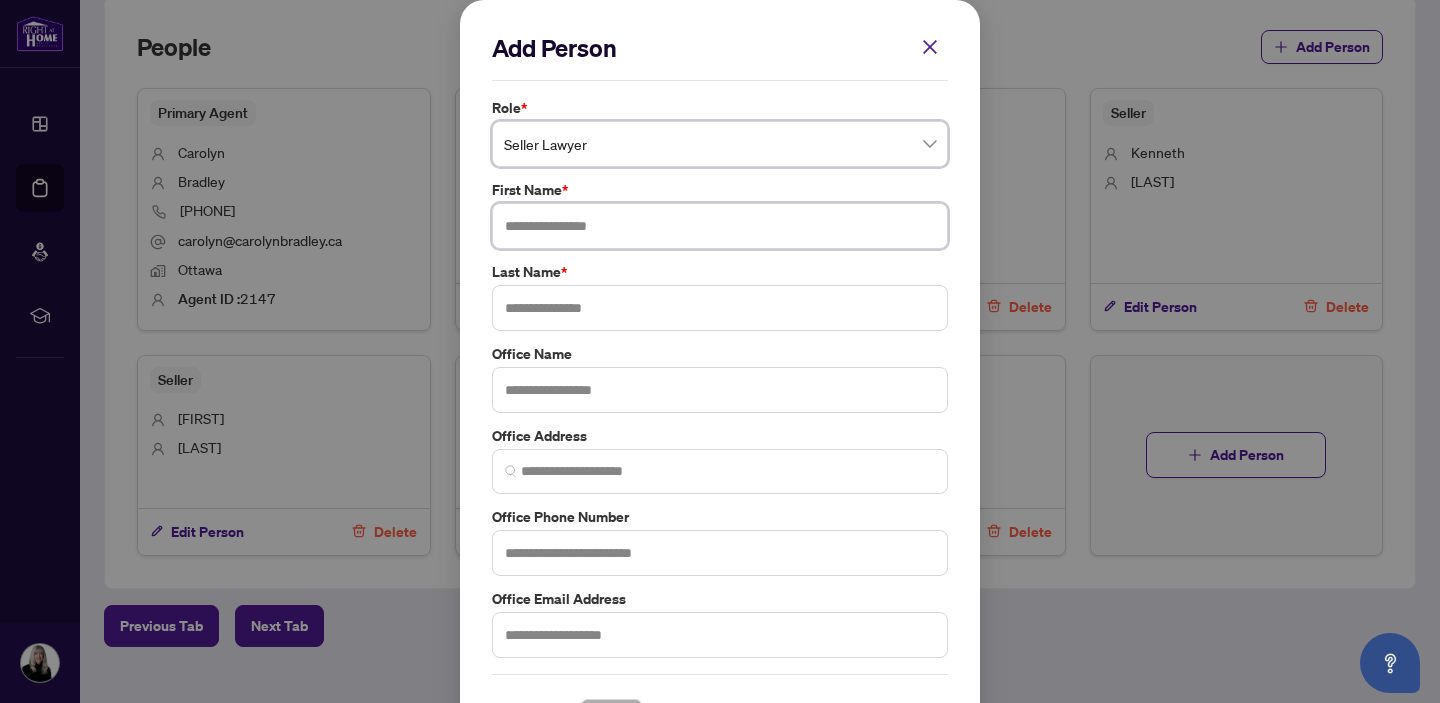 click at bounding box center (720, 226) 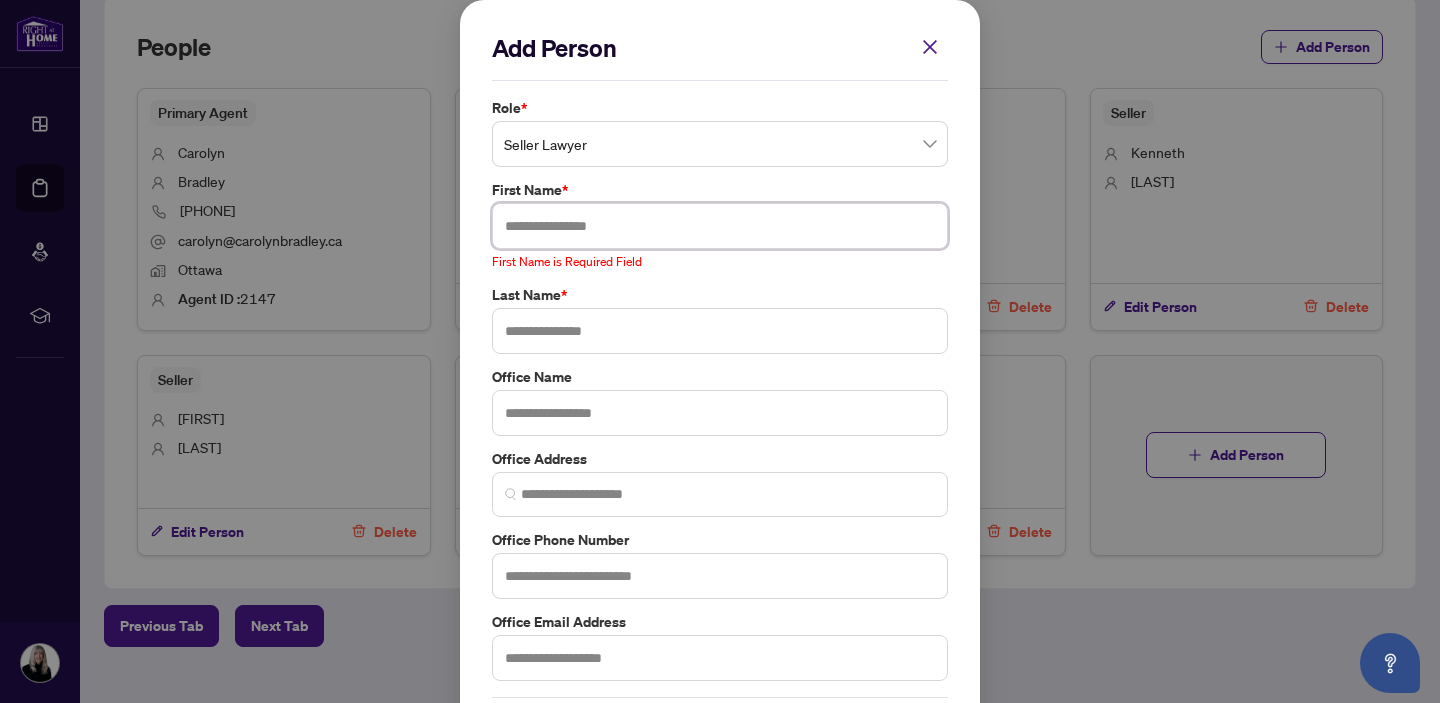click at bounding box center [720, 226] 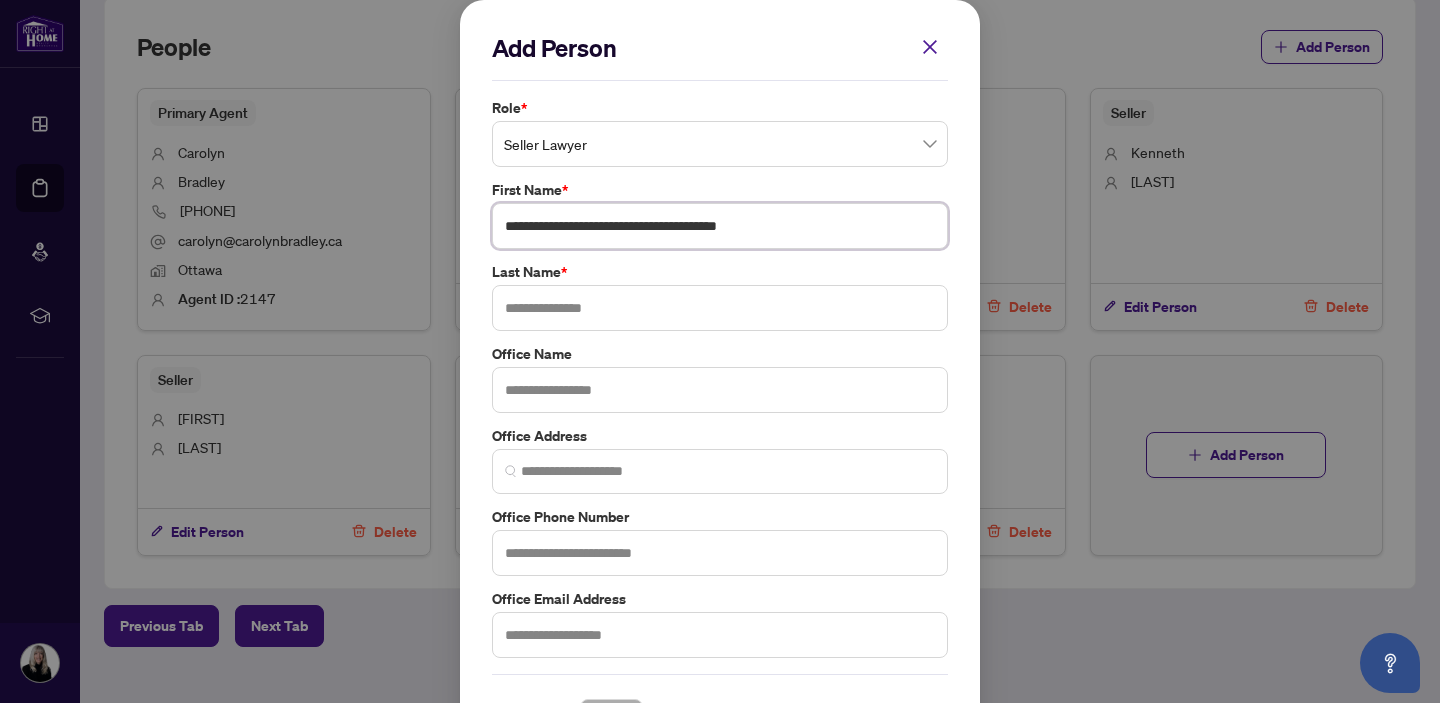 type on "**********" 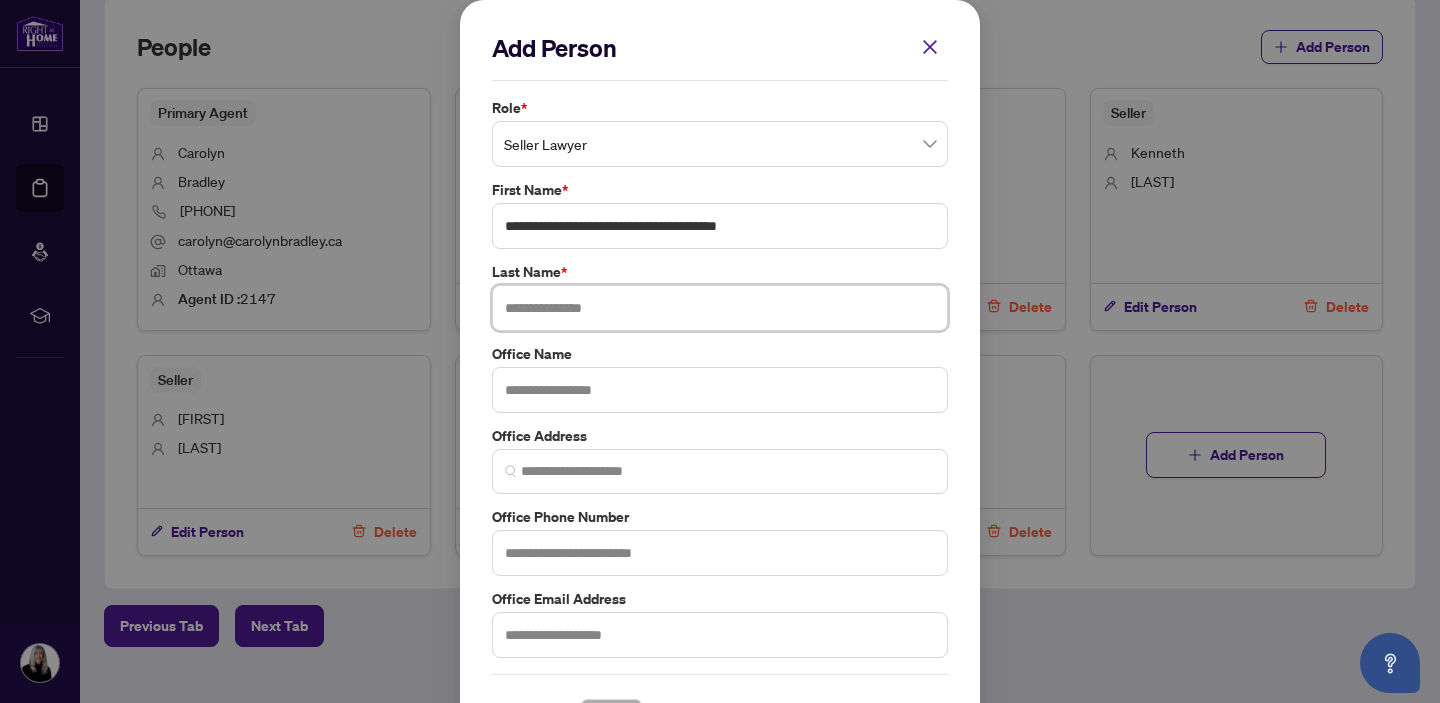 click at bounding box center [720, 308] 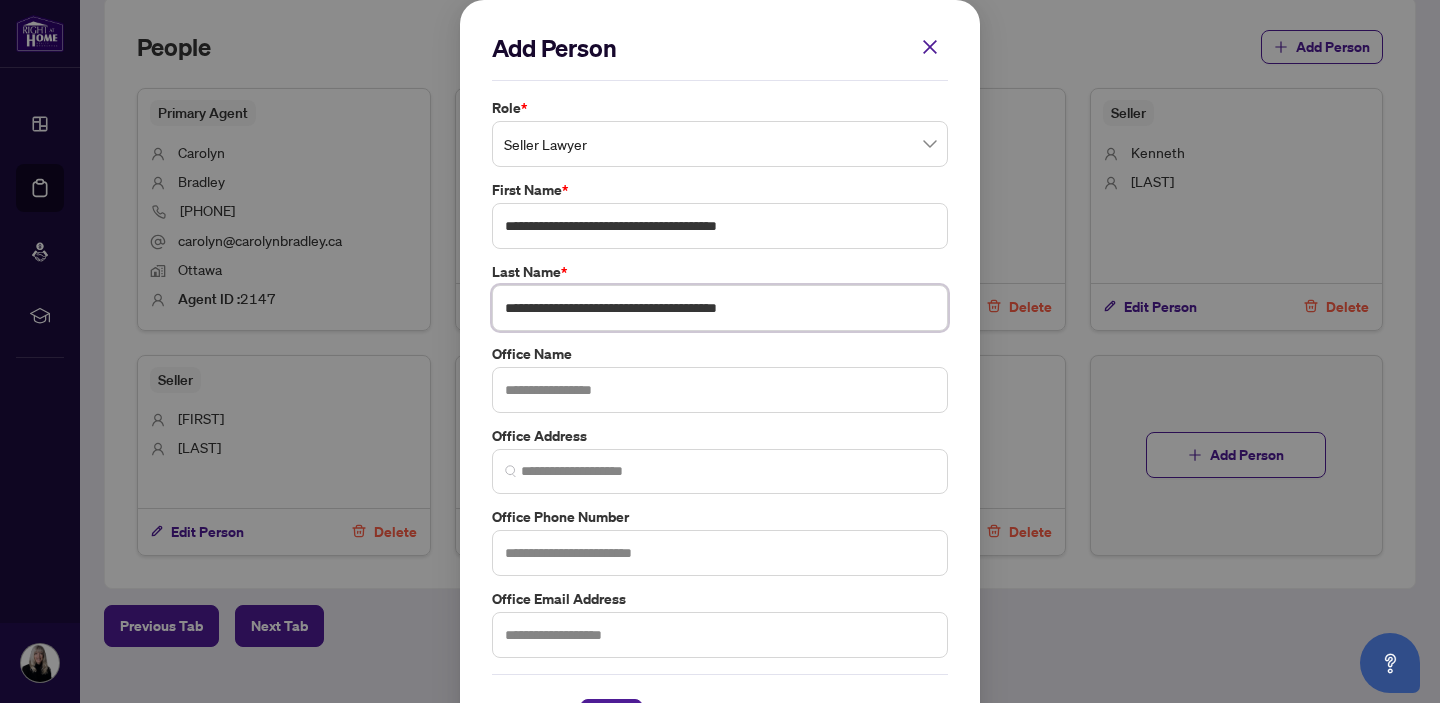 type on "**********" 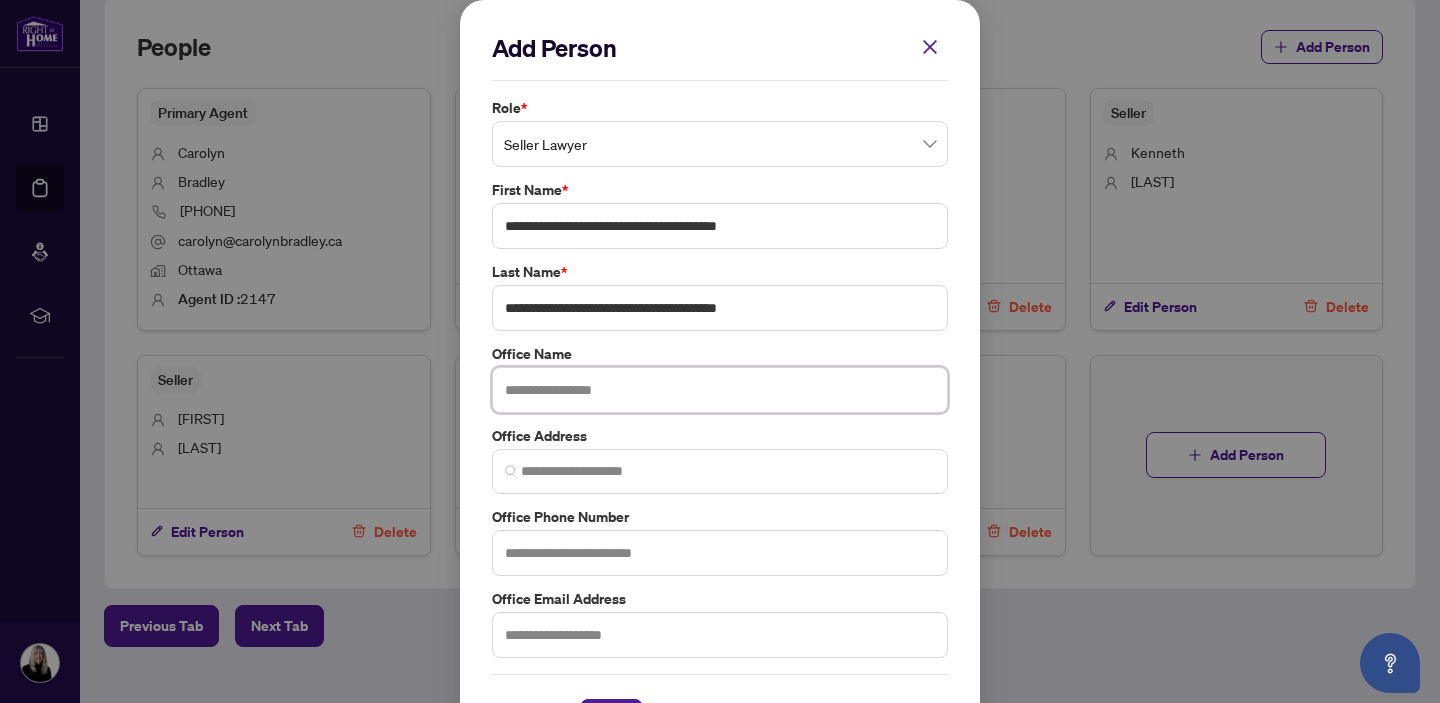 click at bounding box center [720, 390] 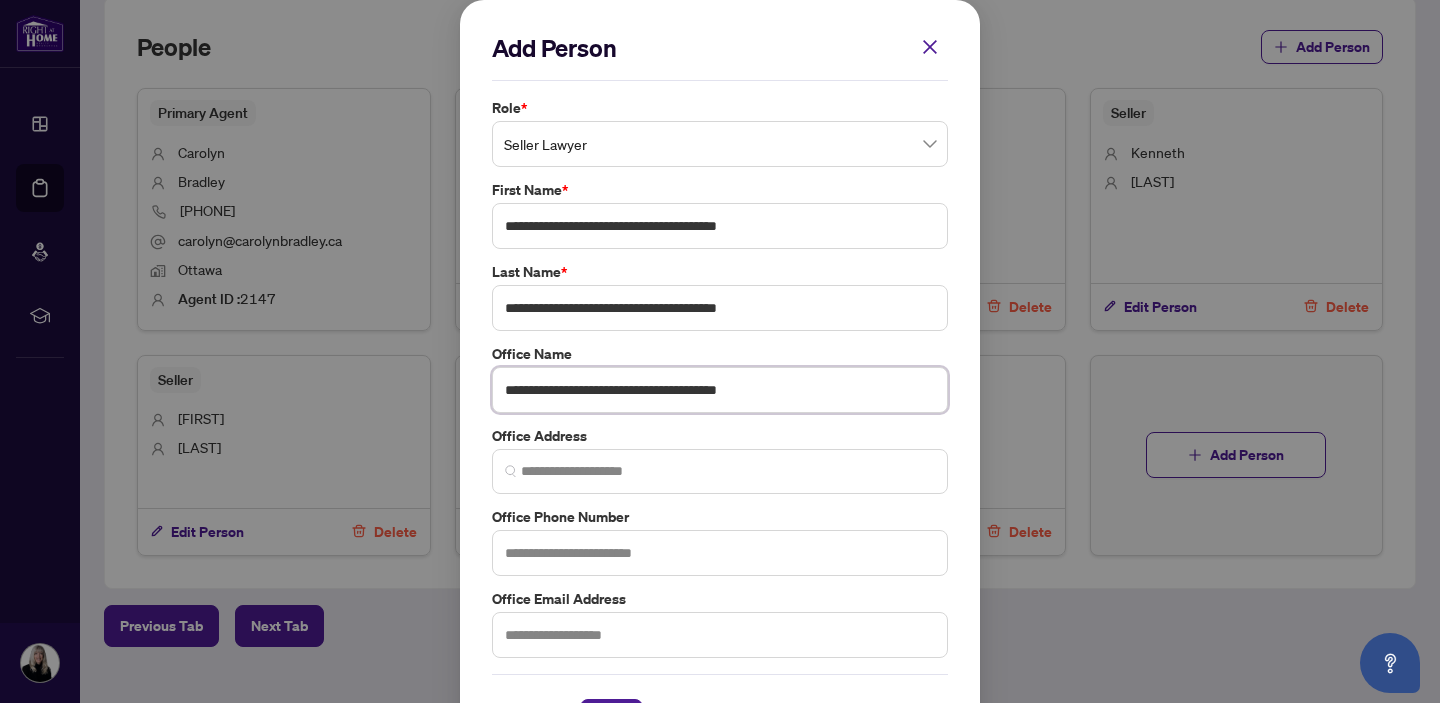 drag, startPoint x: 653, startPoint y: 386, endPoint x: 495, endPoint y: 389, distance: 158.02847 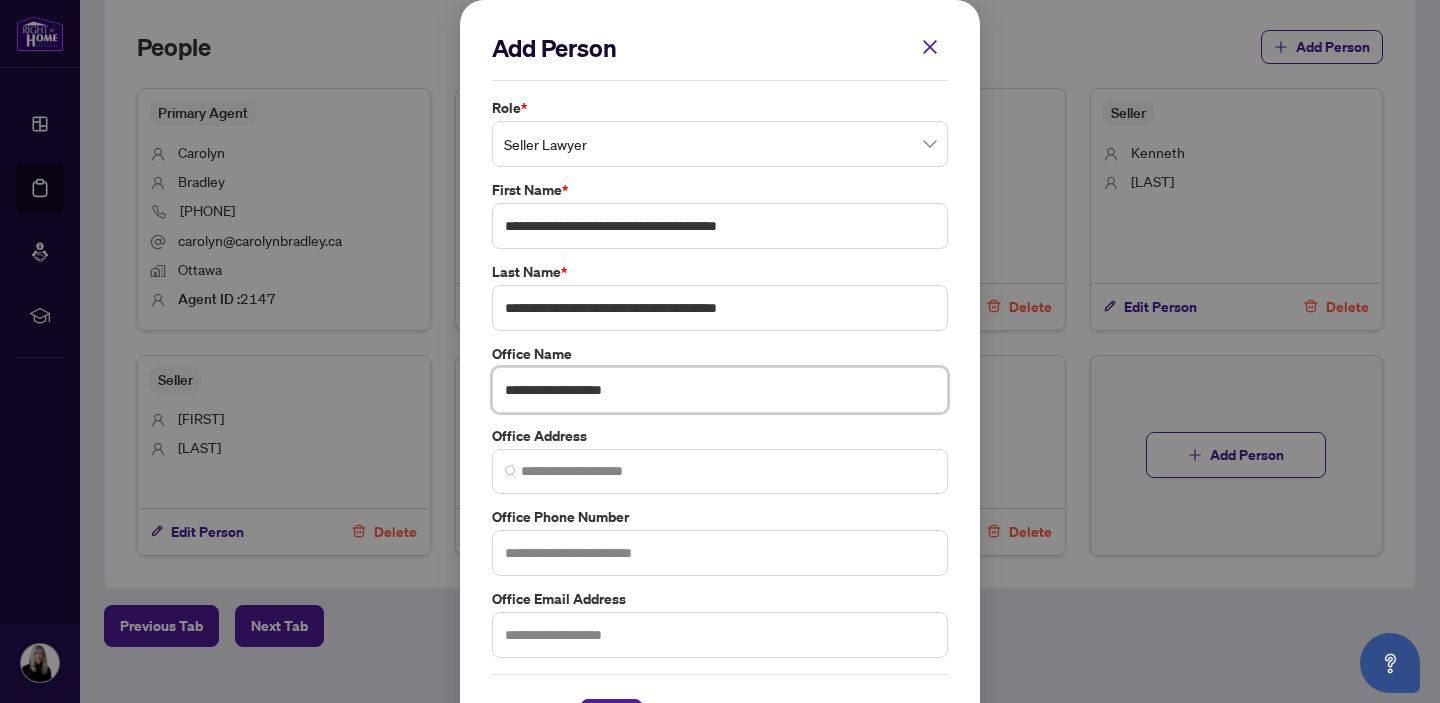 type on "**********" 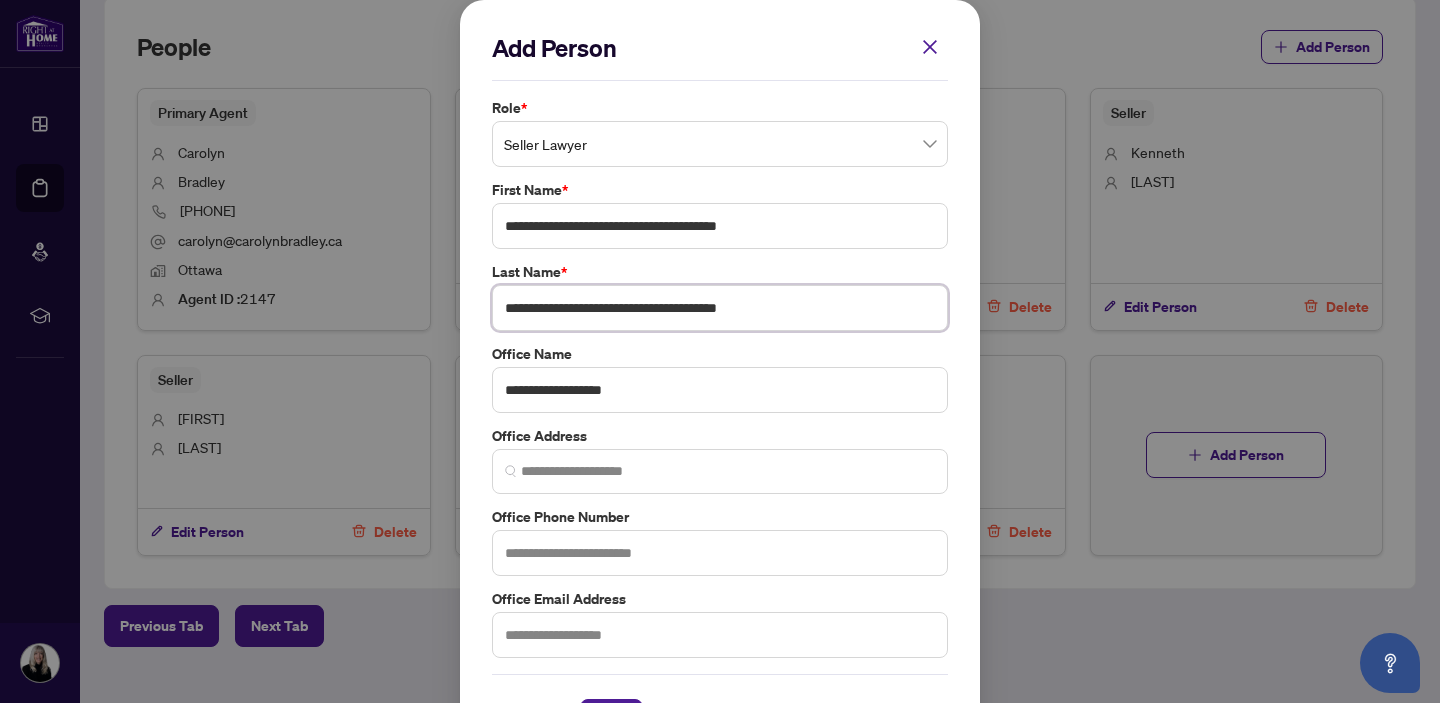 drag, startPoint x: 773, startPoint y: 309, endPoint x: 641, endPoint y: 309, distance: 132 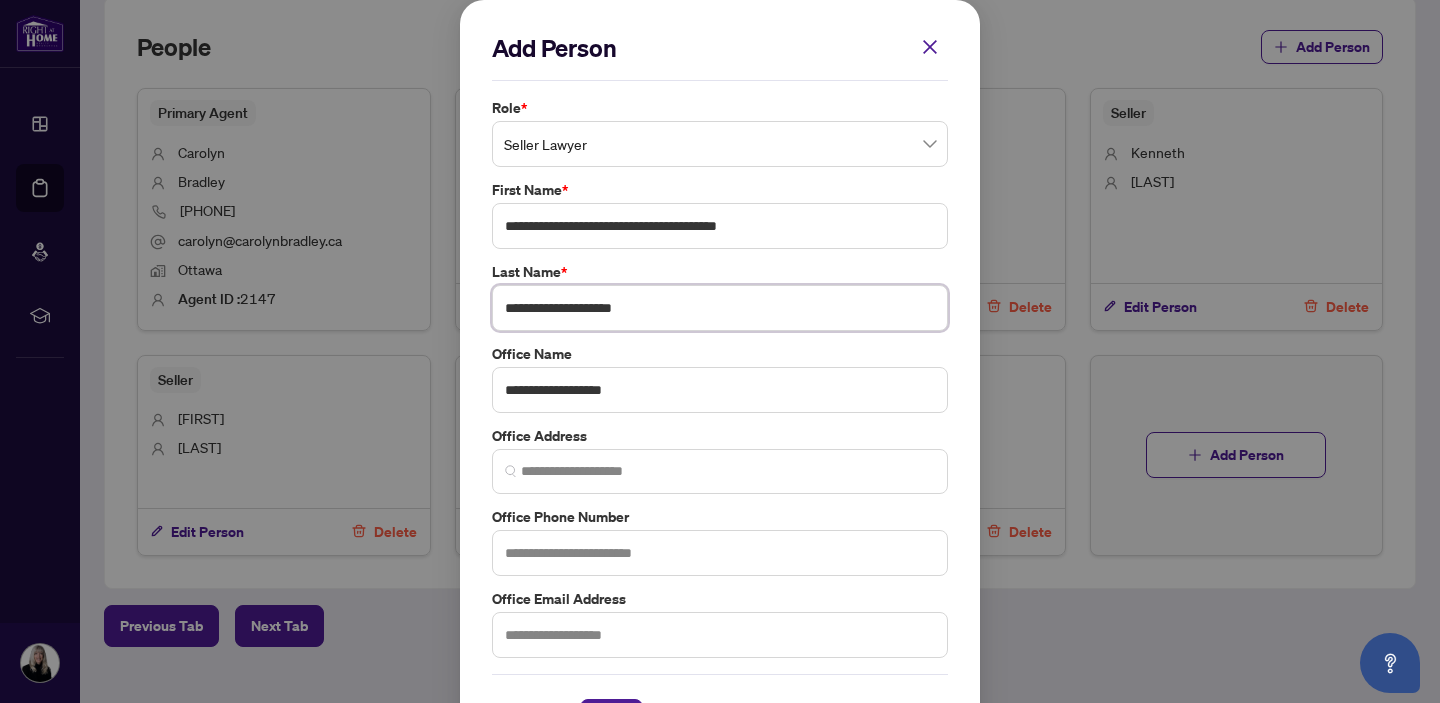 drag, startPoint x: 591, startPoint y: 305, endPoint x: 497, endPoint y: 310, distance: 94.13288 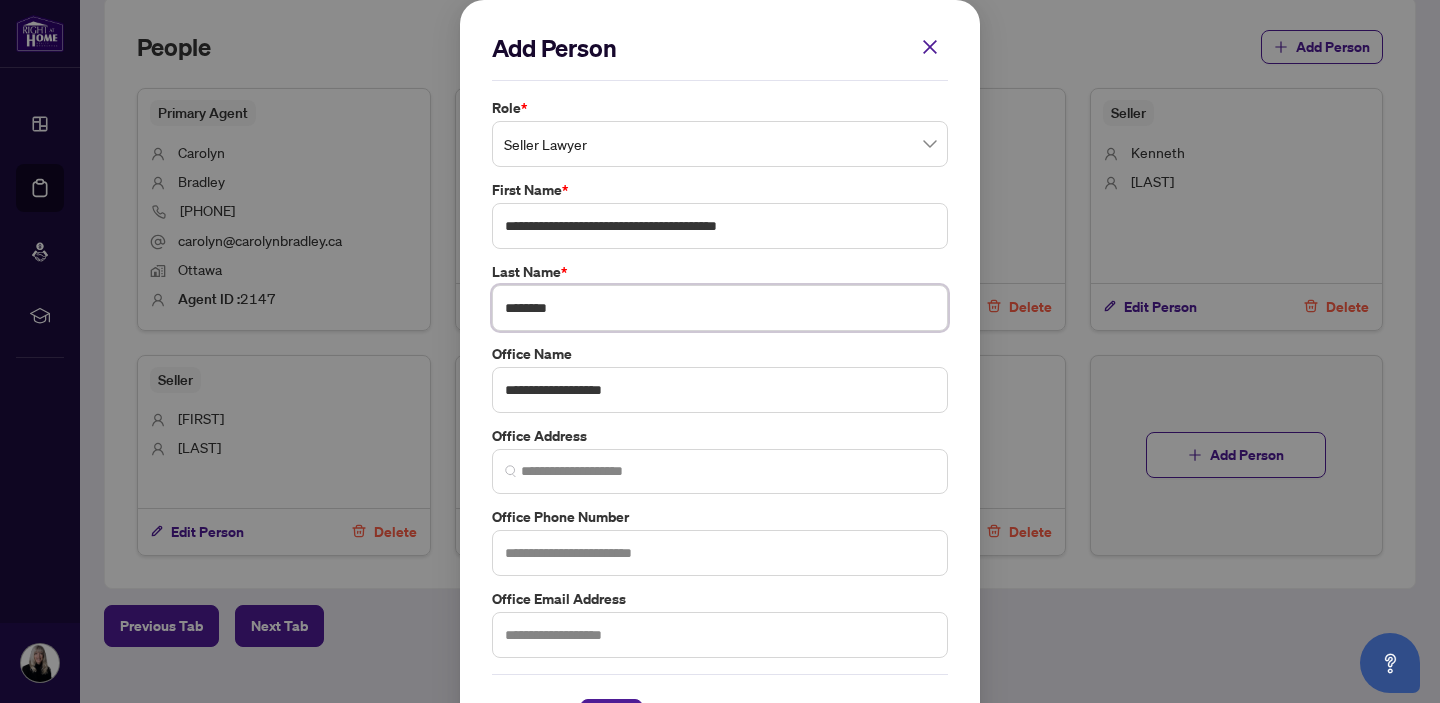 type on "******" 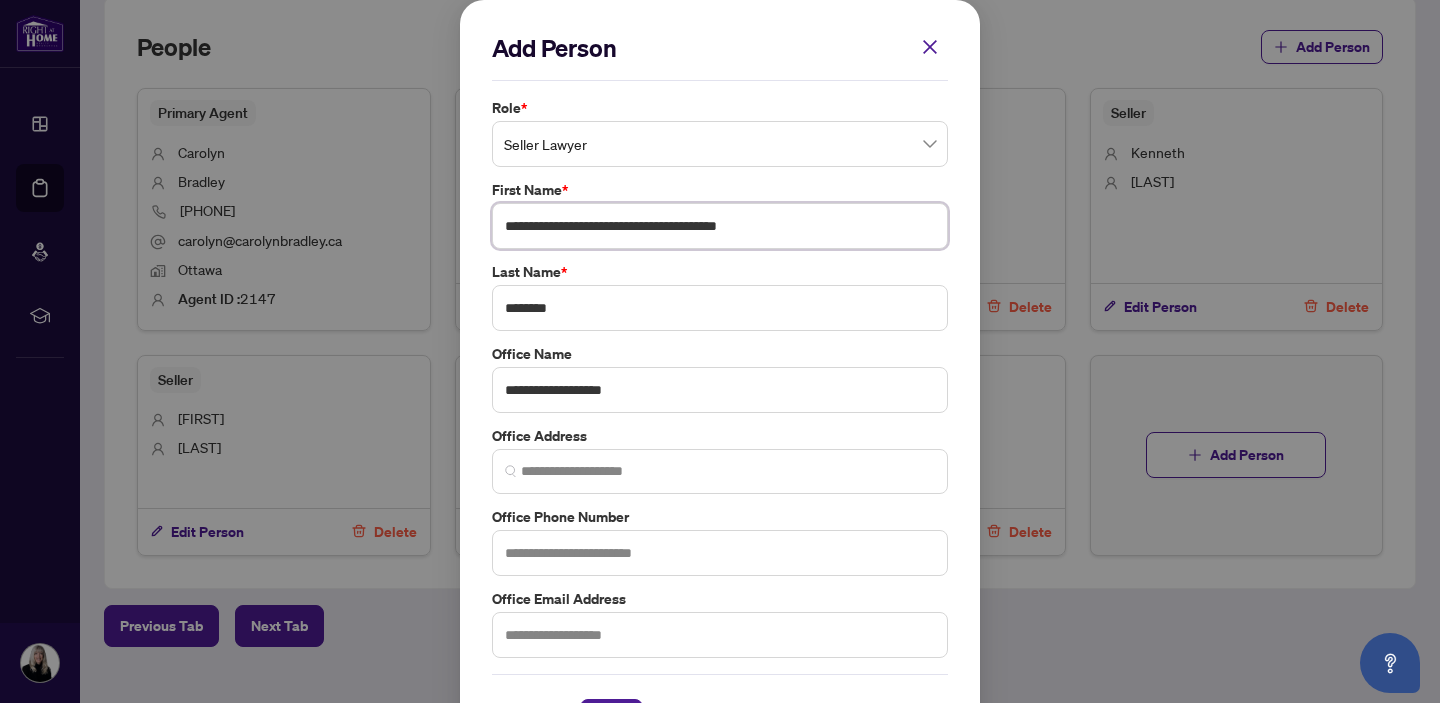 drag, startPoint x: 781, startPoint y: 230, endPoint x: 640, endPoint y: 230, distance: 141 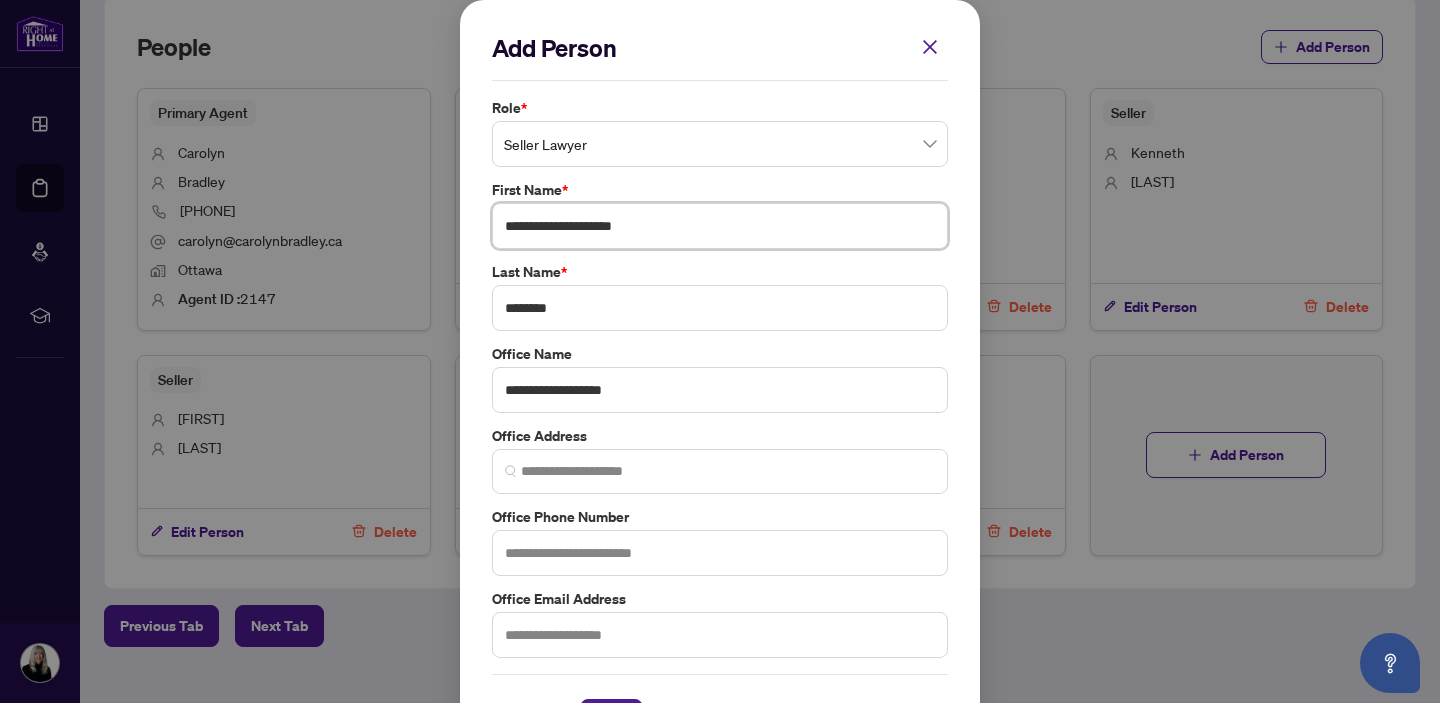 type on "**********" 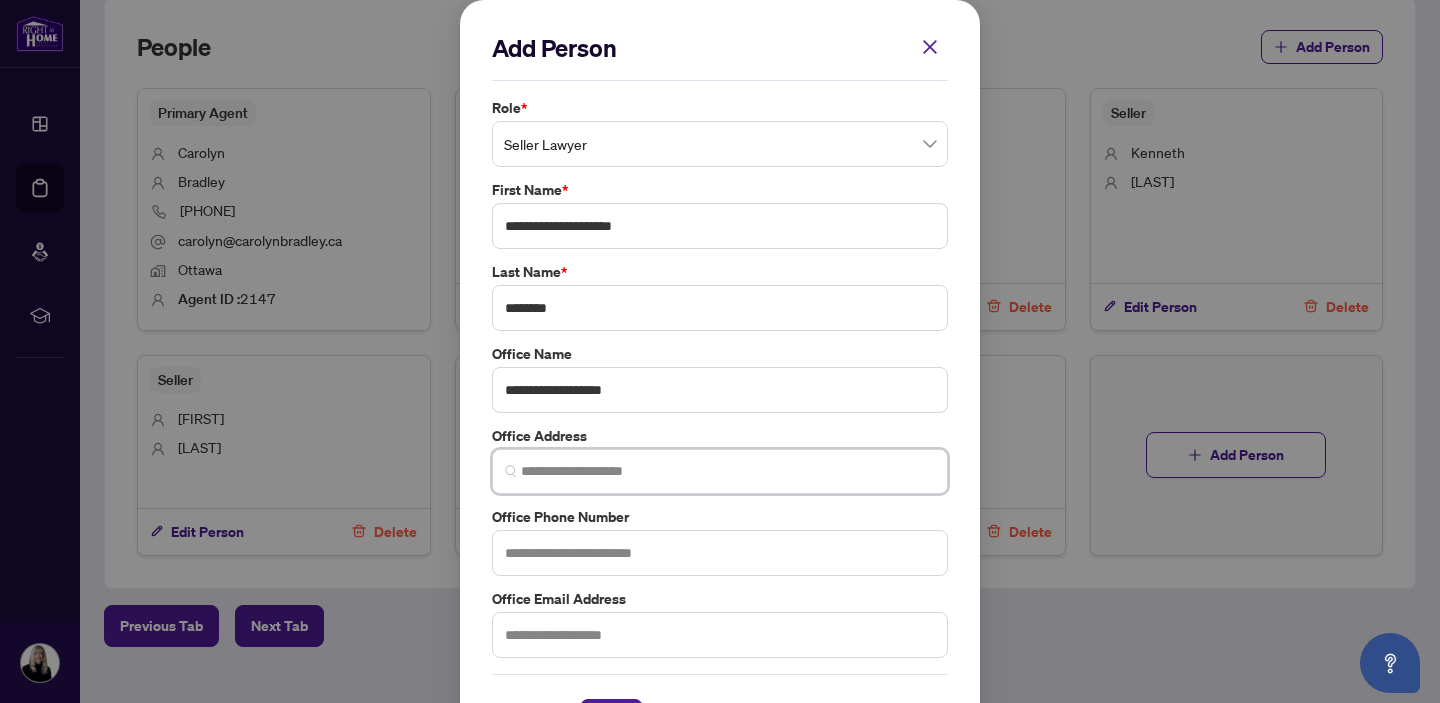 click at bounding box center [728, 471] 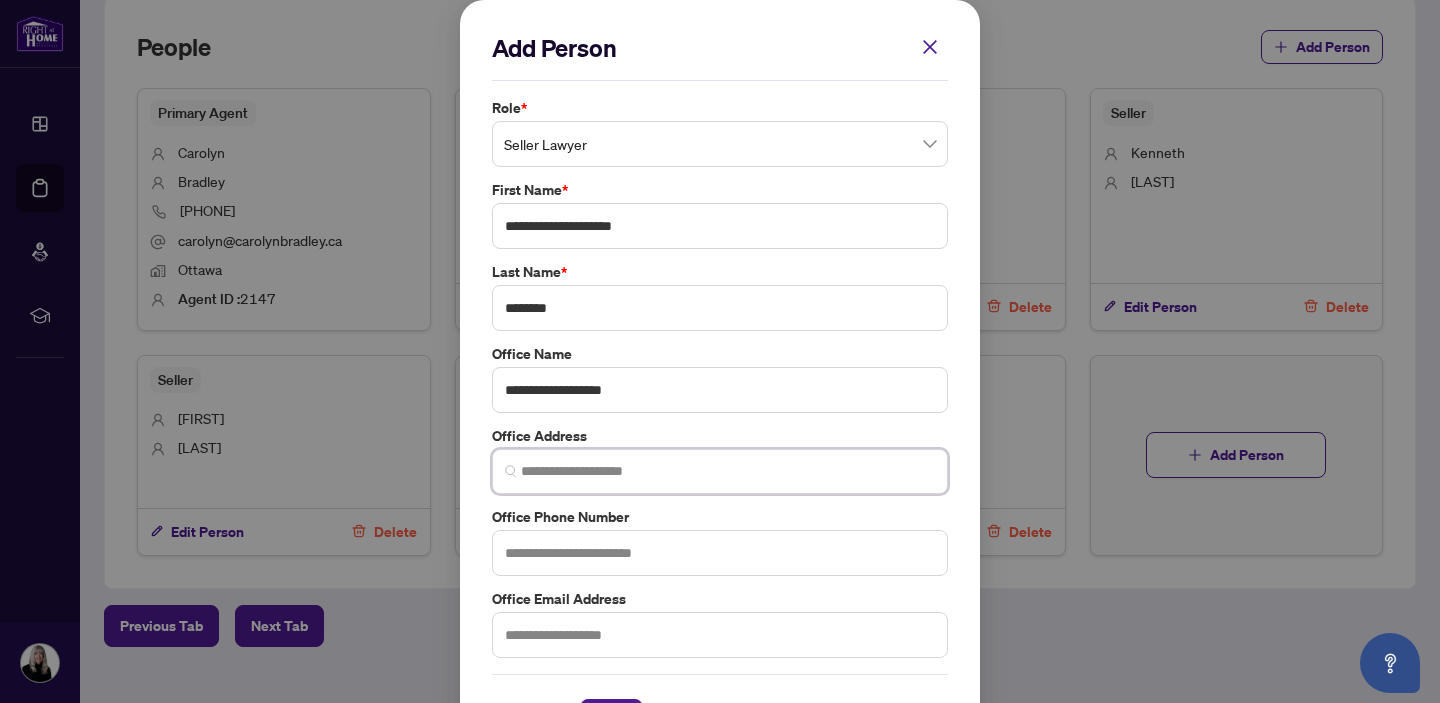 paste on "**********" 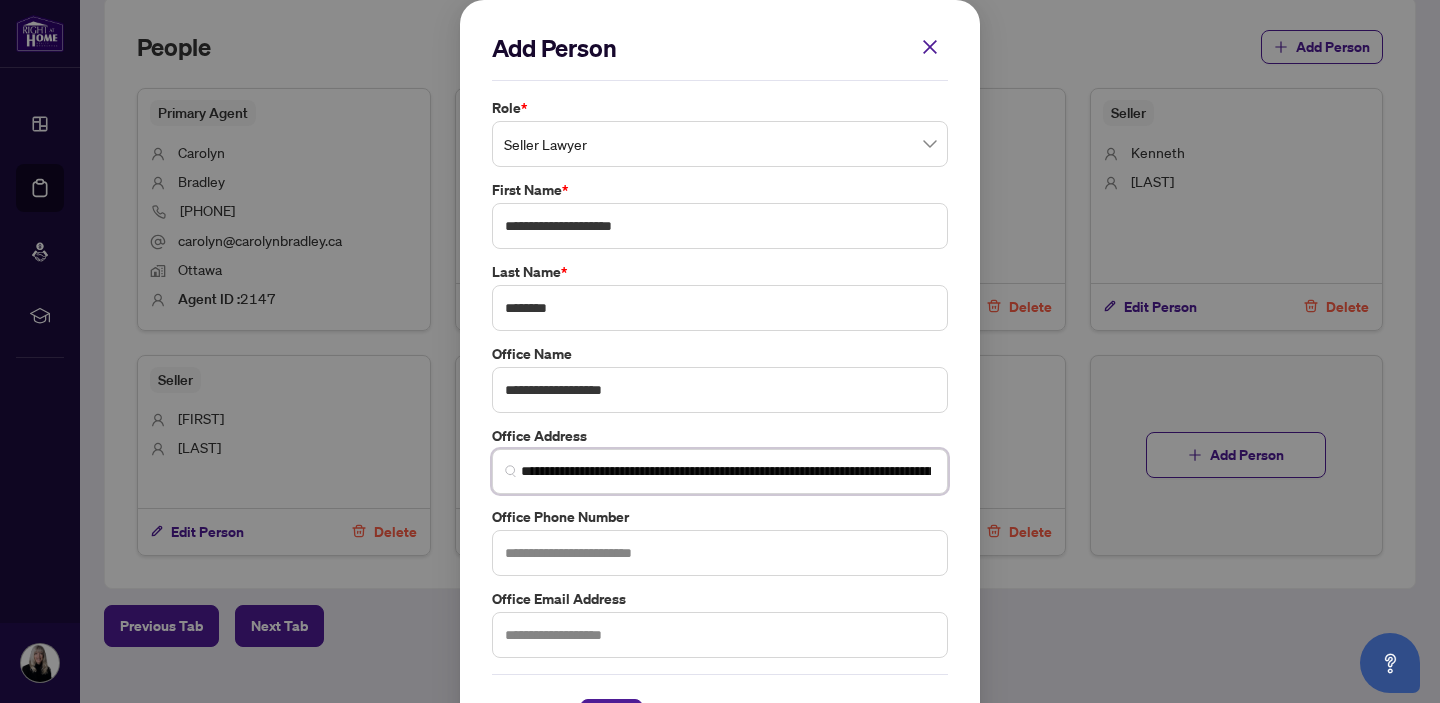 scroll, scrollTop: 0, scrollLeft: 445, axis: horizontal 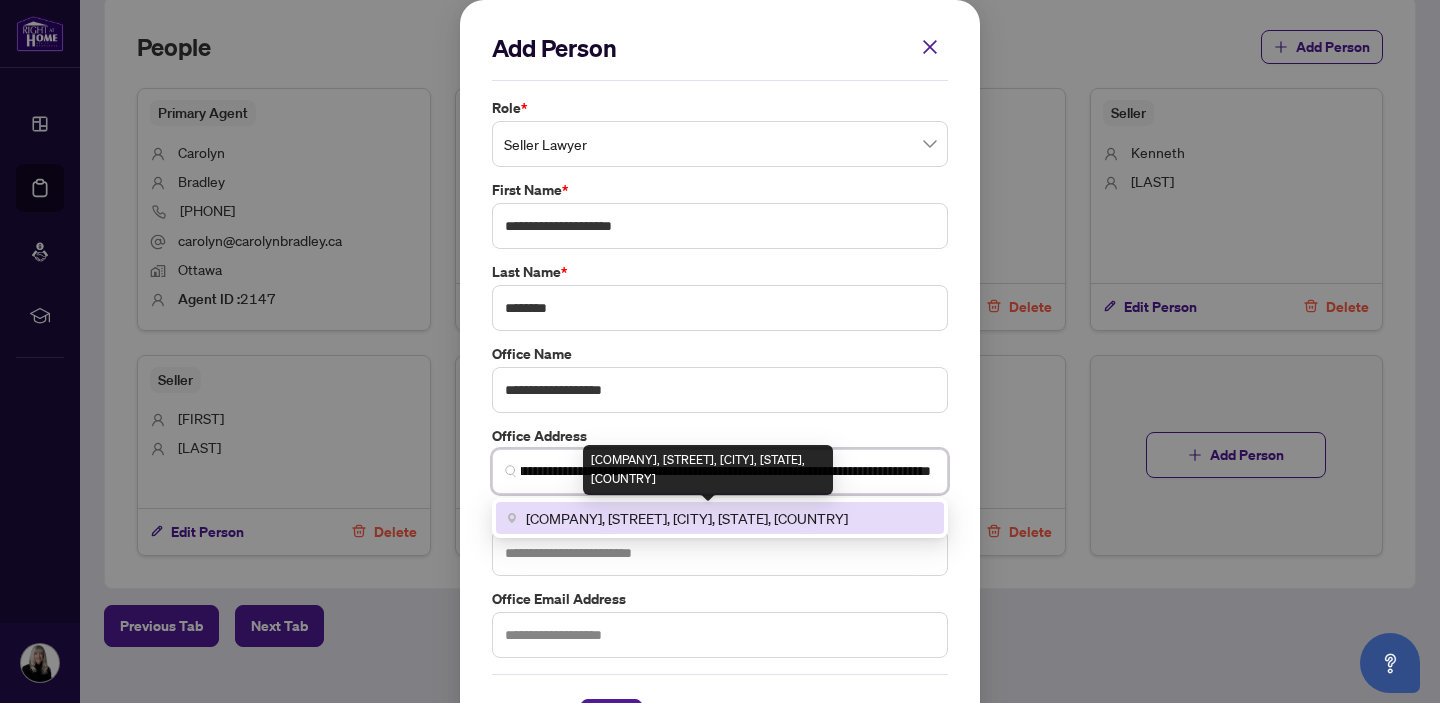 click on "[COMPANY], [STREET], [CITY], [STATE], [COUNTRY]" at bounding box center [687, 518] 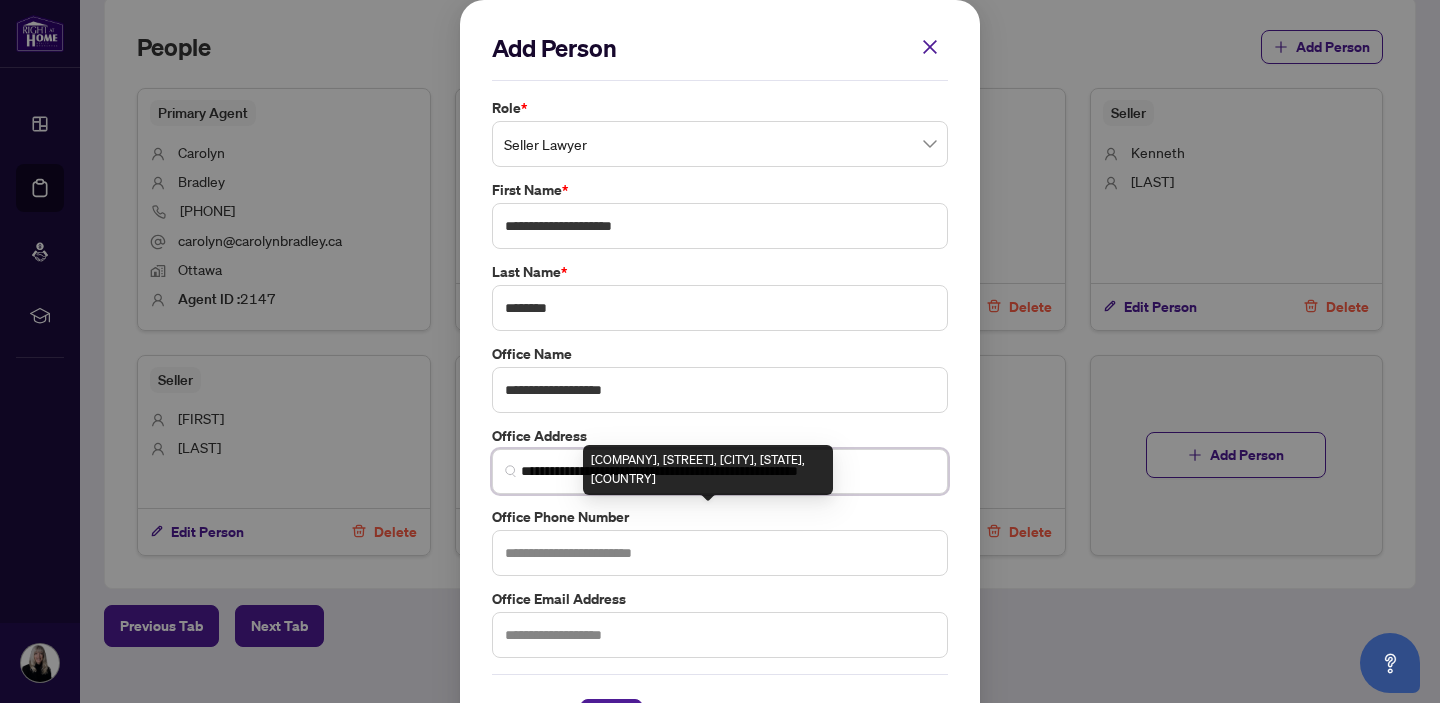scroll, scrollTop: 0, scrollLeft: 0, axis: both 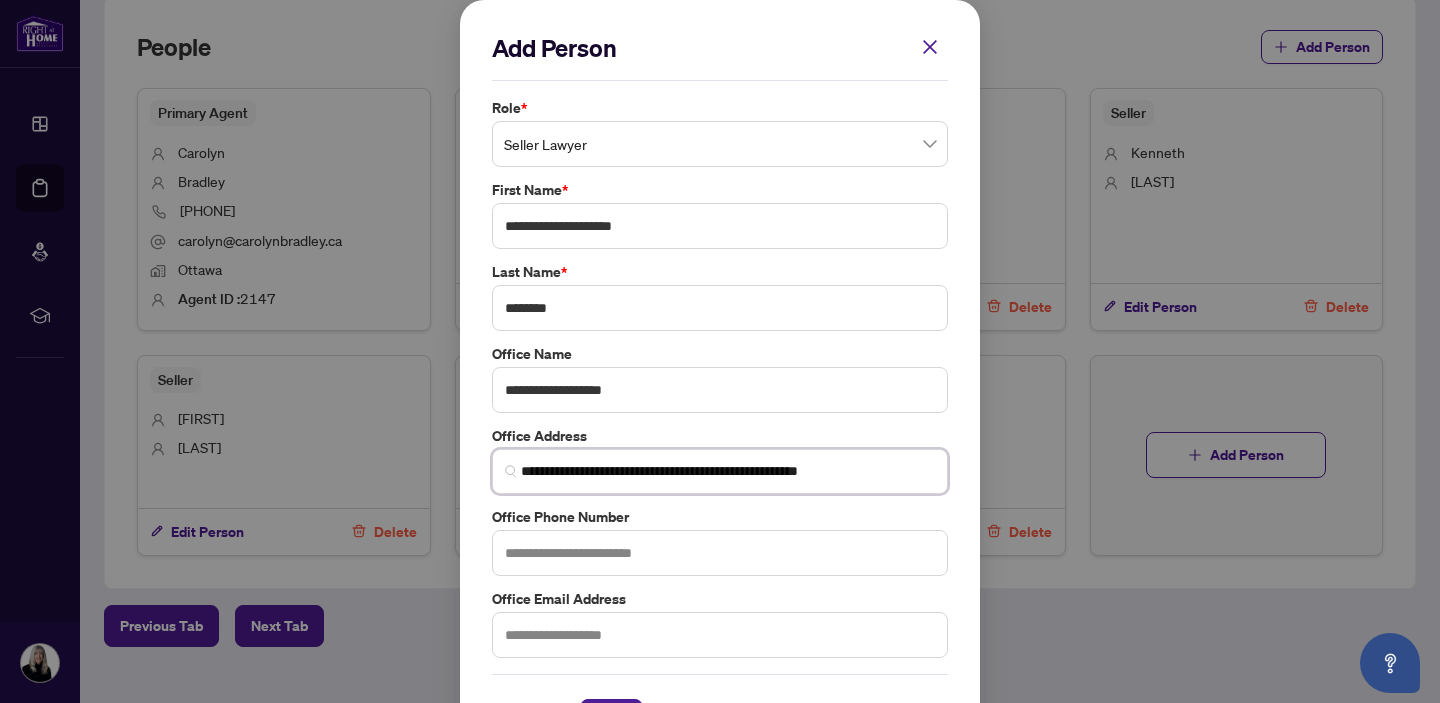 type on "**********" 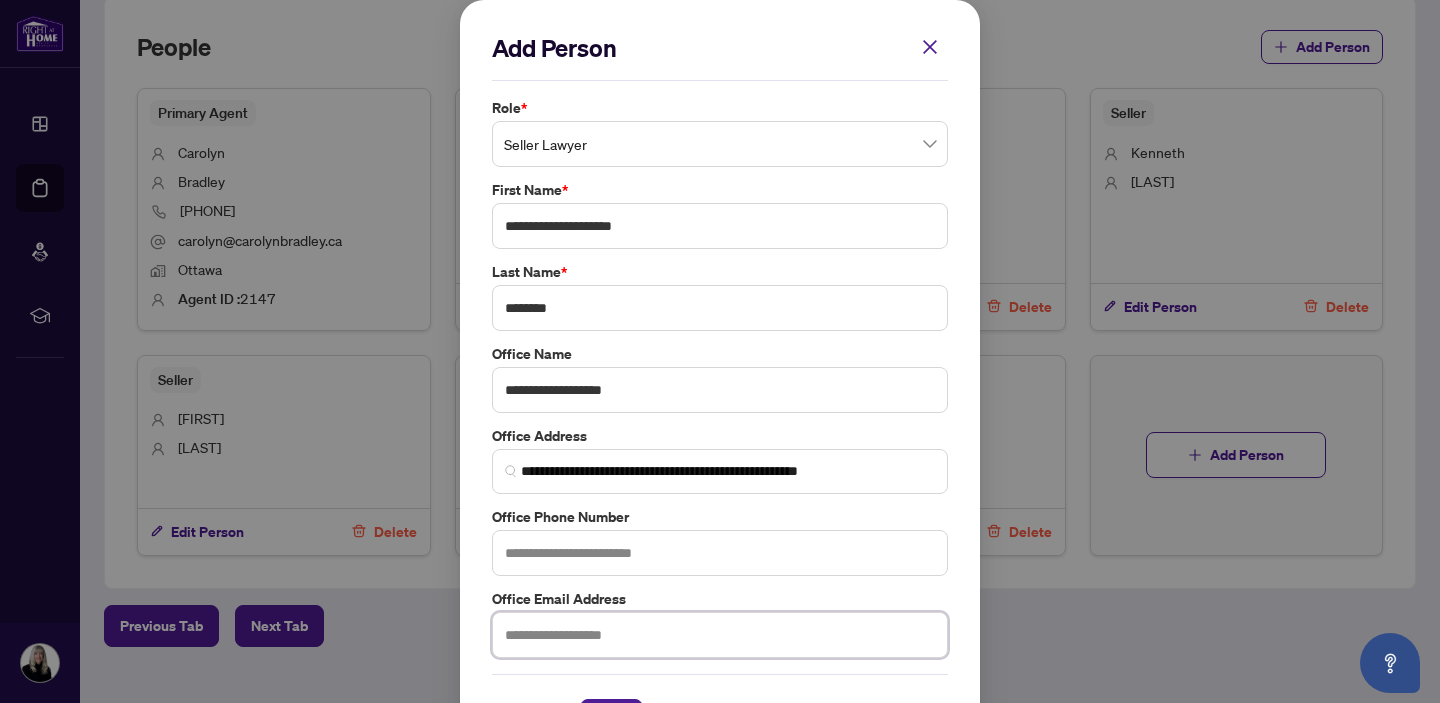 click at bounding box center (720, 635) 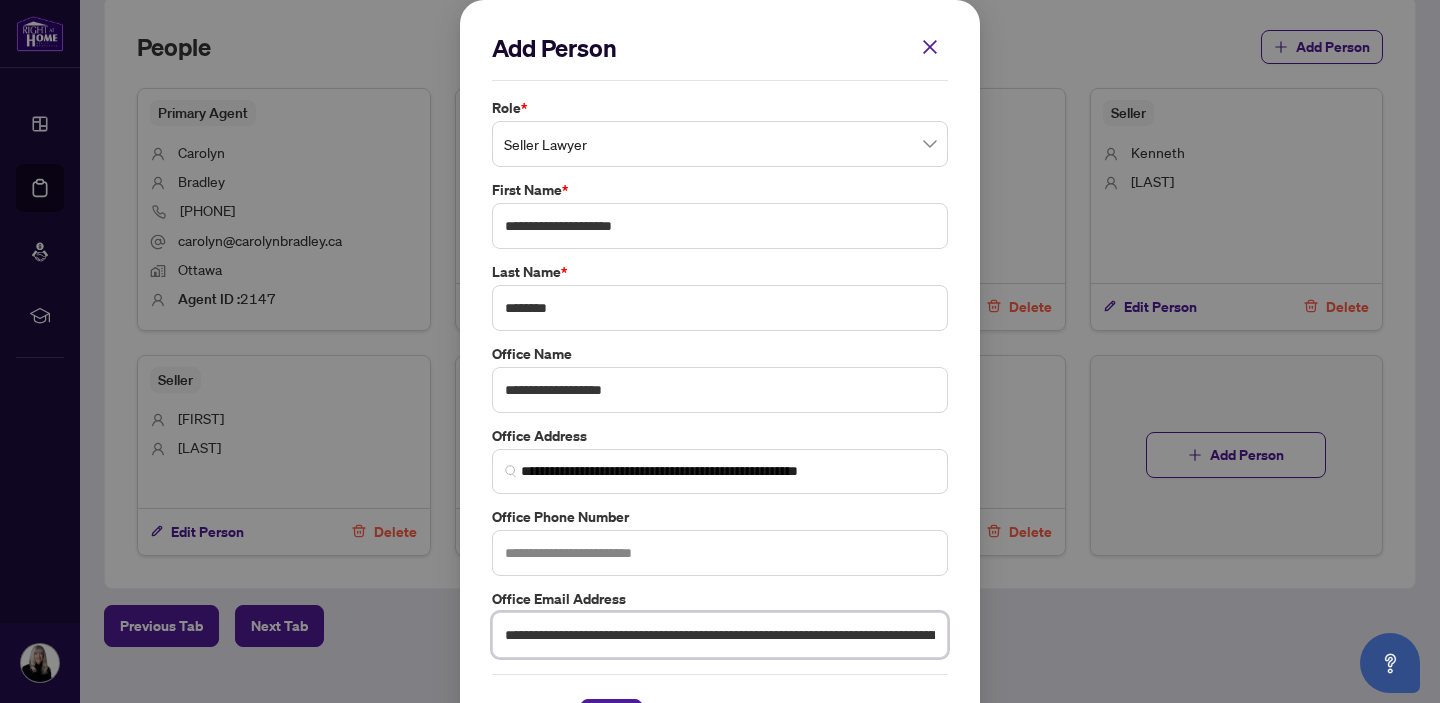 scroll, scrollTop: 0, scrollLeft: 425, axis: horizontal 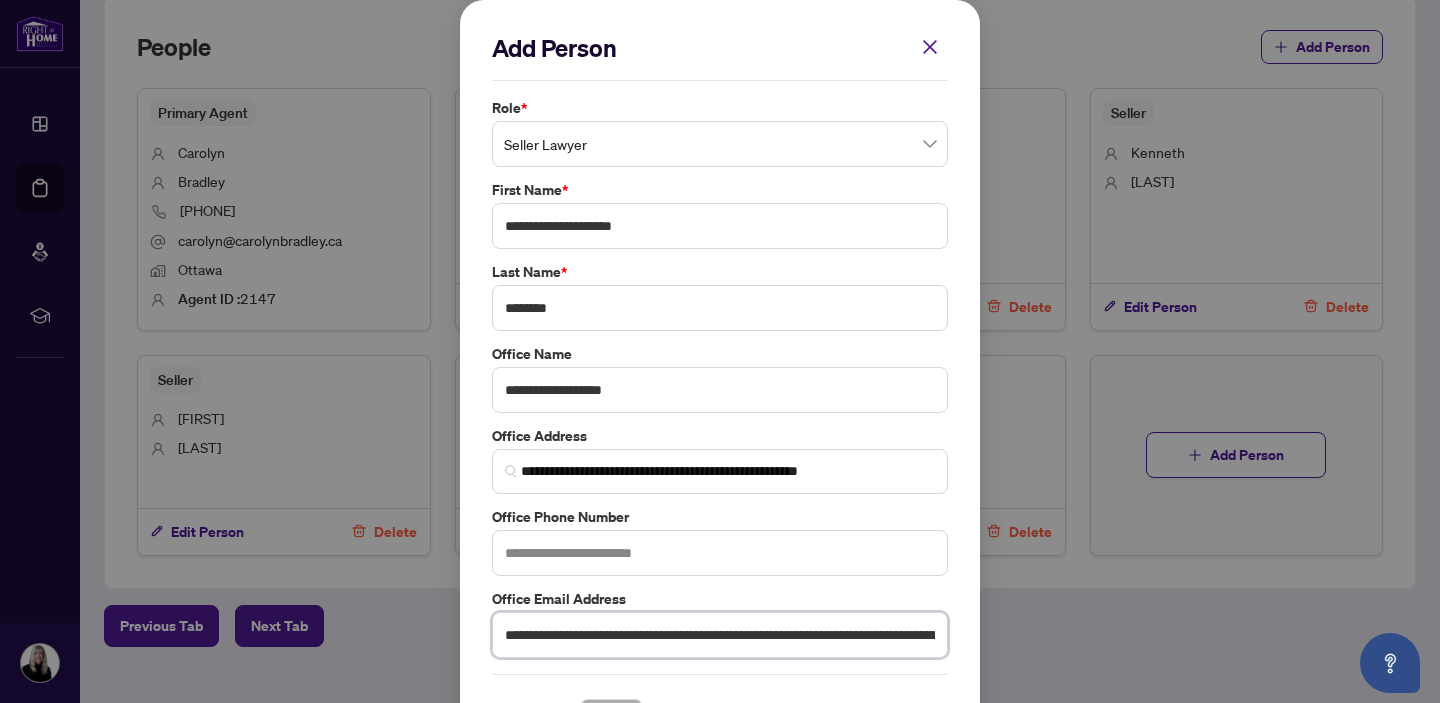 drag, startPoint x: 809, startPoint y: 634, endPoint x: 473, endPoint y: 636, distance: 336.00595 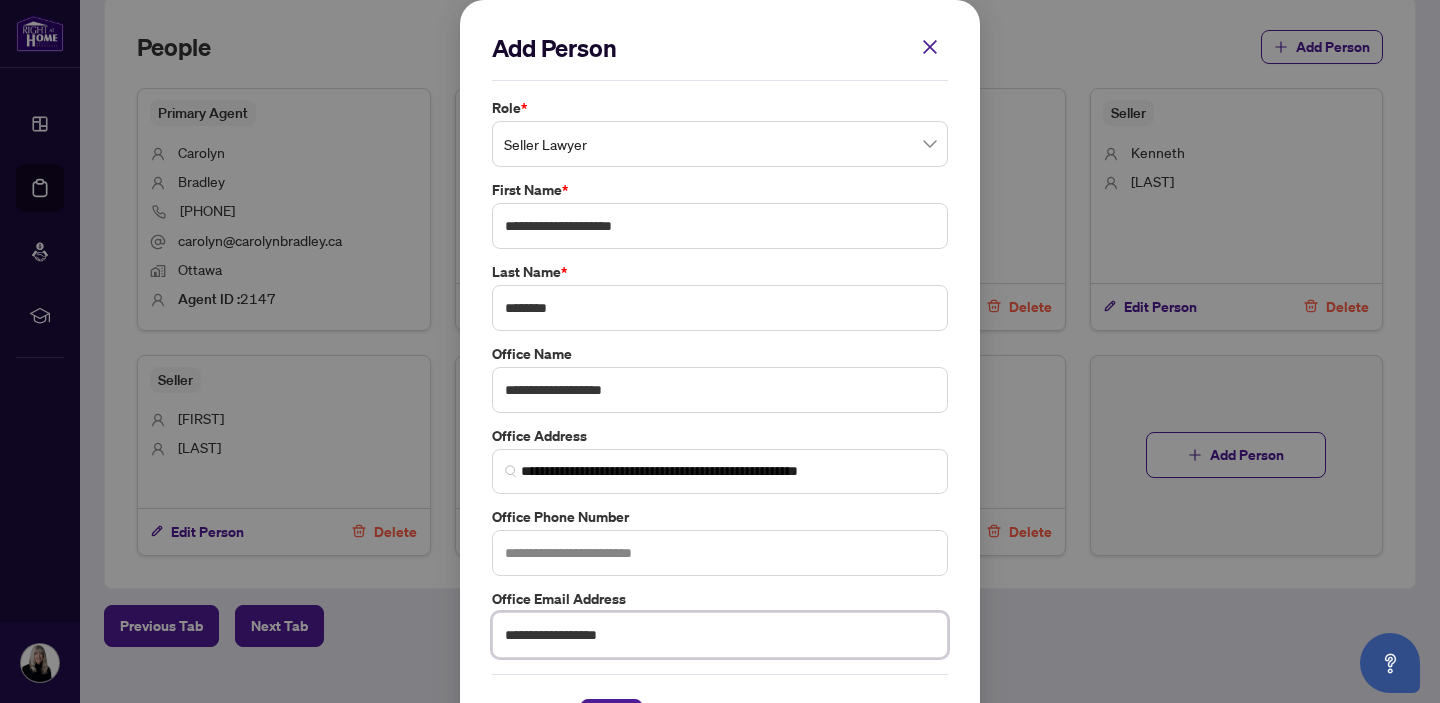 scroll, scrollTop: 70, scrollLeft: 0, axis: vertical 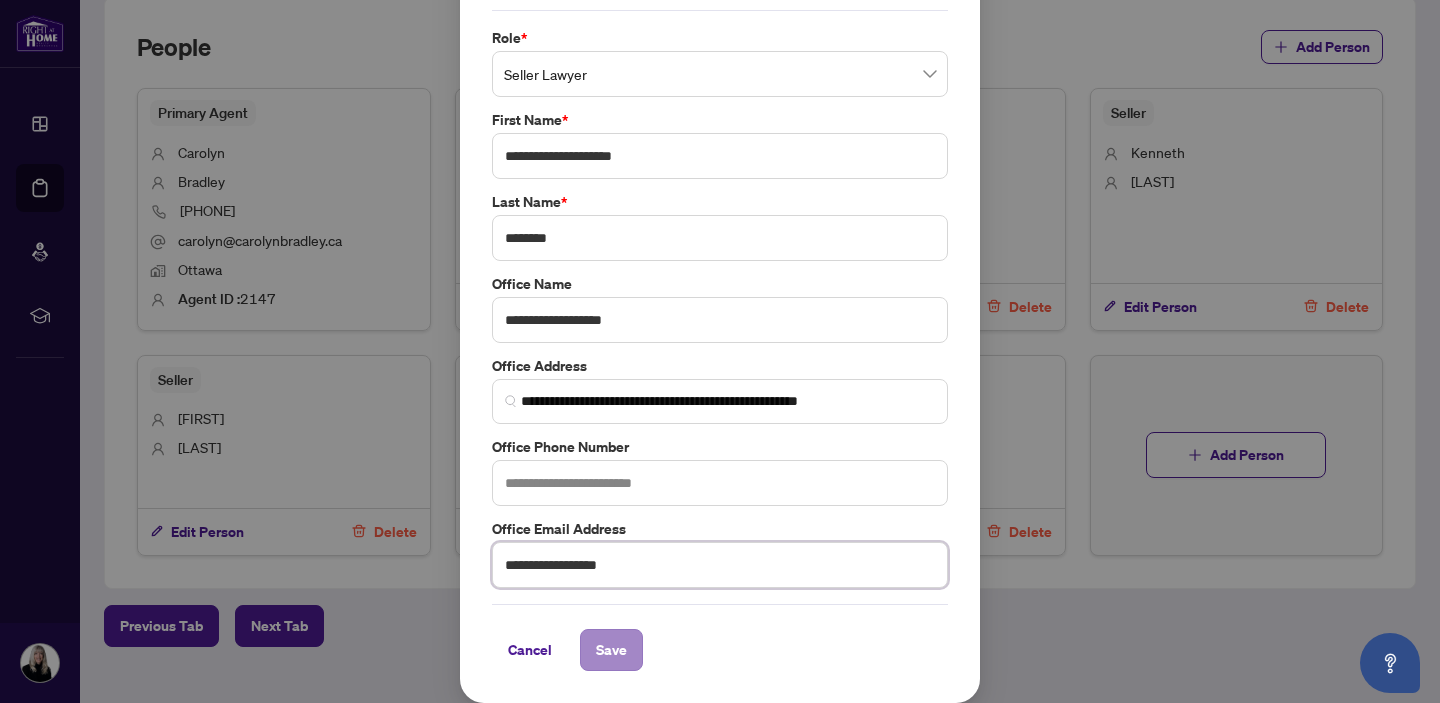 type on "**********" 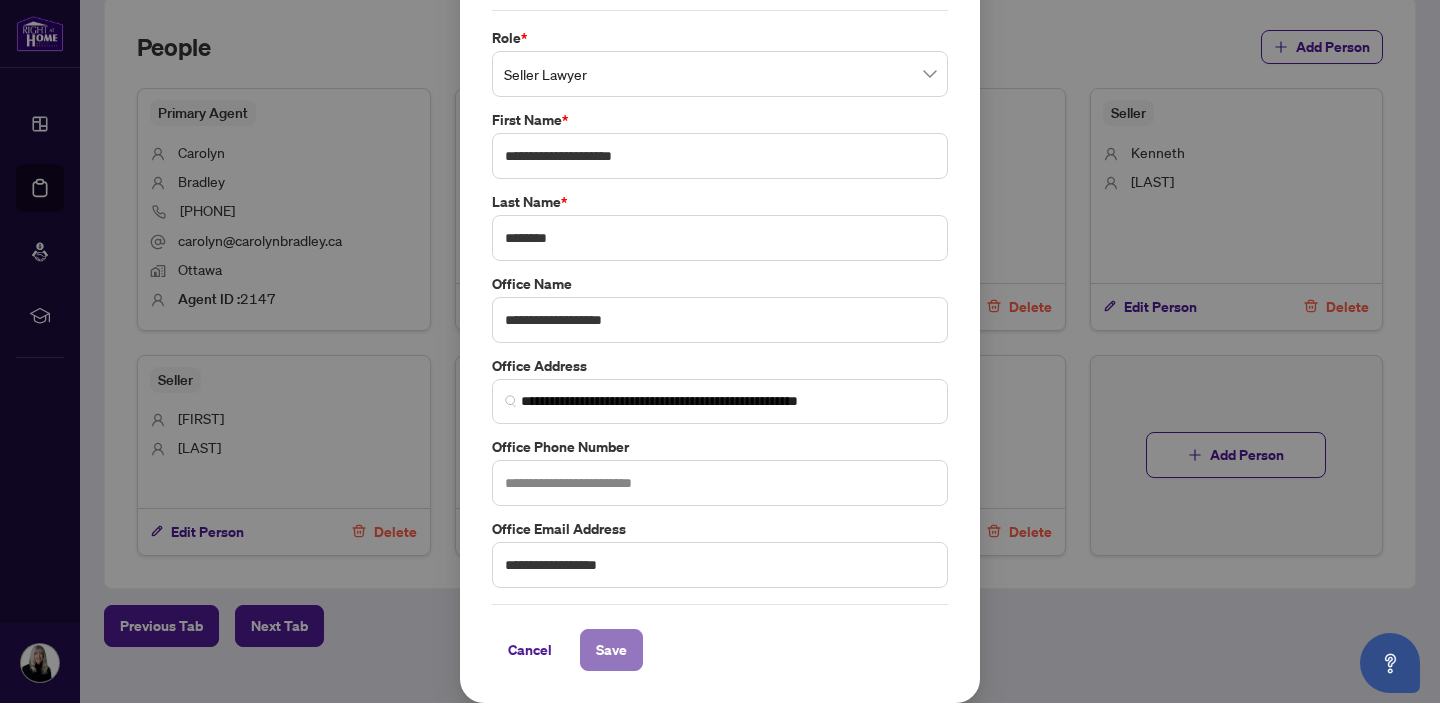 click on "Save" at bounding box center (611, 650) 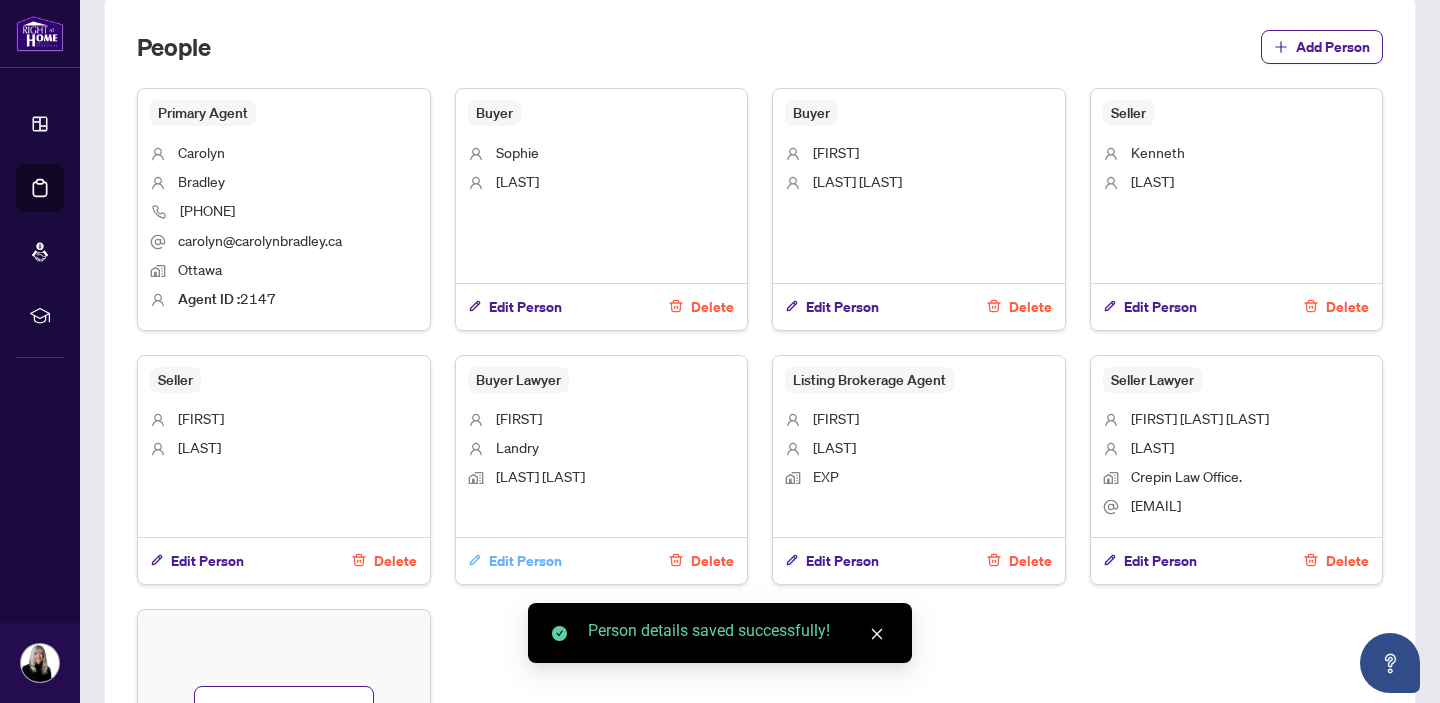 click on "Edit Person" at bounding box center (525, 561) 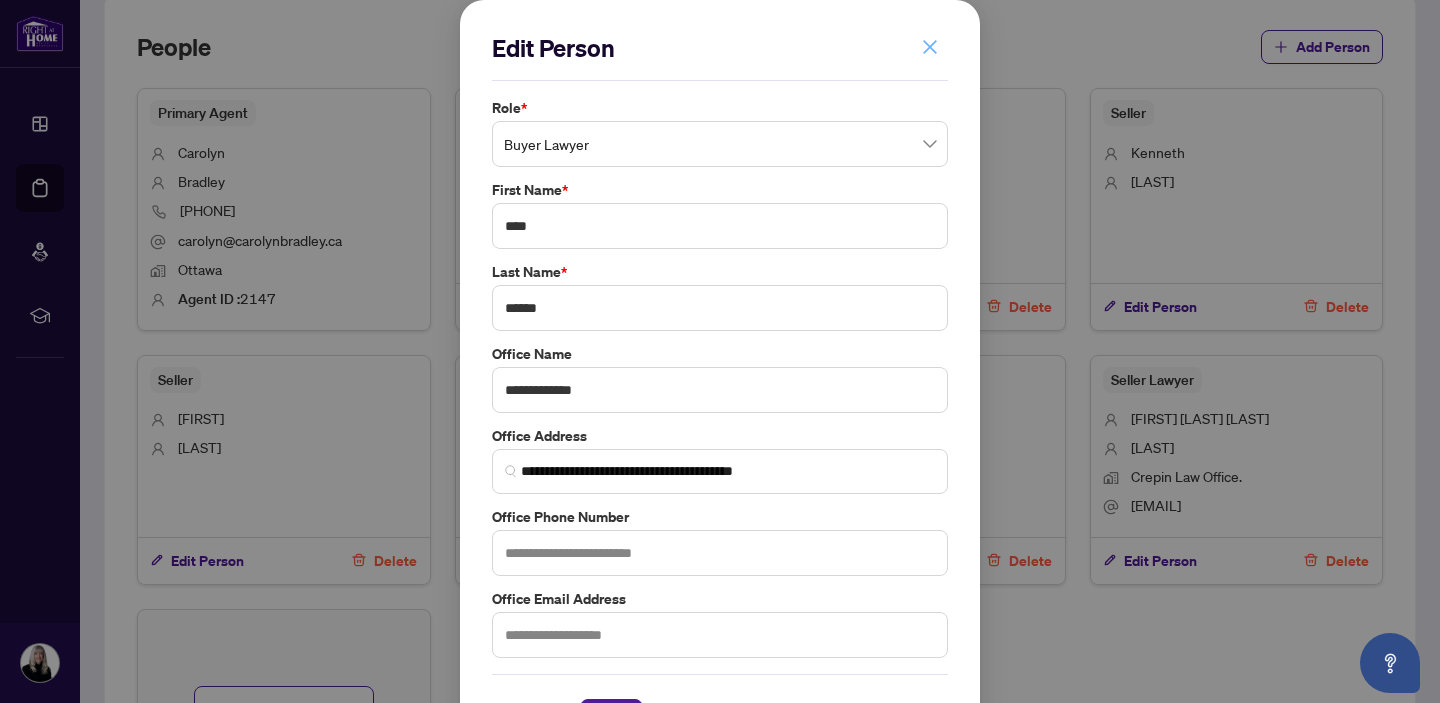 click 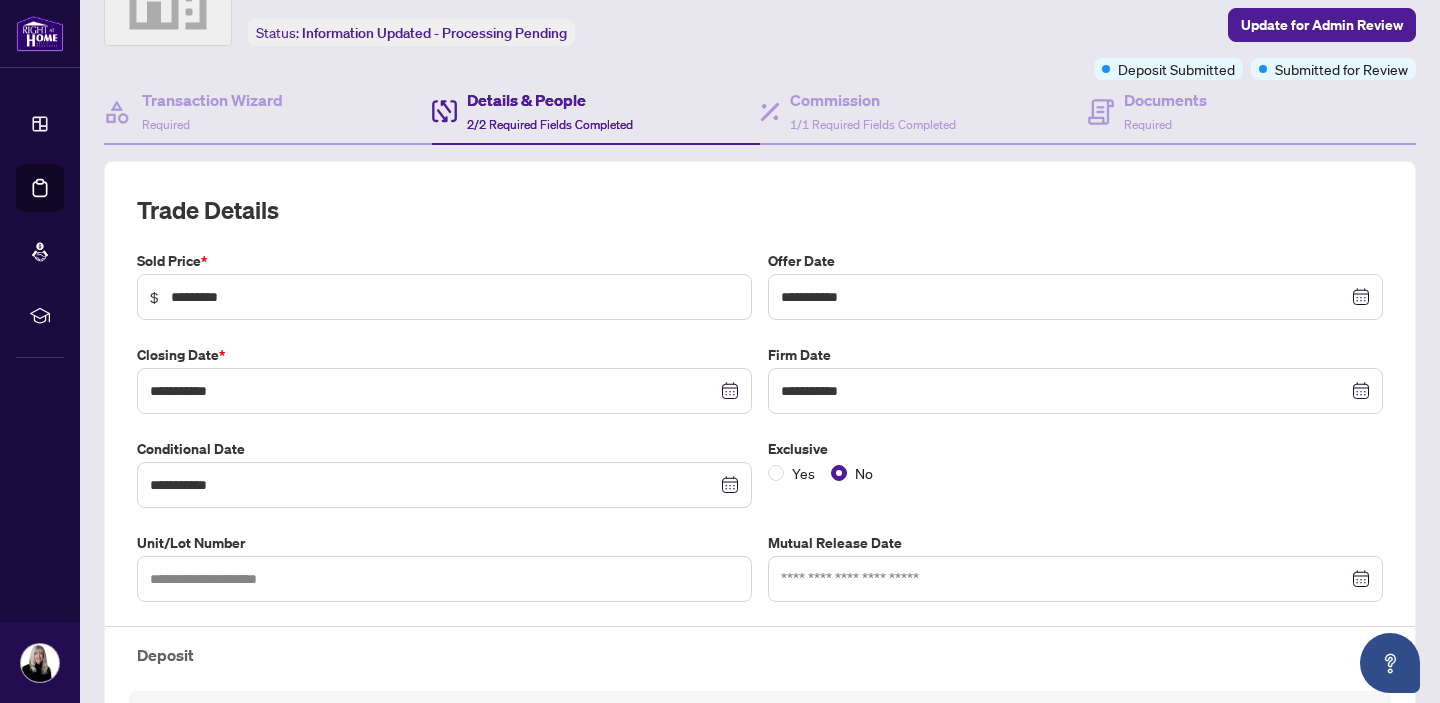 scroll, scrollTop: 0, scrollLeft: 0, axis: both 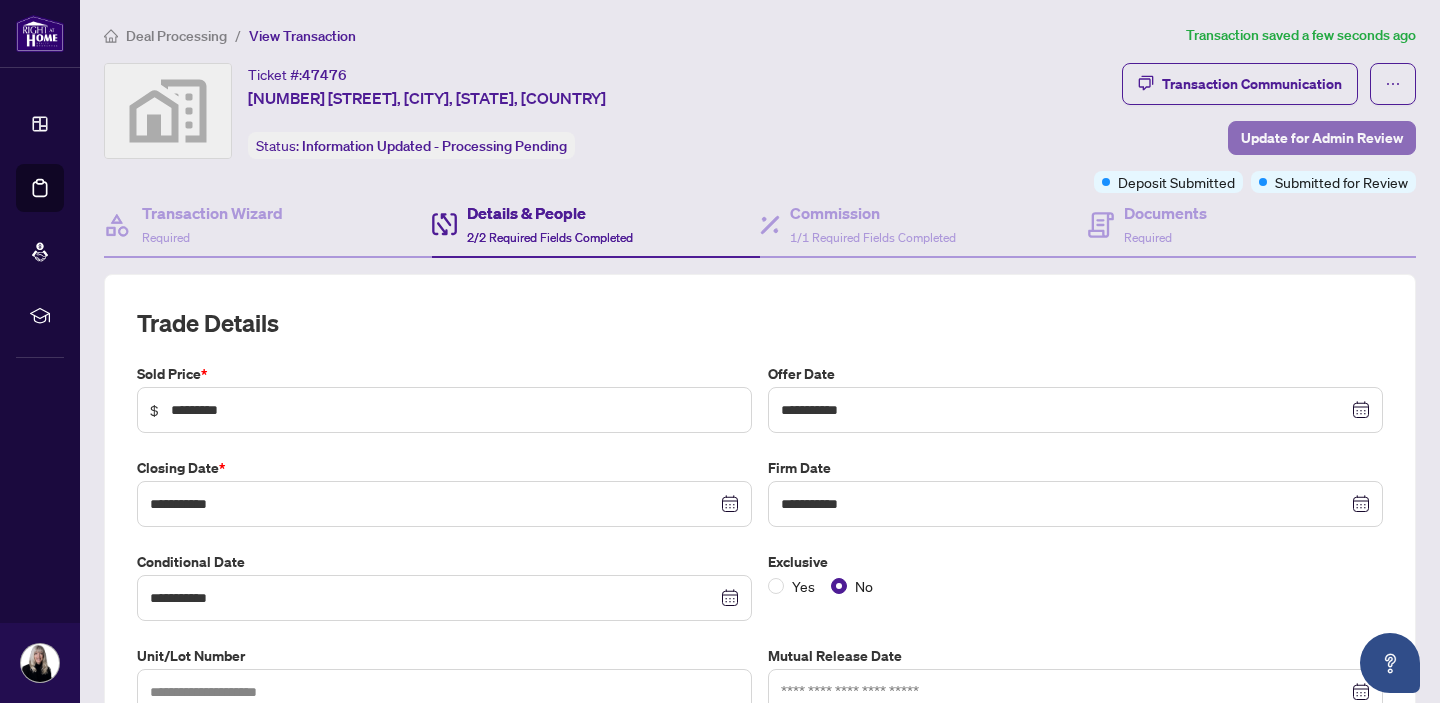 click on "Update for Admin Review" at bounding box center (1322, 138) 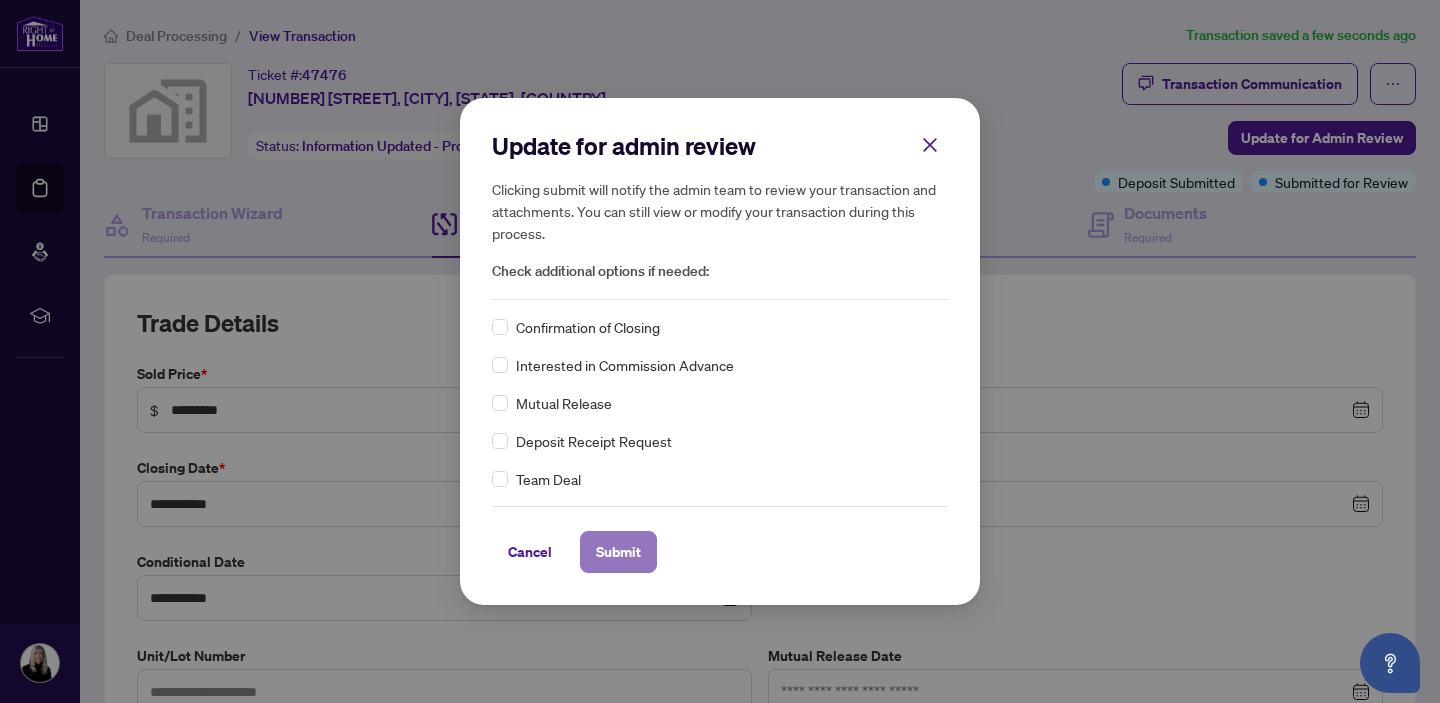 click on "Submit" at bounding box center [618, 552] 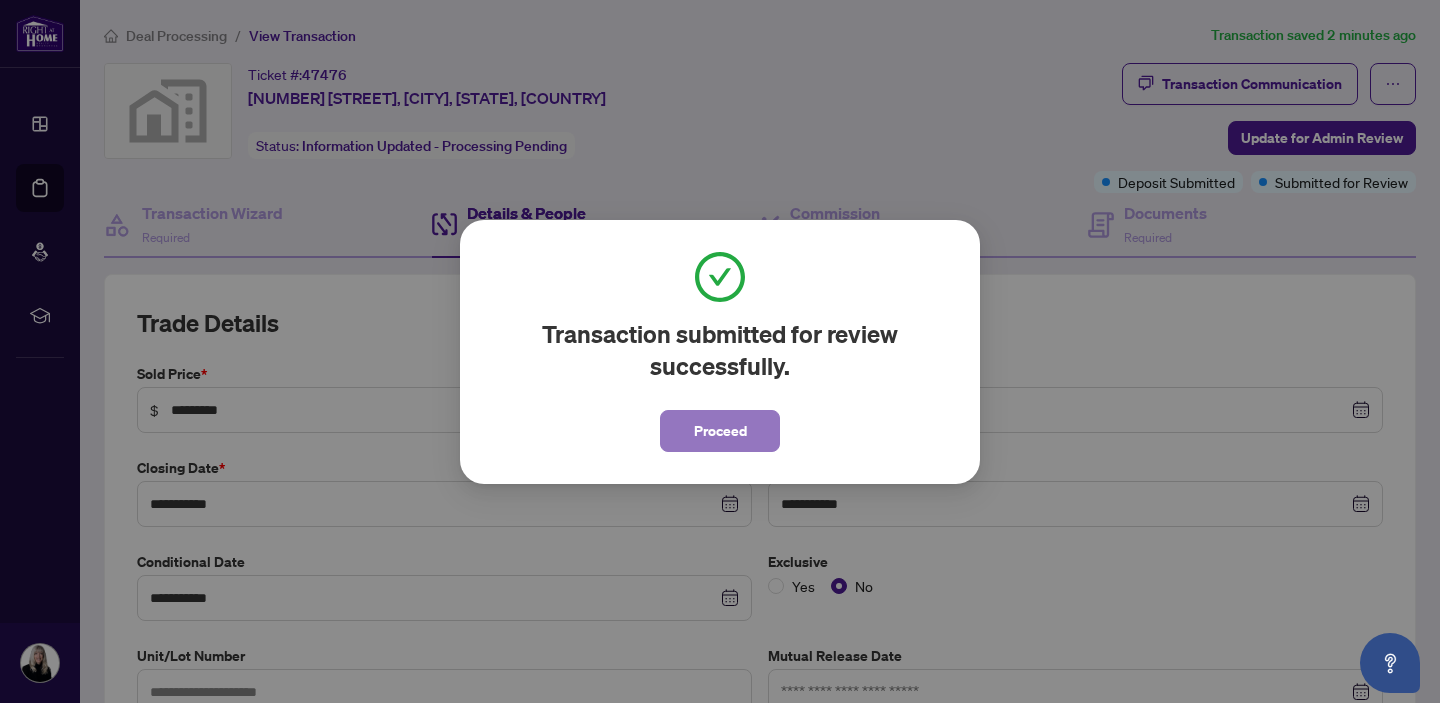 click on "Proceed" at bounding box center (720, 431) 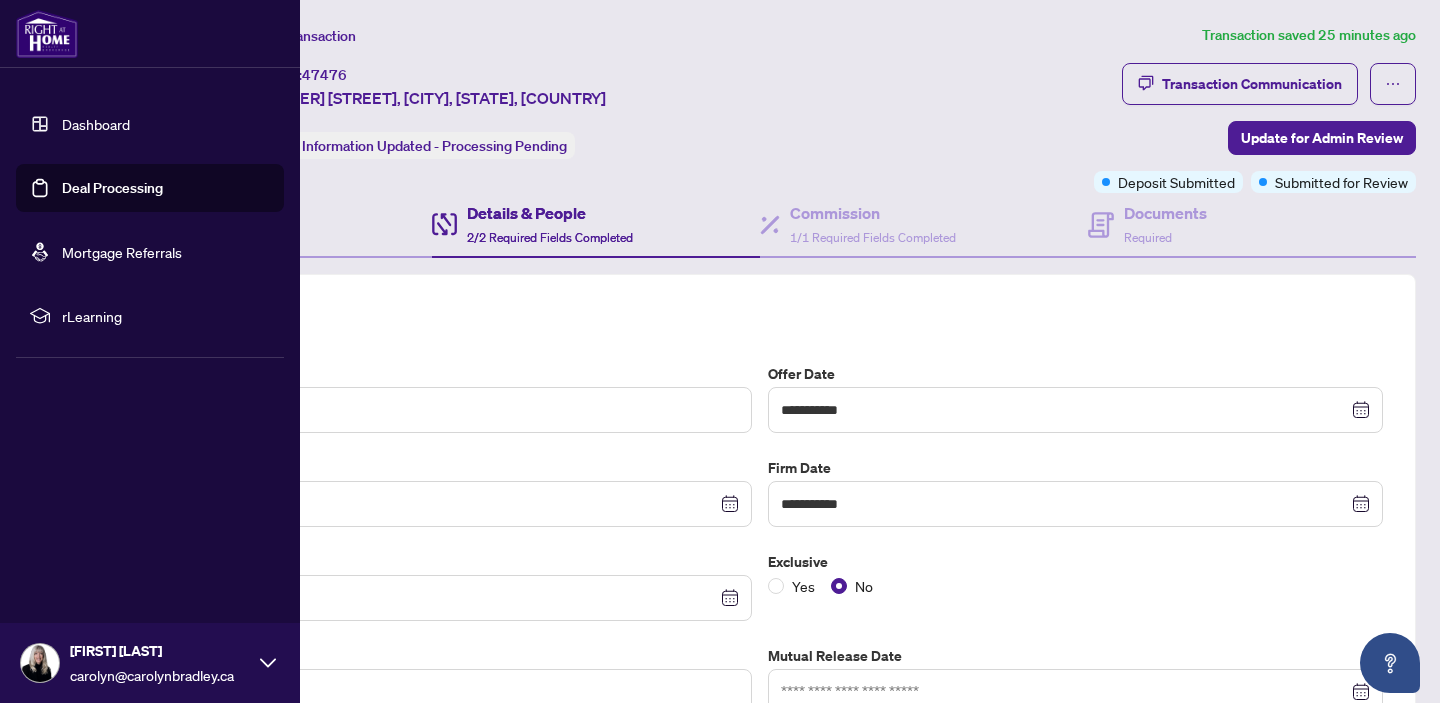 click on "Deal Processing" at bounding box center (112, 188) 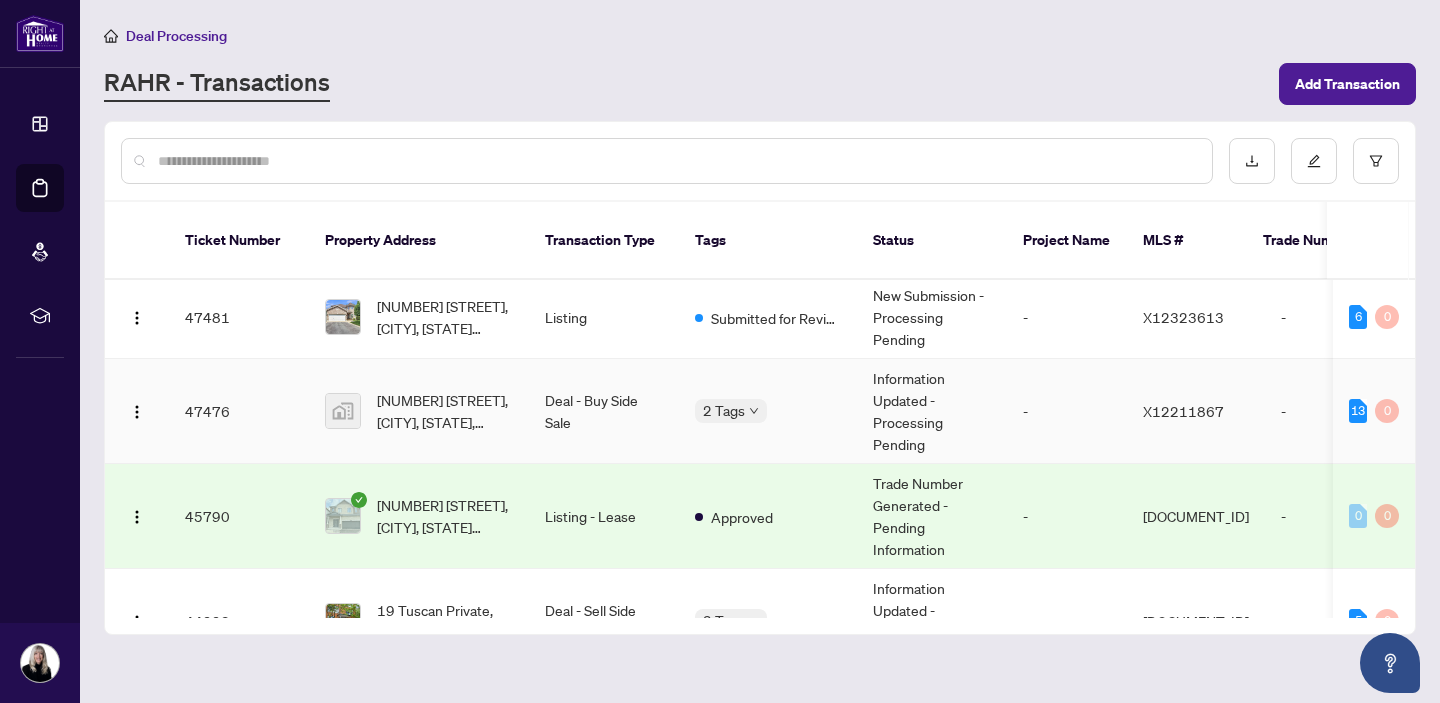 scroll, scrollTop: 172, scrollLeft: 0, axis: vertical 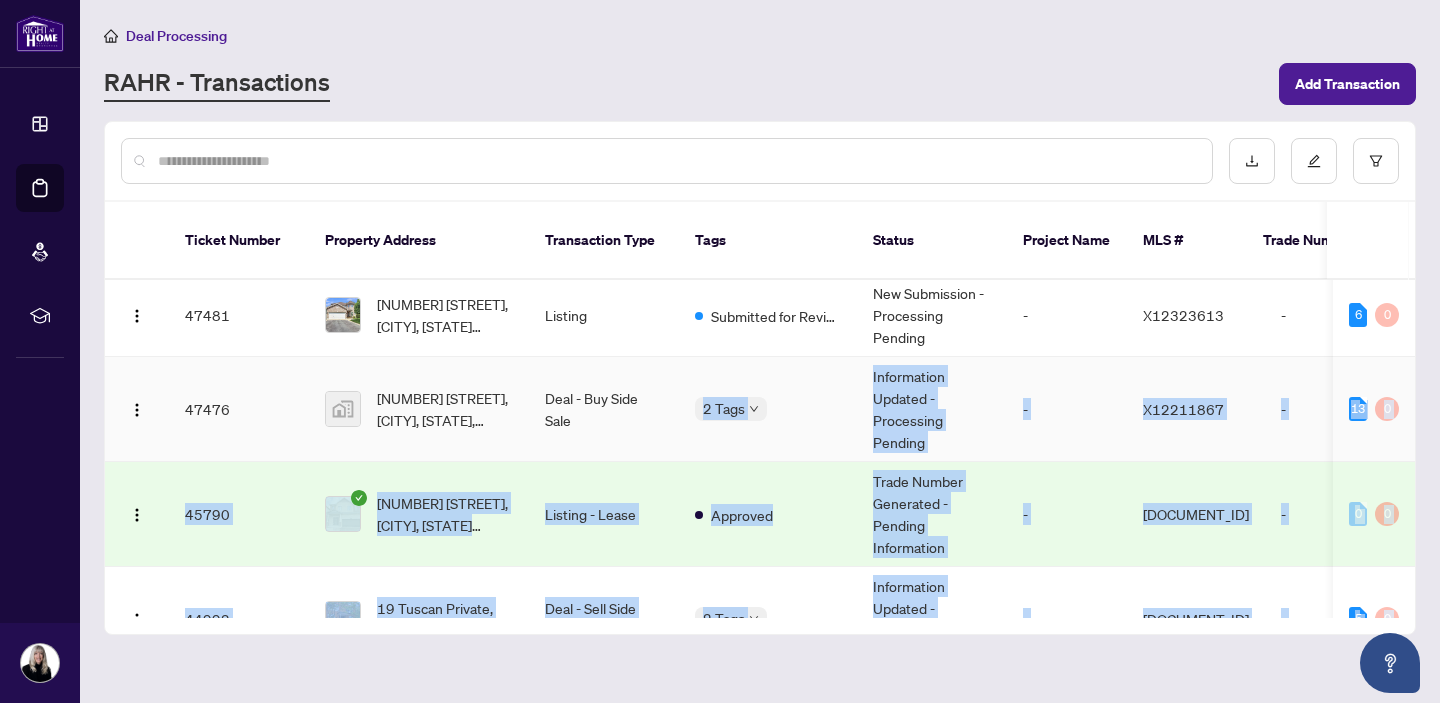 drag, startPoint x: 728, startPoint y: 386, endPoint x: 627, endPoint y: 393, distance: 101.24229 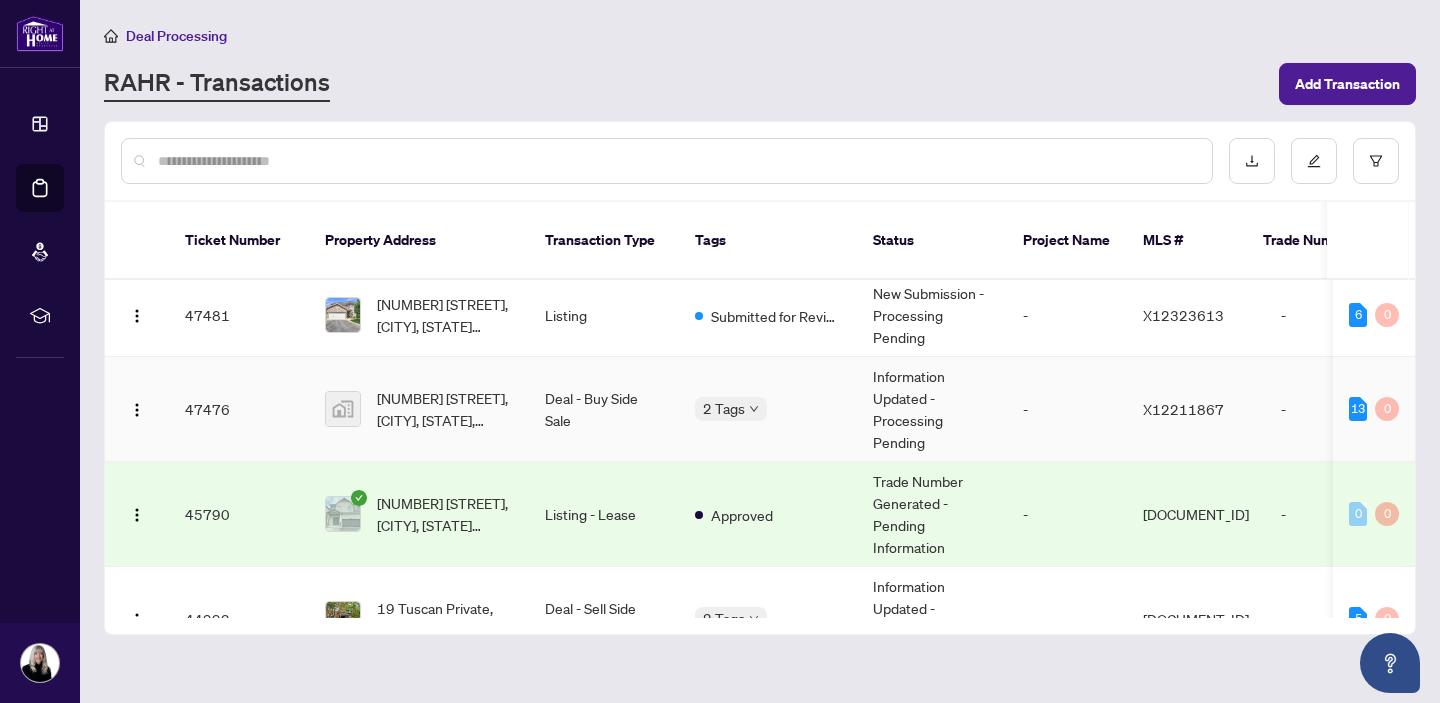 click on "Deal - Buy Side Sale" at bounding box center [604, 409] 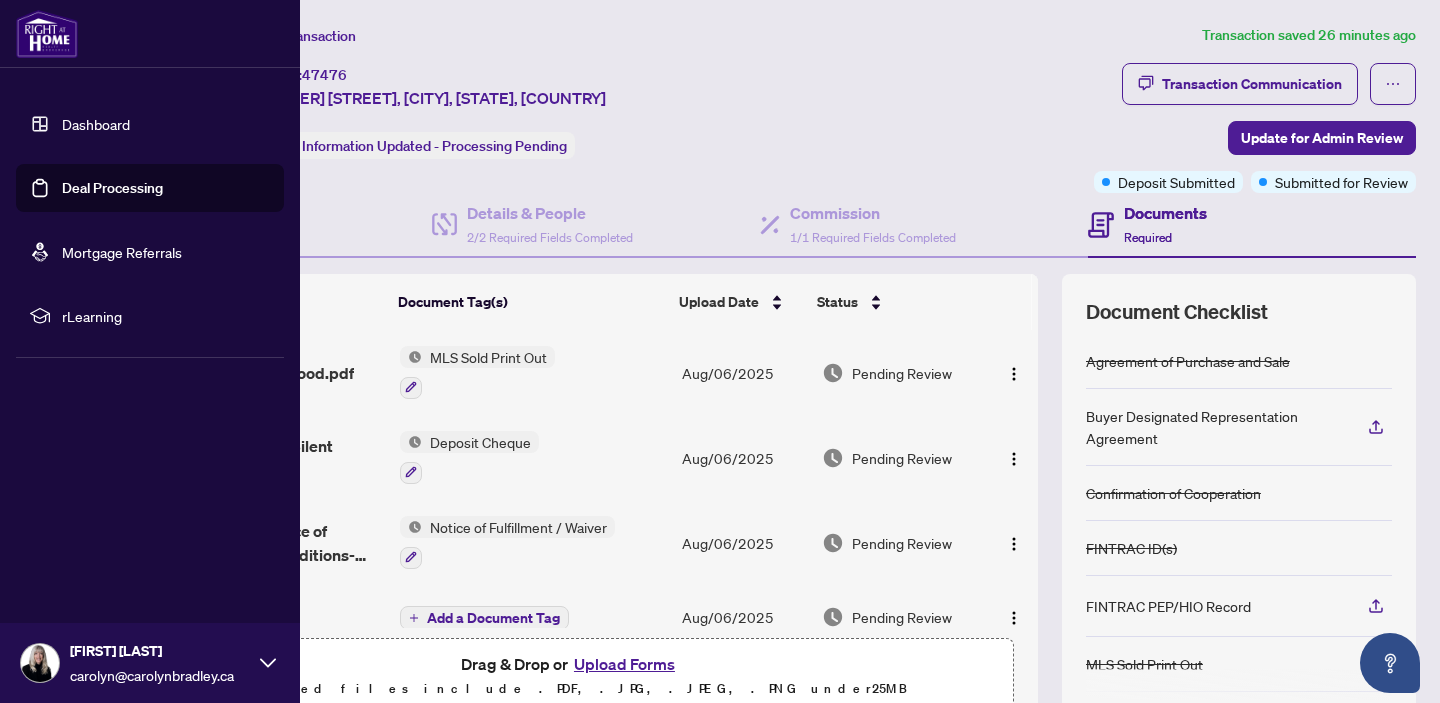click on "Deal Processing" at bounding box center [112, 188] 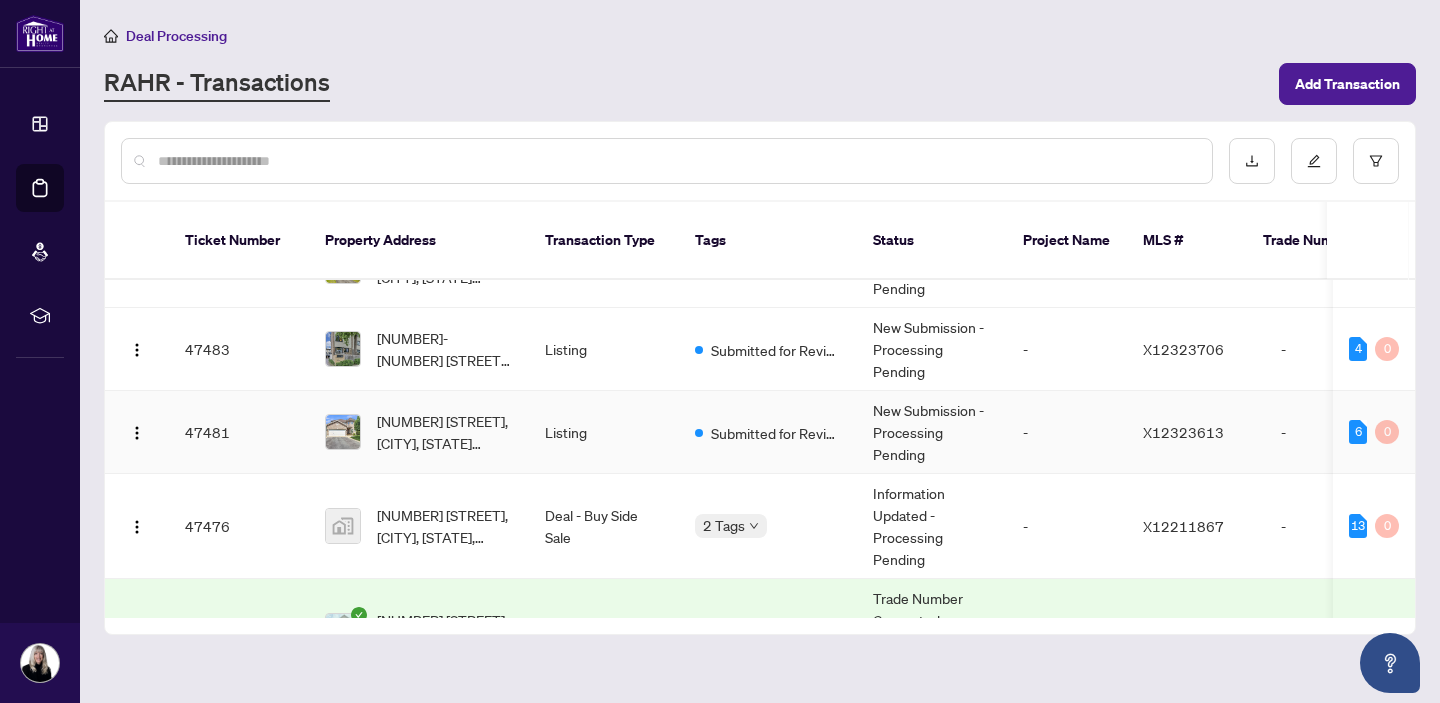scroll, scrollTop: 0, scrollLeft: 0, axis: both 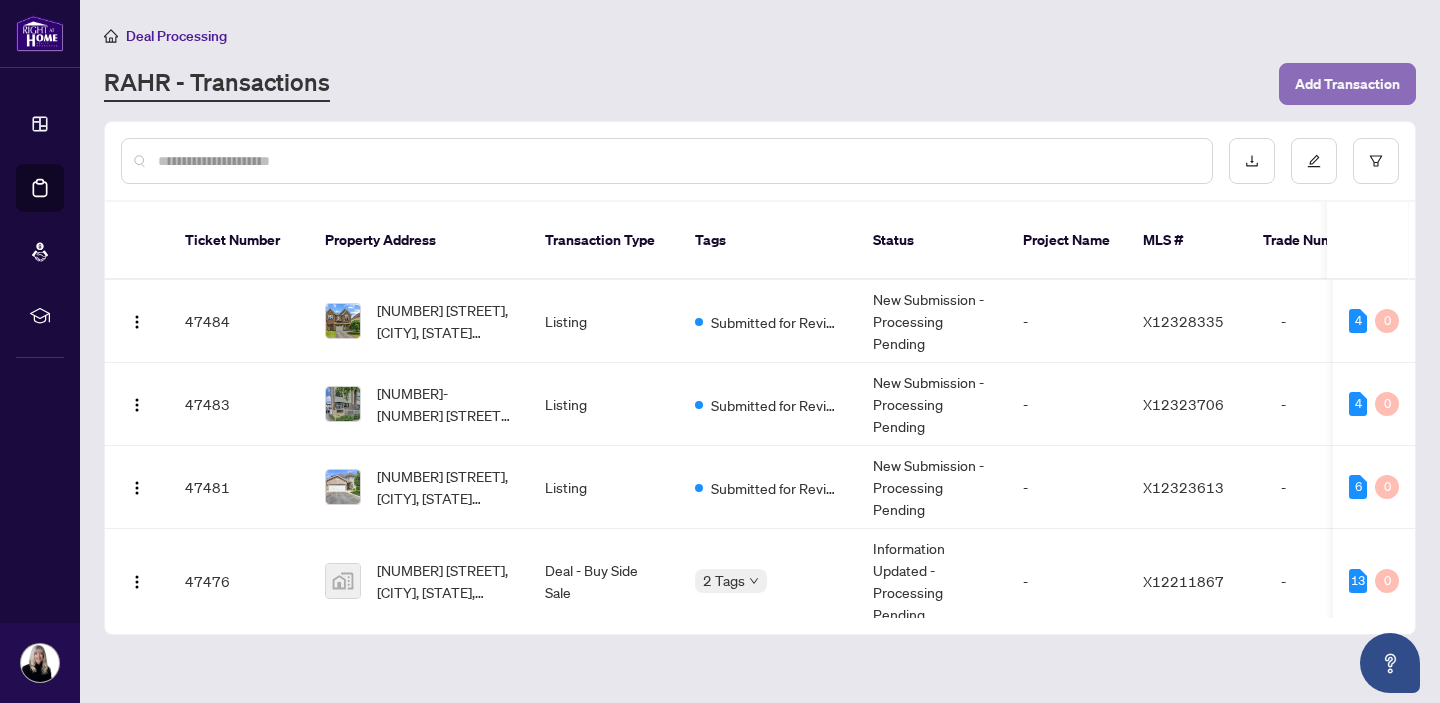 click on "Add Transaction" at bounding box center (1347, 84) 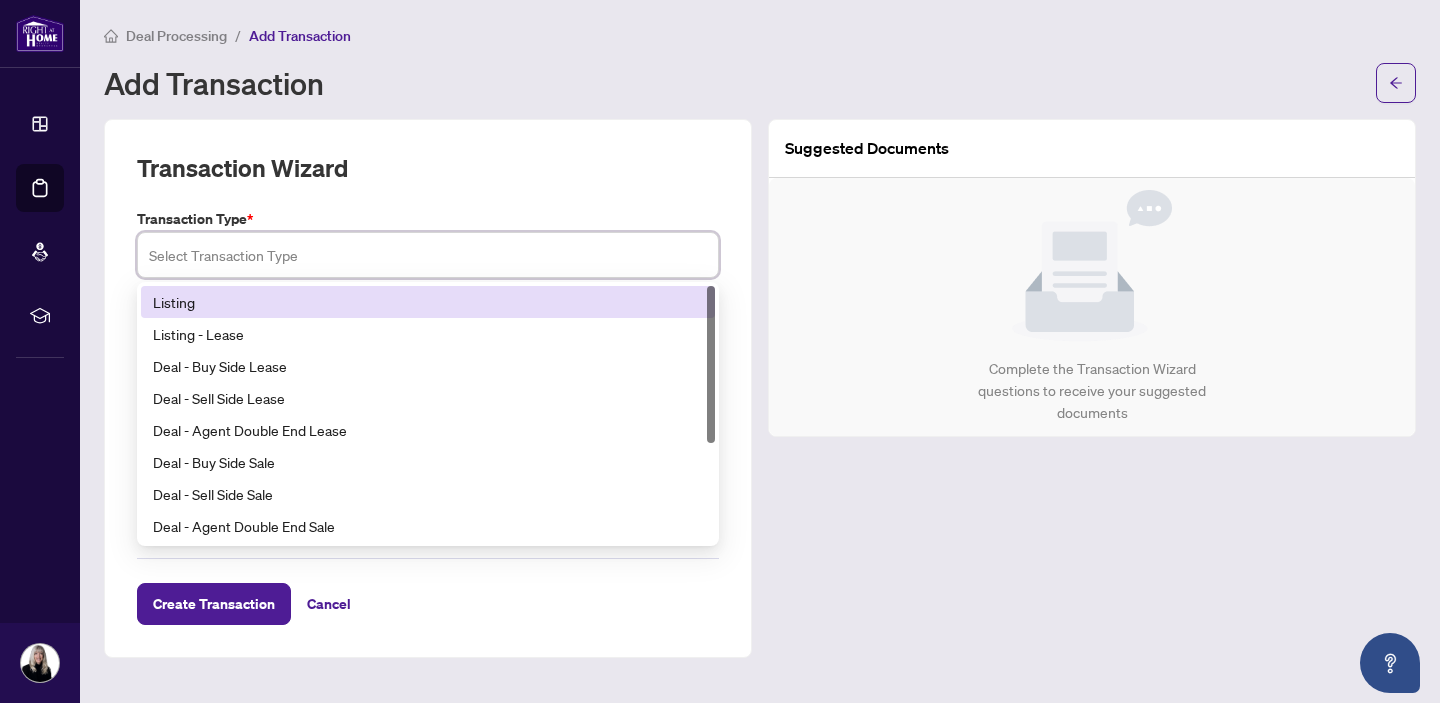 click at bounding box center (428, 255) 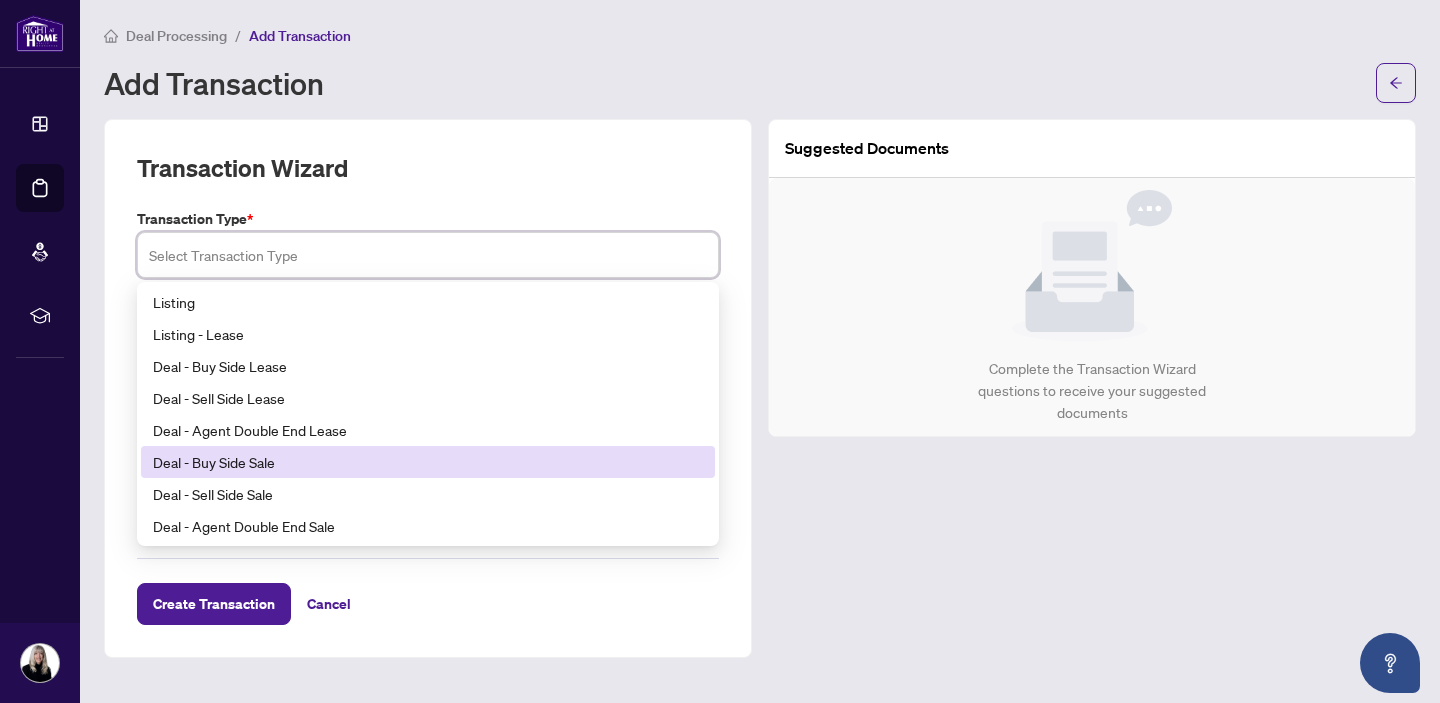 click on "Deal - Buy Side Sale" at bounding box center [428, 462] 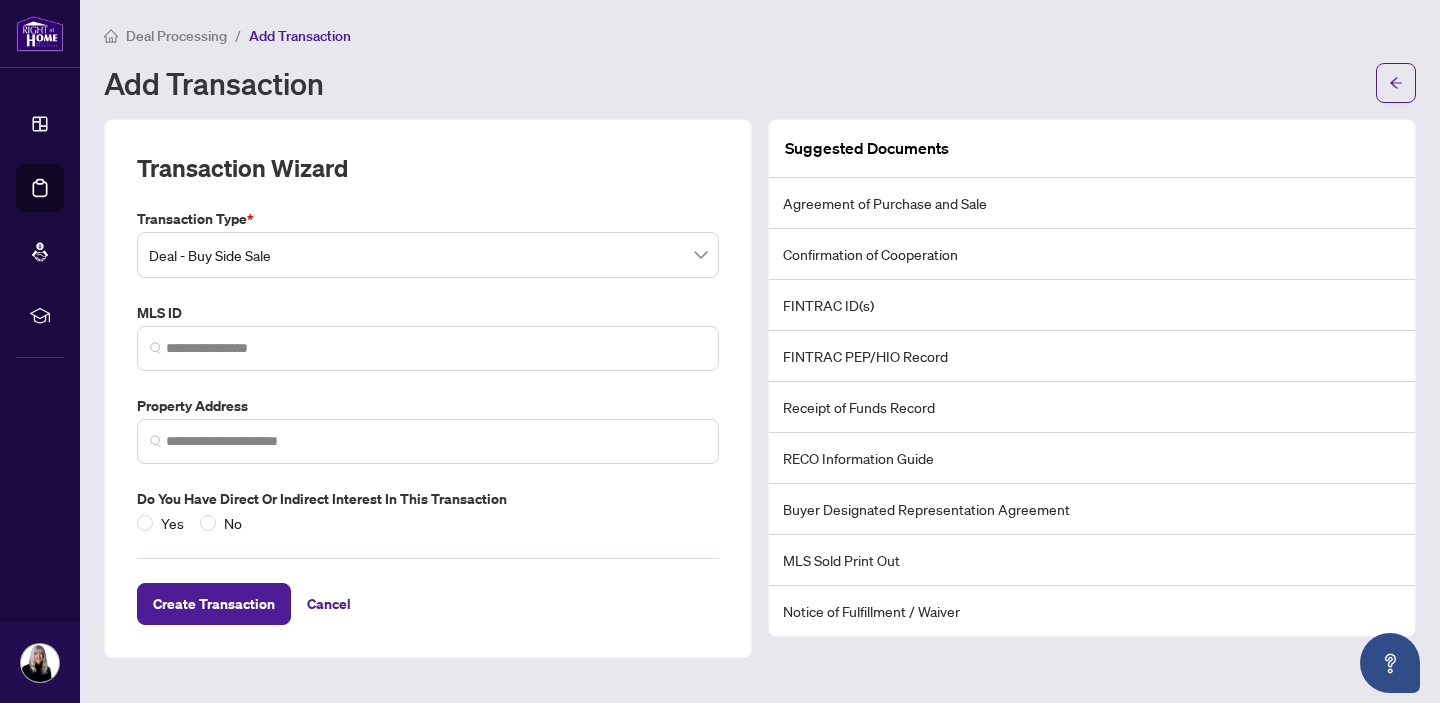 click on "Transaction Type * Deal - Buy Side Sale [NUMBER] [NUMBER] [NUMBER] Listing Listing - Lease Deal - Buy Side Lease Deal - Sell Side Lease Deal - Agent Double End Lease Deal - Buy Side Sale Deal - Sell Side Sale Deal - Agent Double End Sale Deal - Sell Side Assignment Deal - Buy Side Assignment MLS ID Property Address Do you have direct or indirect interest in this transaction Yes No" at bounding box center (428, 371) 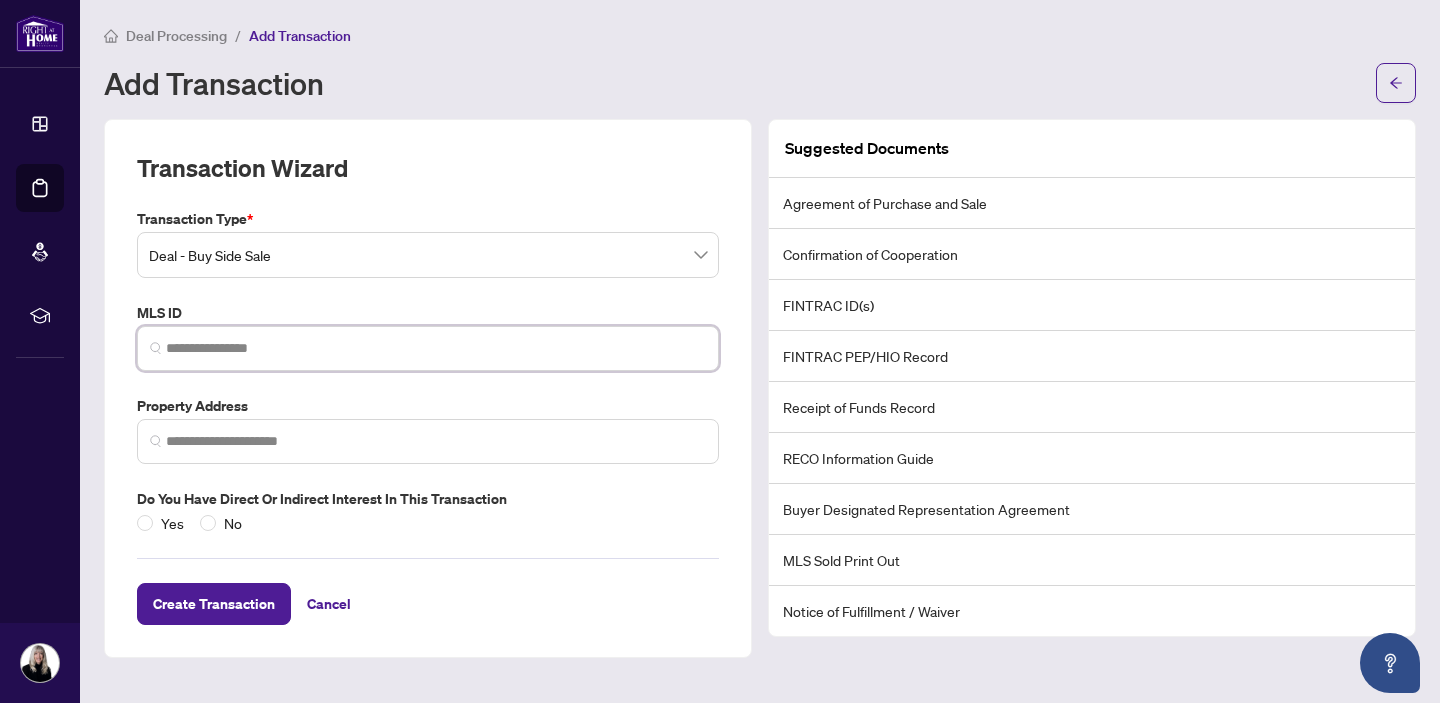 click at bounding box center (436, 348) 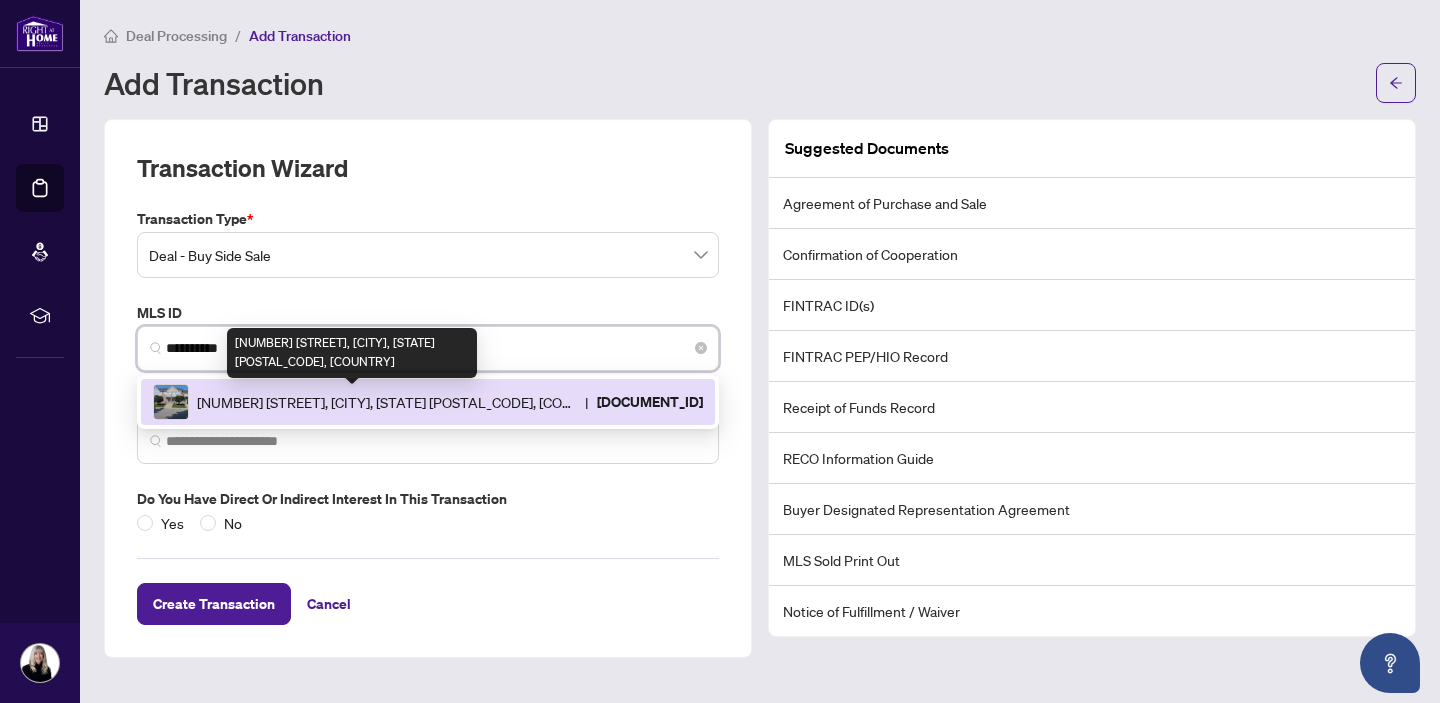 click on "[NUMBER] [STREET], [CITY], [STATE] [POSTAL_CODE], [COUNTRY]" at bounding box center [387, 402] 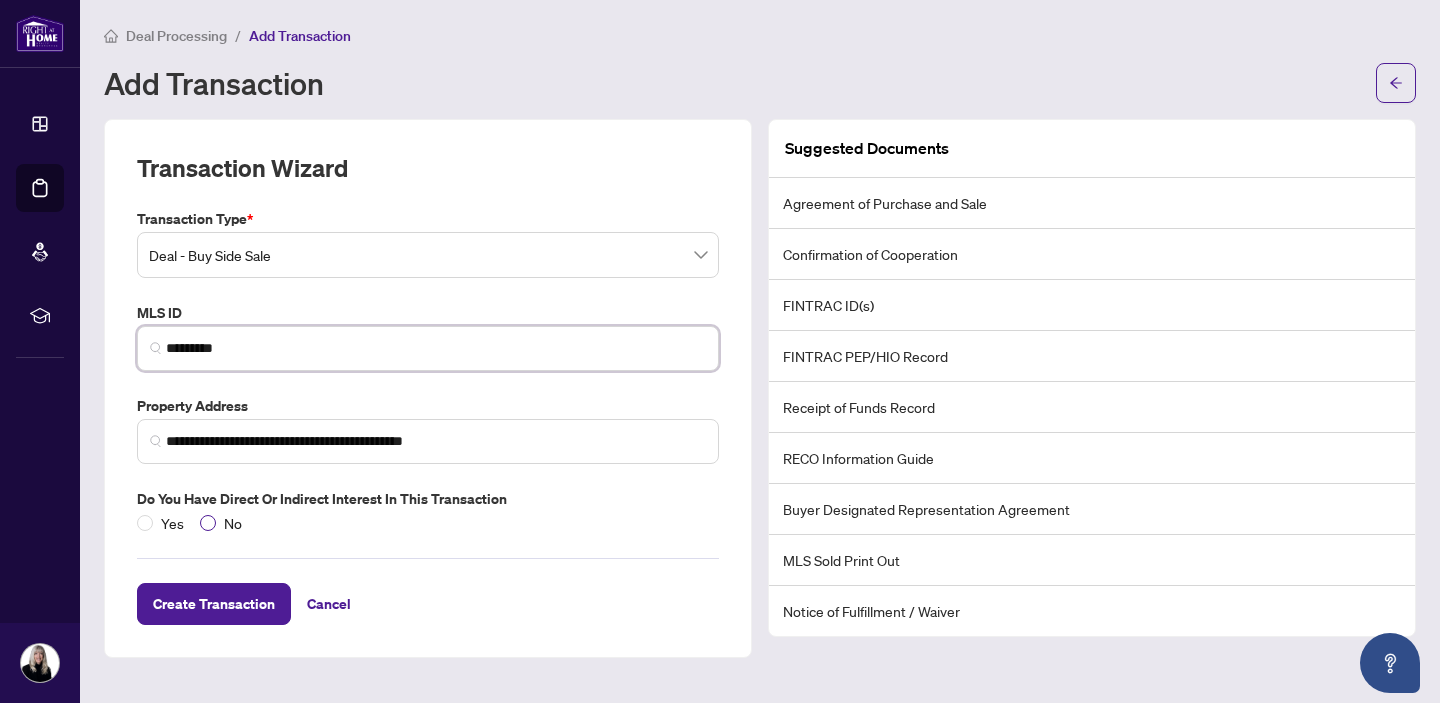type on "*********" 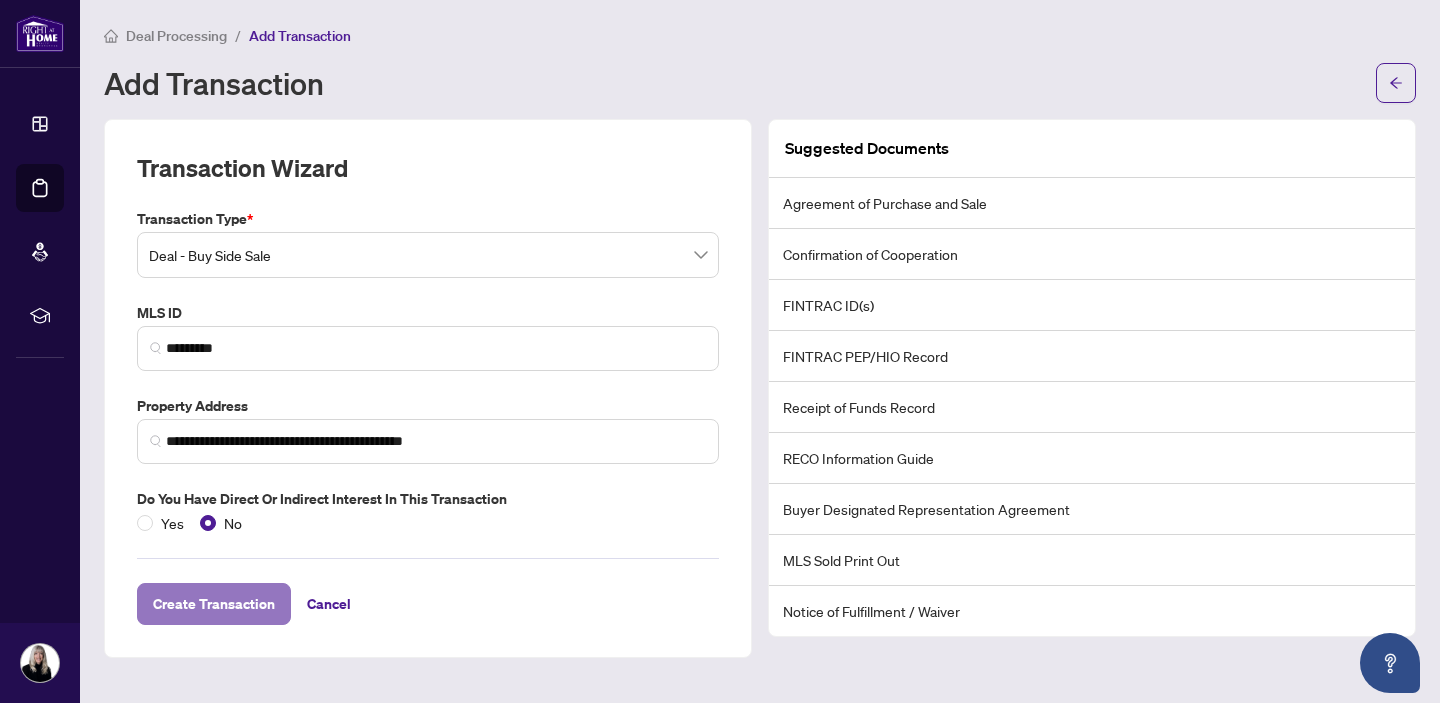 click on "Create Transaction" at bounding box center [214, 604] 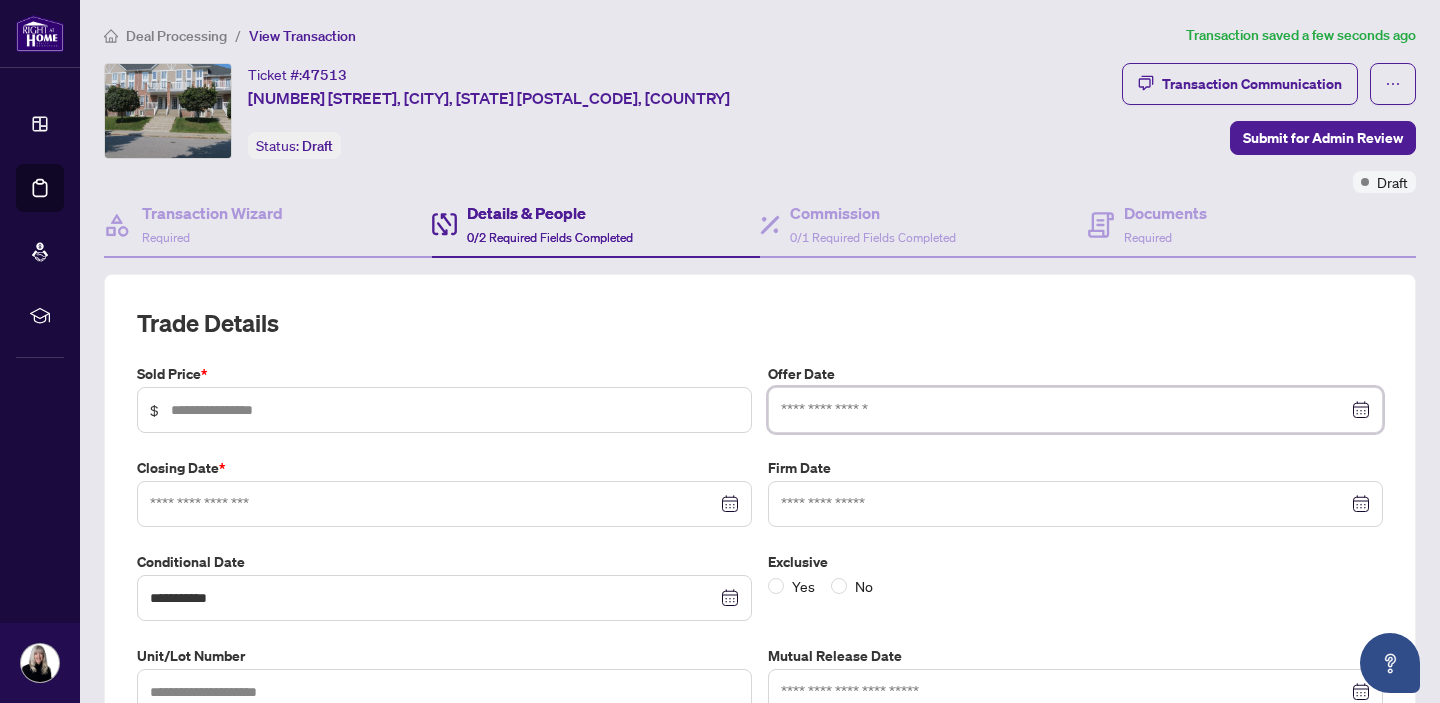 click at bounding box center [1064, 410] 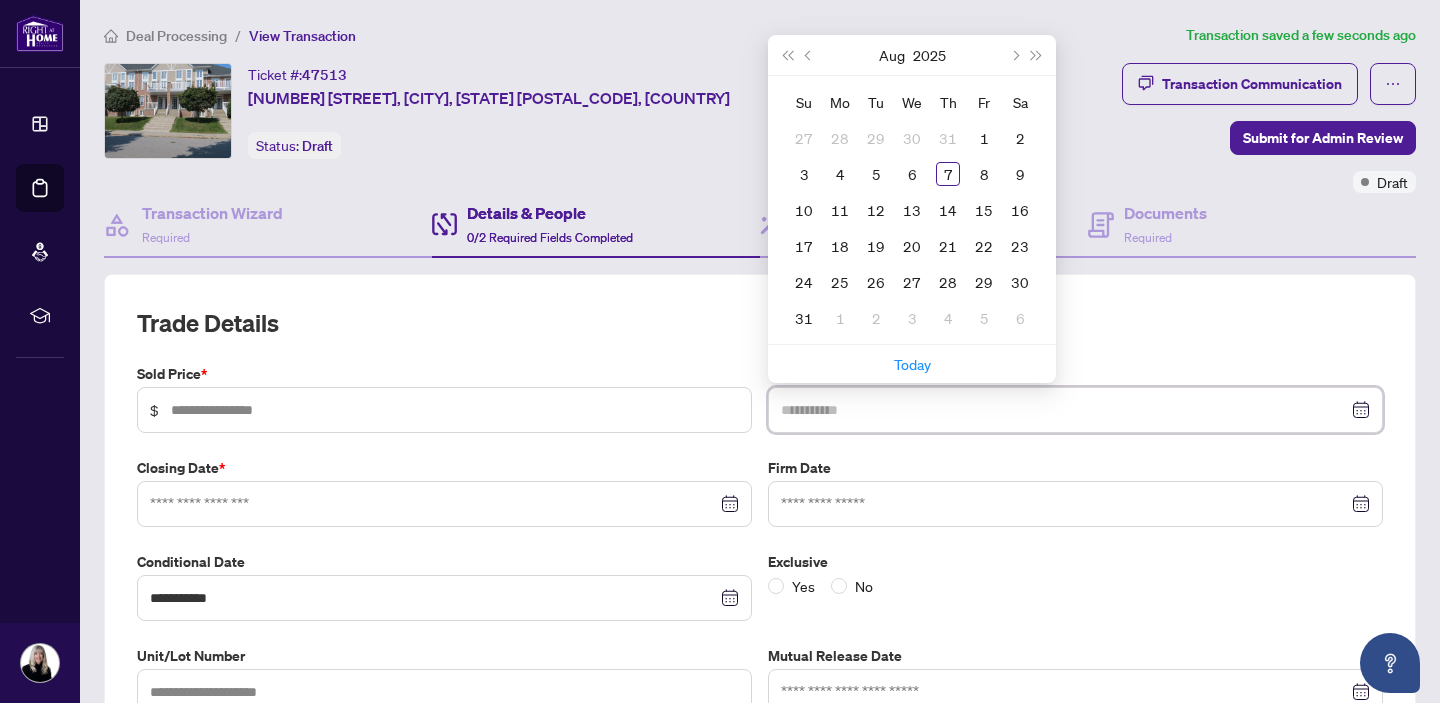 type on "**********" 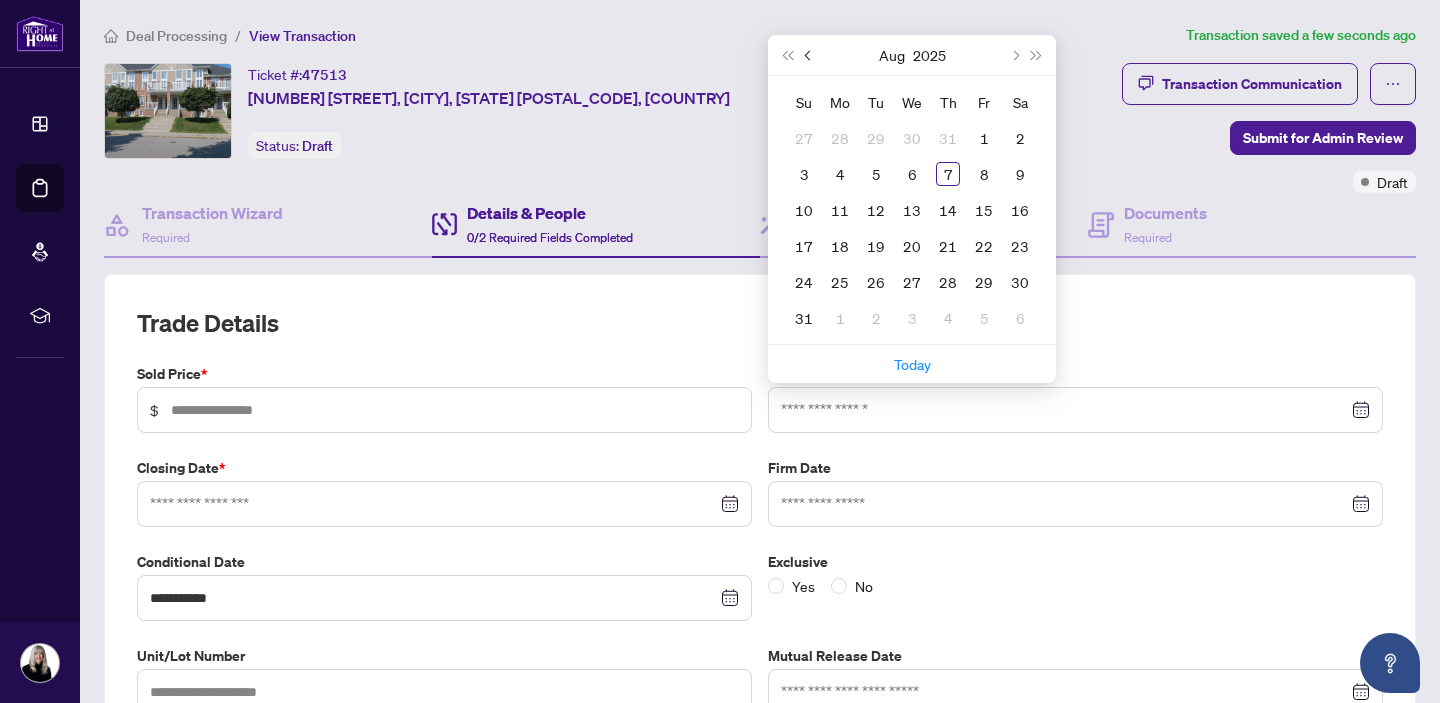 click at bounding box center (810, 55) 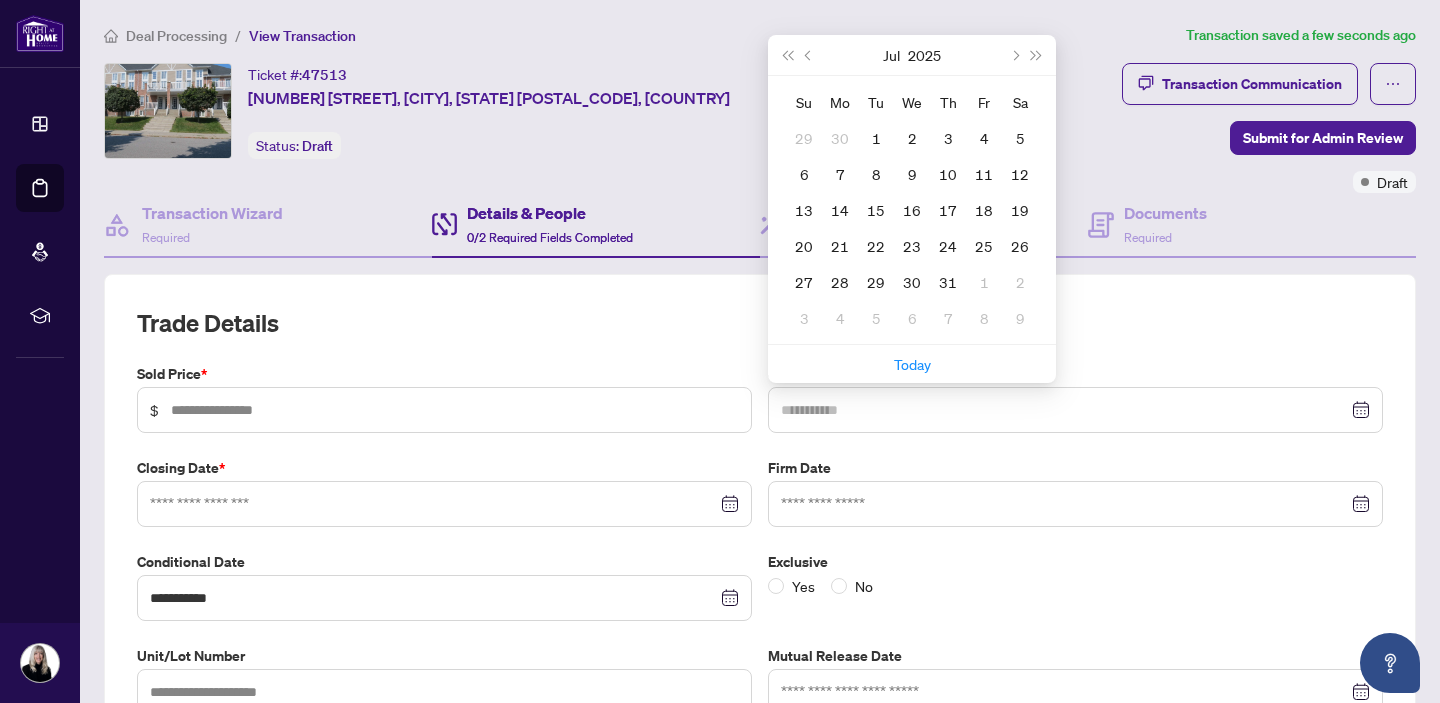 type on "**********" 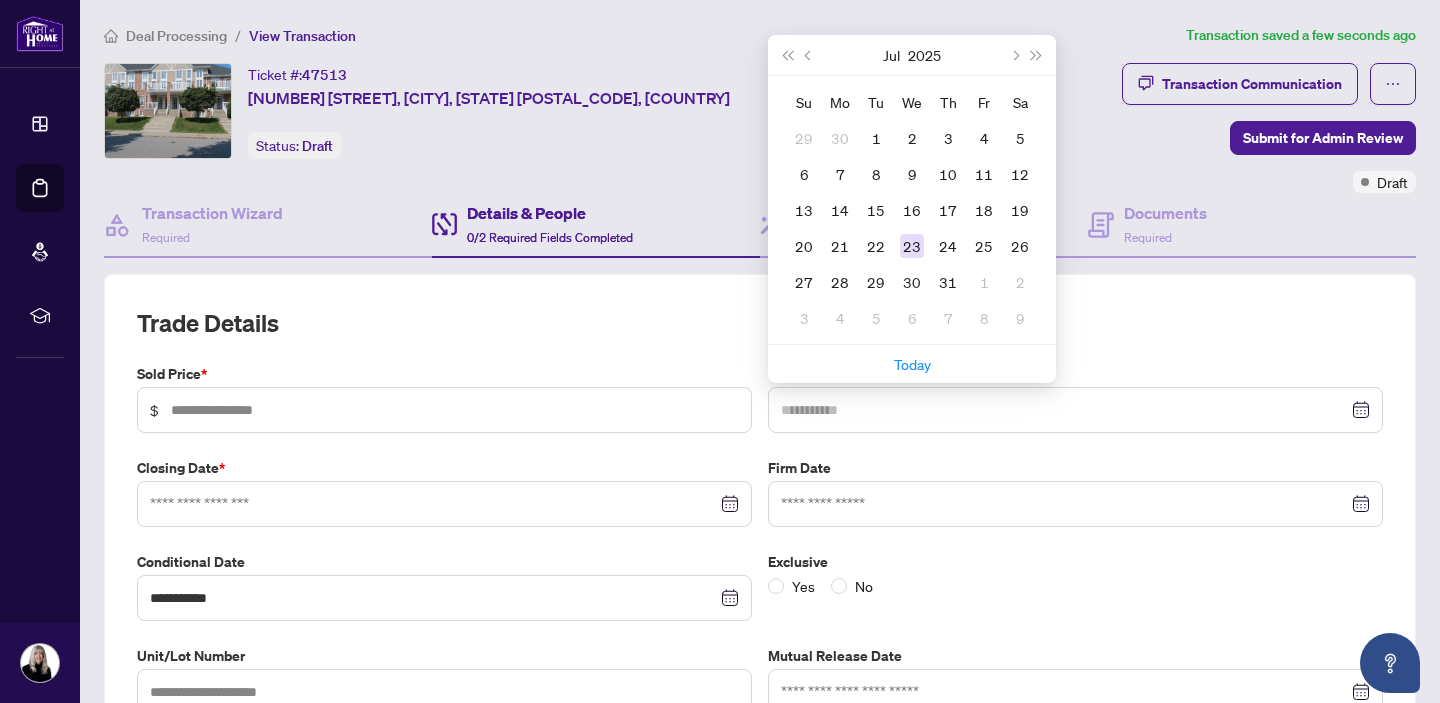 type on "**********" 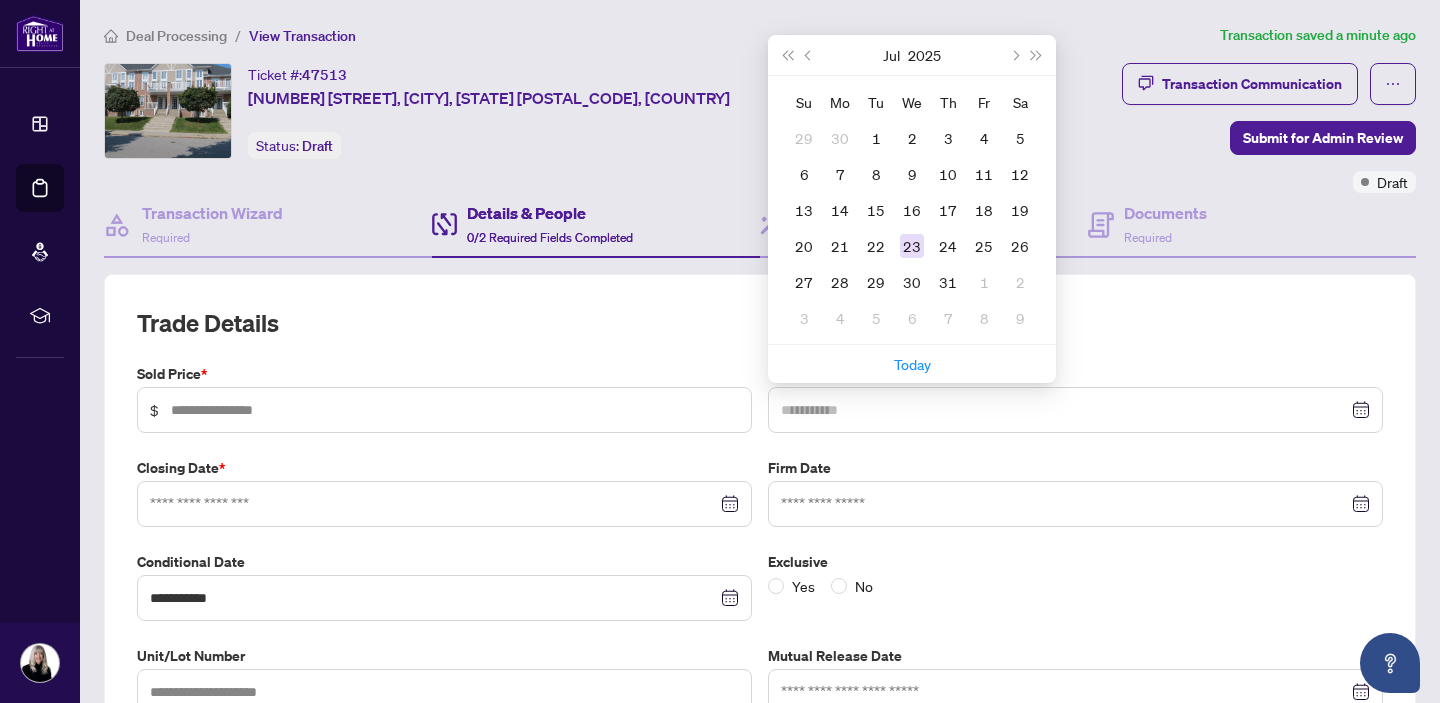 click on "23" at bounding box center (912, 246) 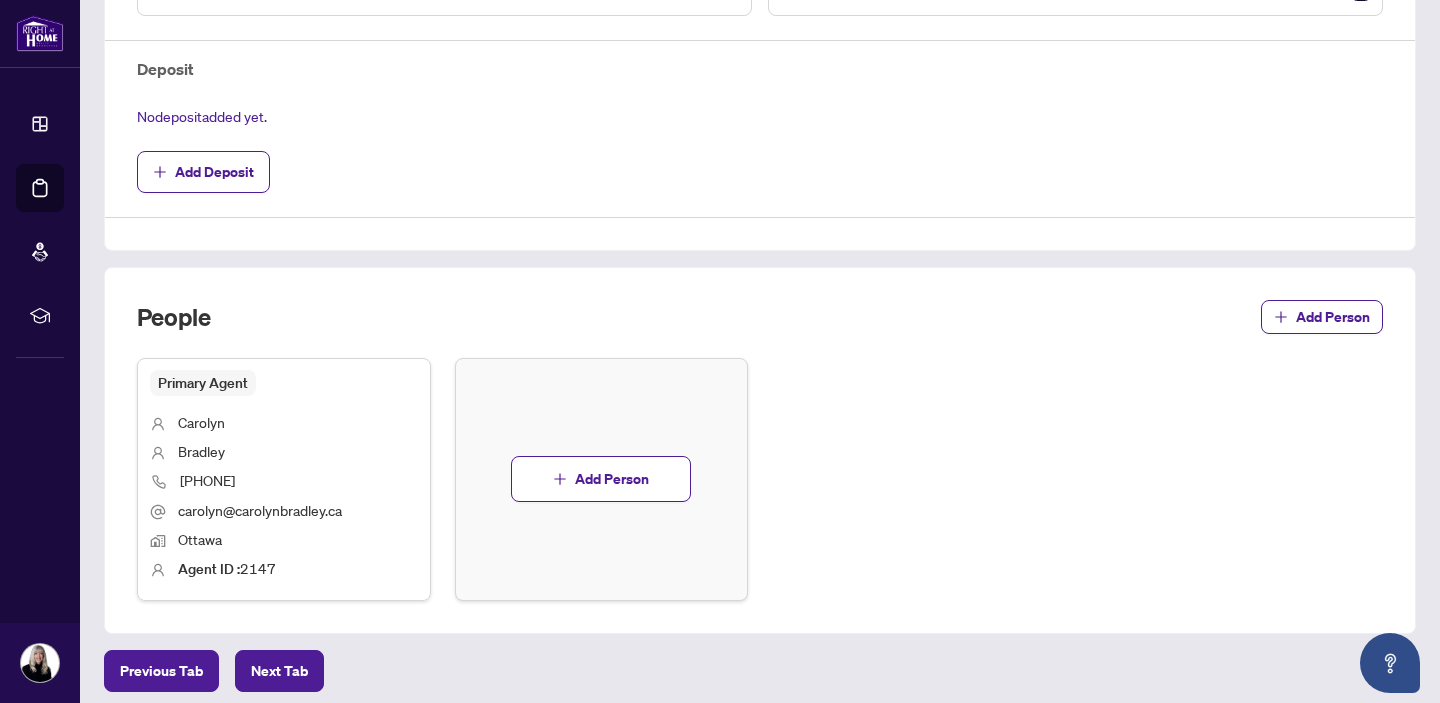 scroll, scrollTop: 713, scrollLeft: 0, axis: vertical 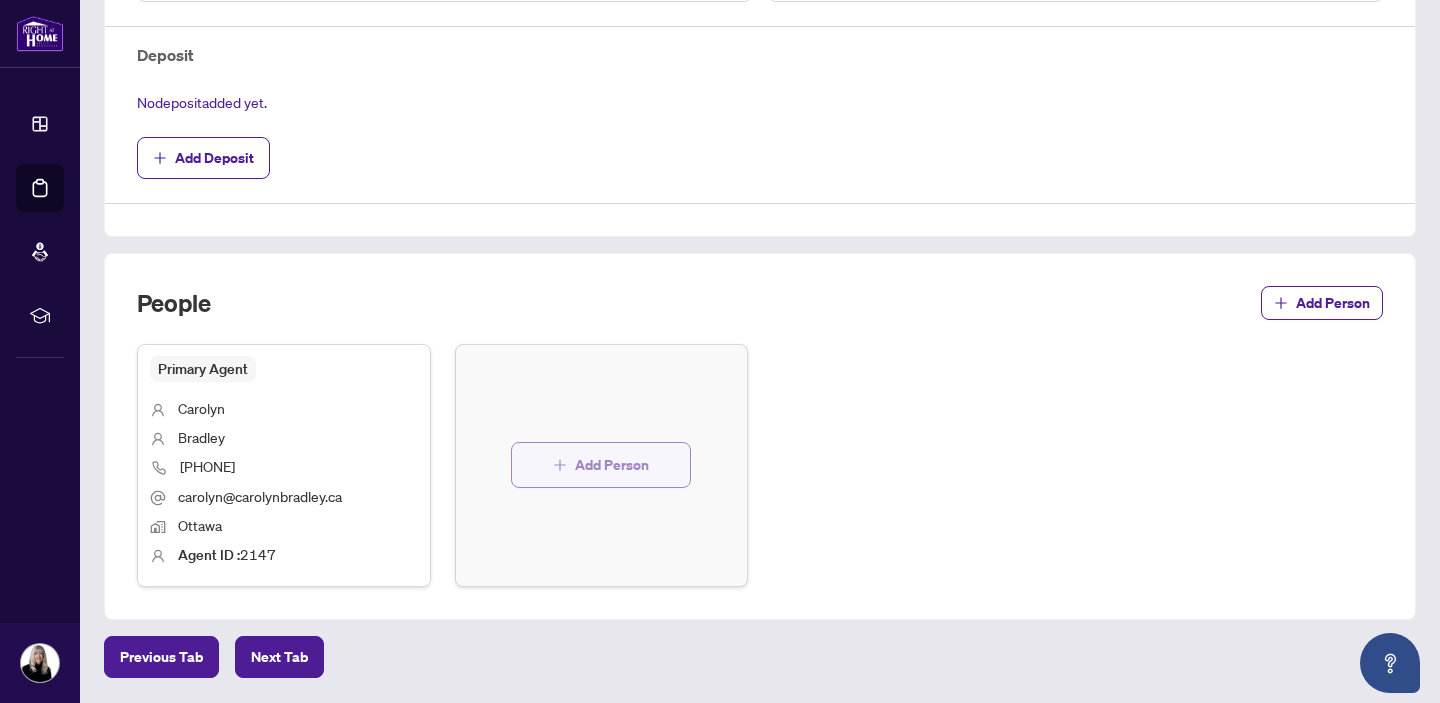 click on "Add Person" at bounding box center (612, 465) 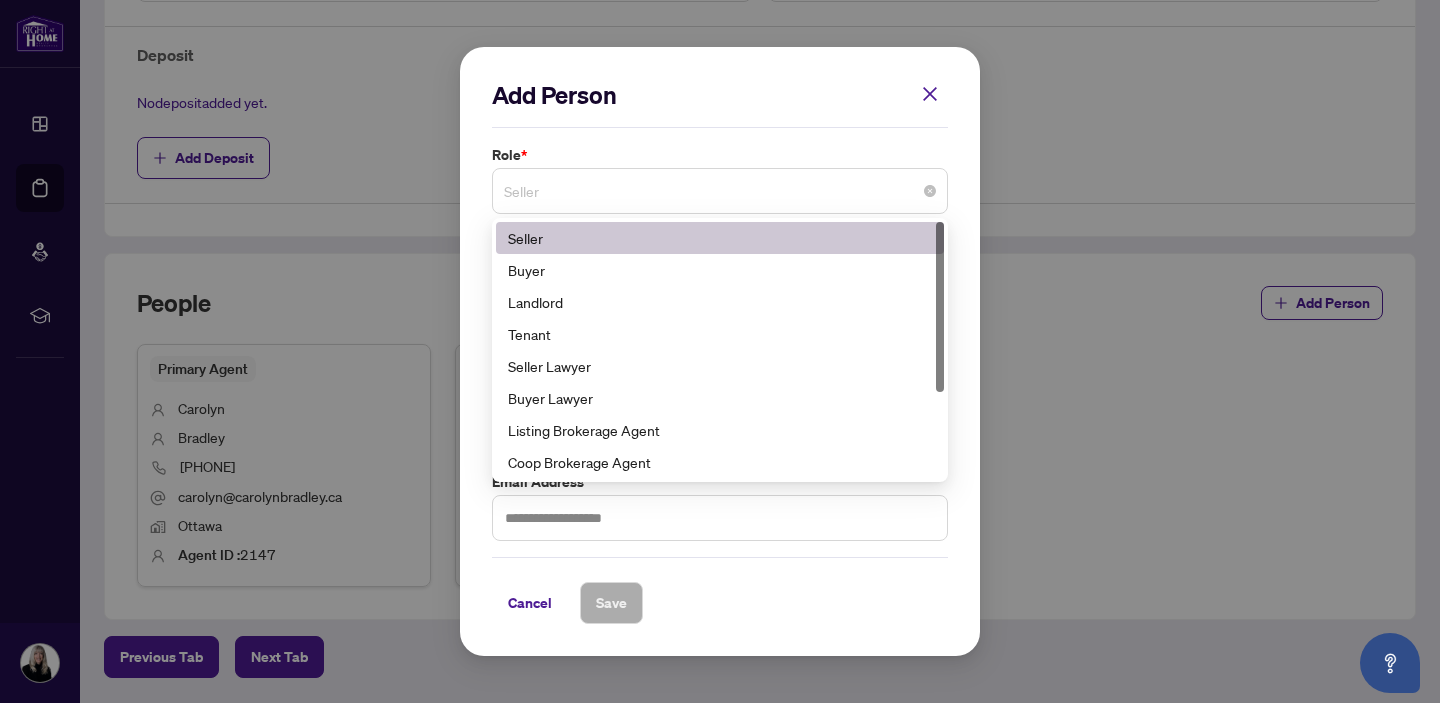 click on "Seller" at bounding box center (720, 191) 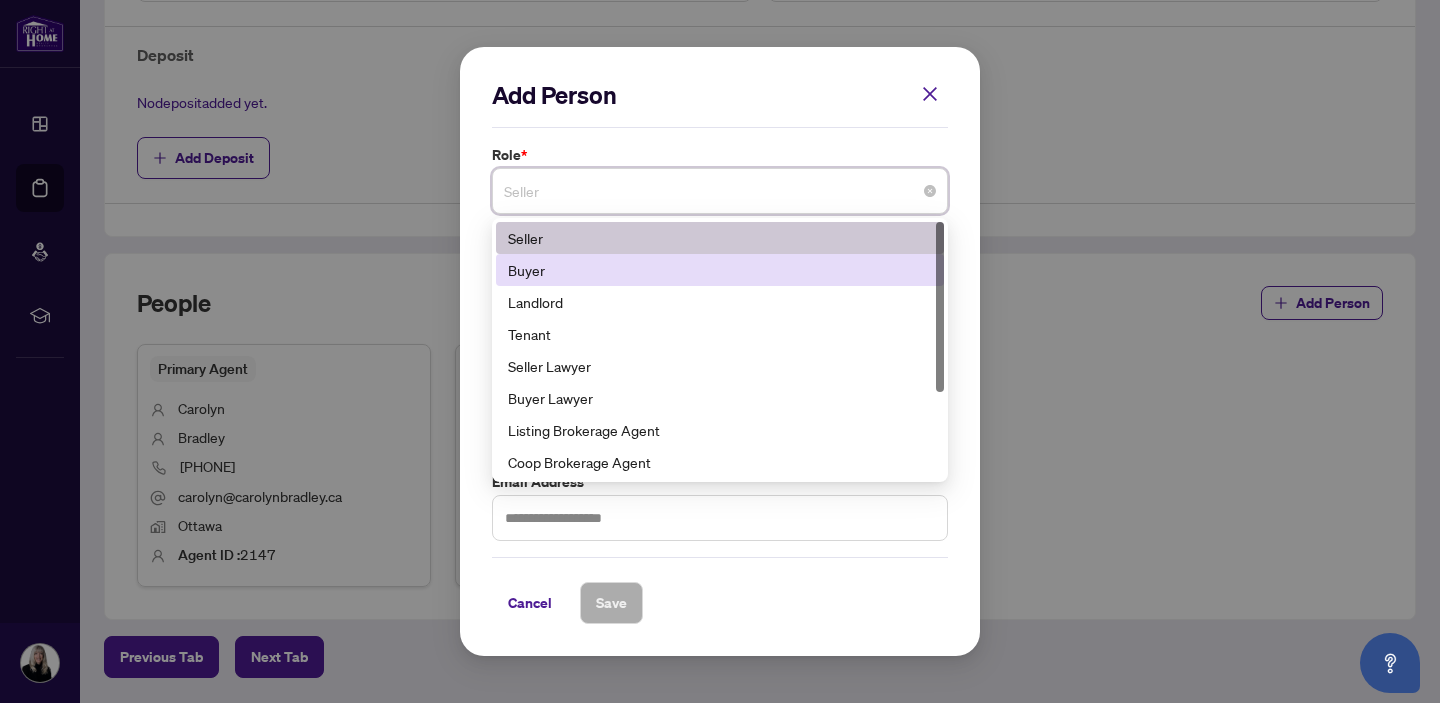 click on "Buyer" at bounding box center [720, 270] 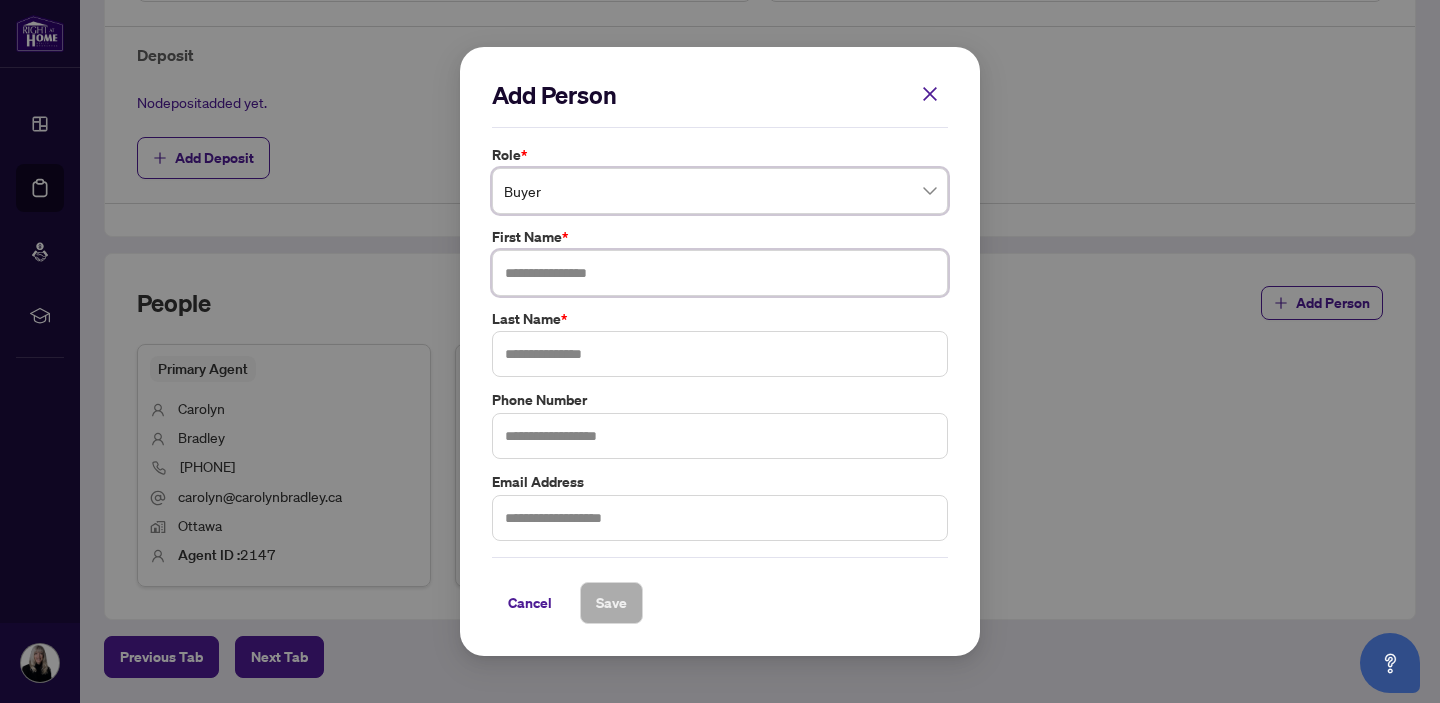 click at bounding box center [720, 273] 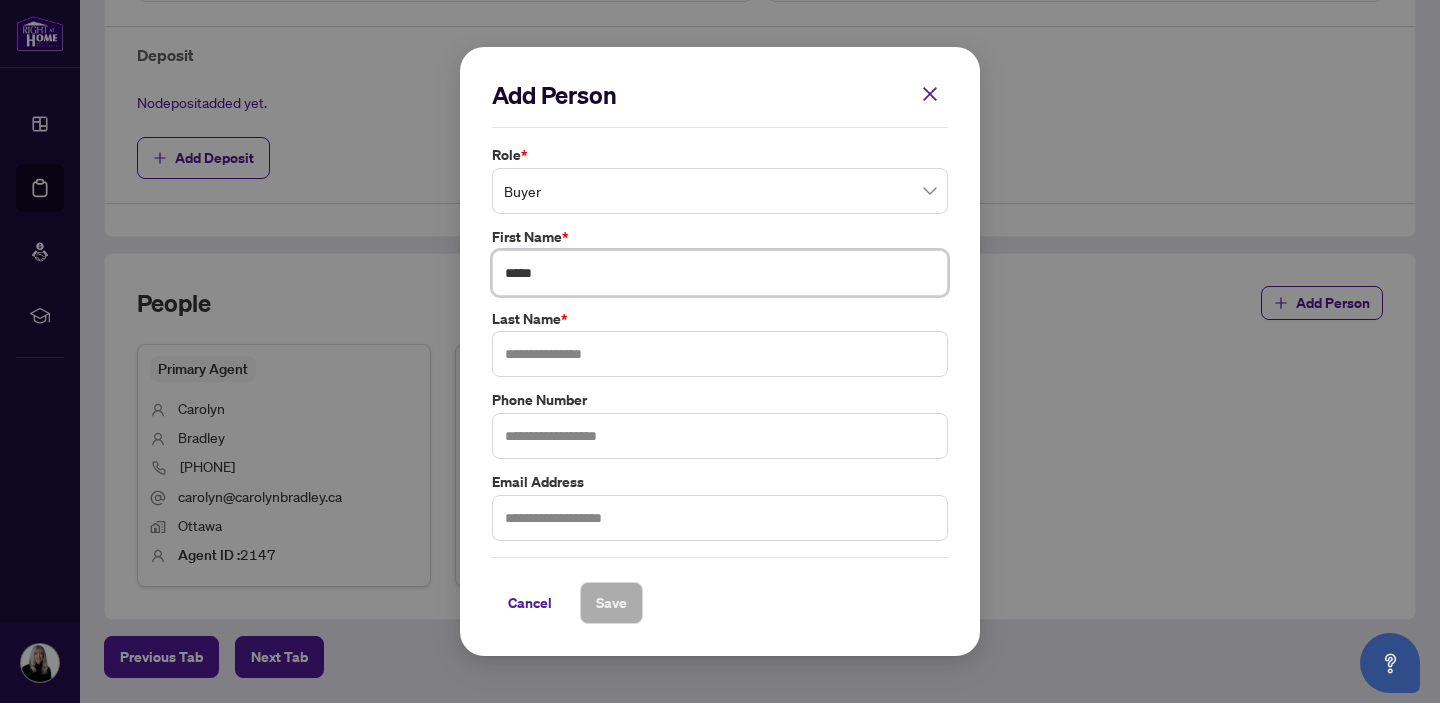 type on "*****" 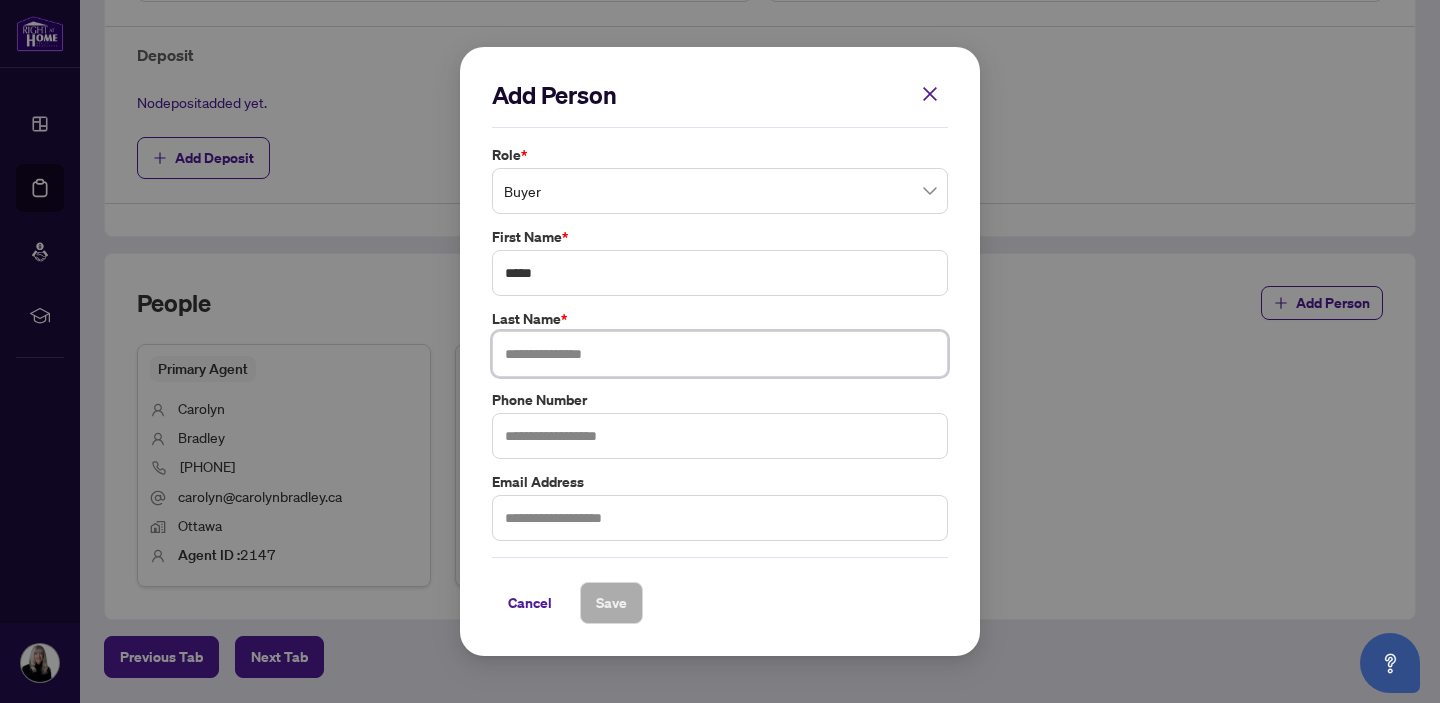click at bounding box center (720, 354) 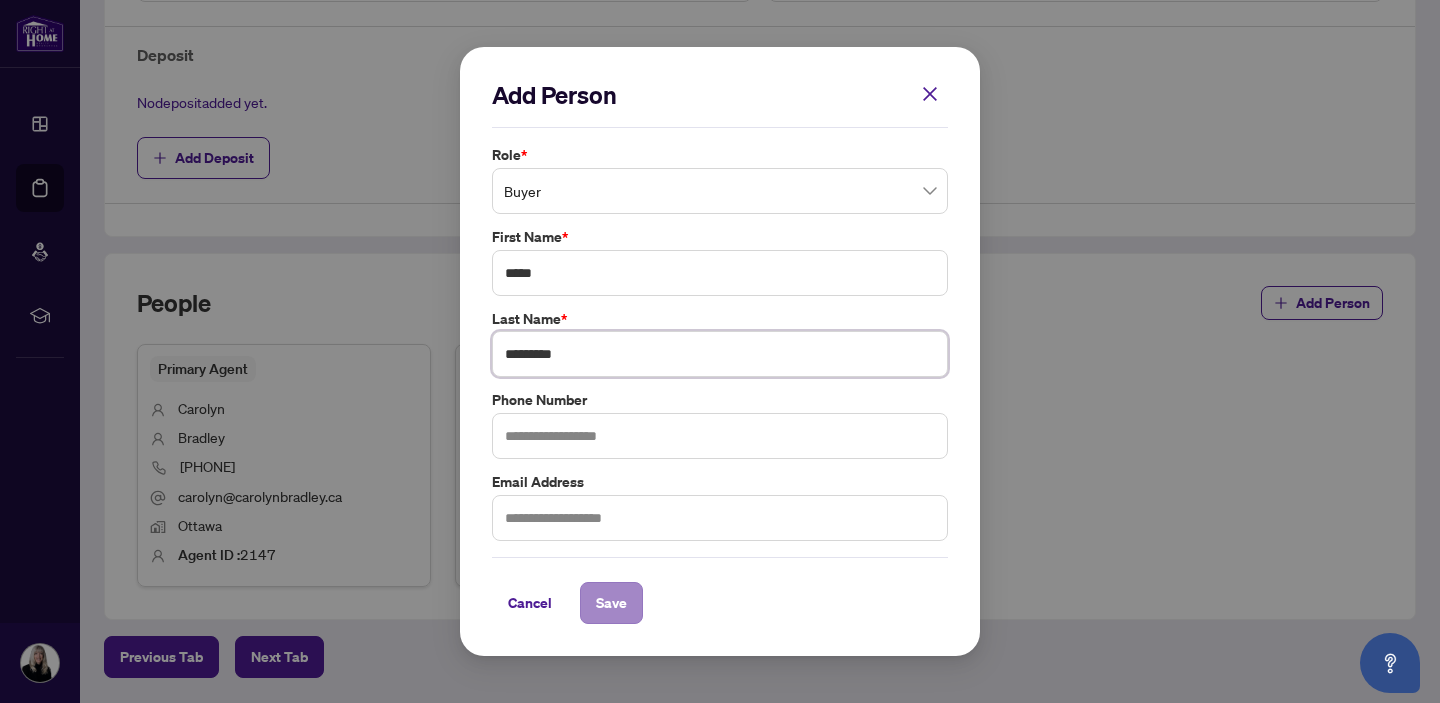 type on "*********" 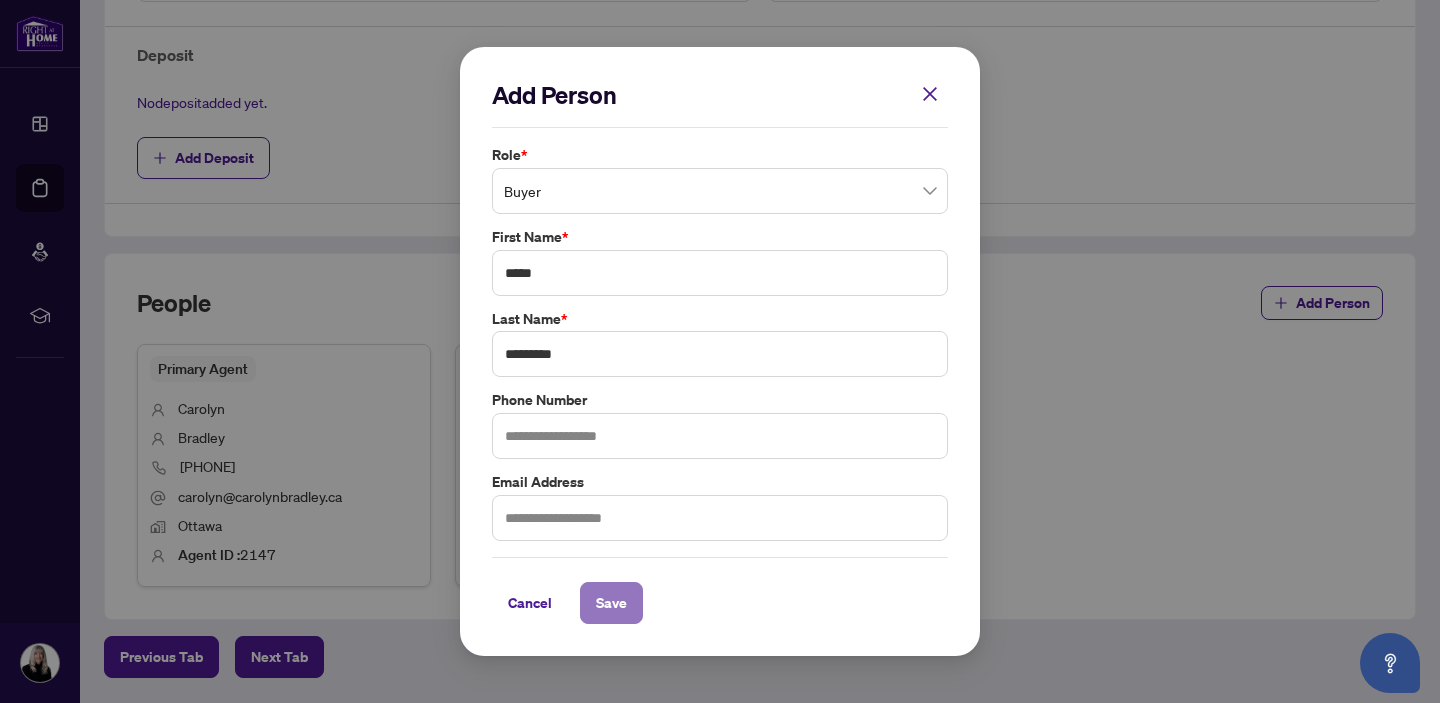 click on "Save" at bounding box center [611, 603] 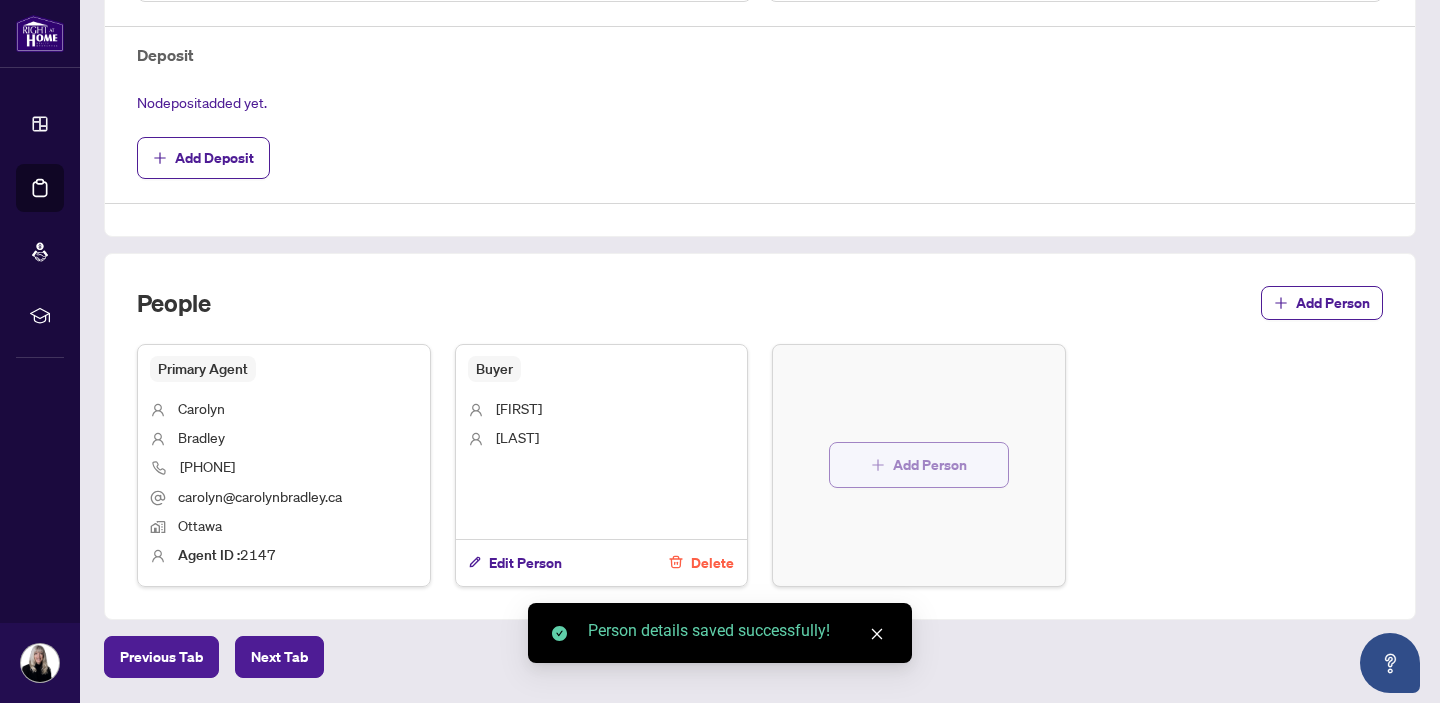 click on "Add Person" at bounding box center (930, 465) 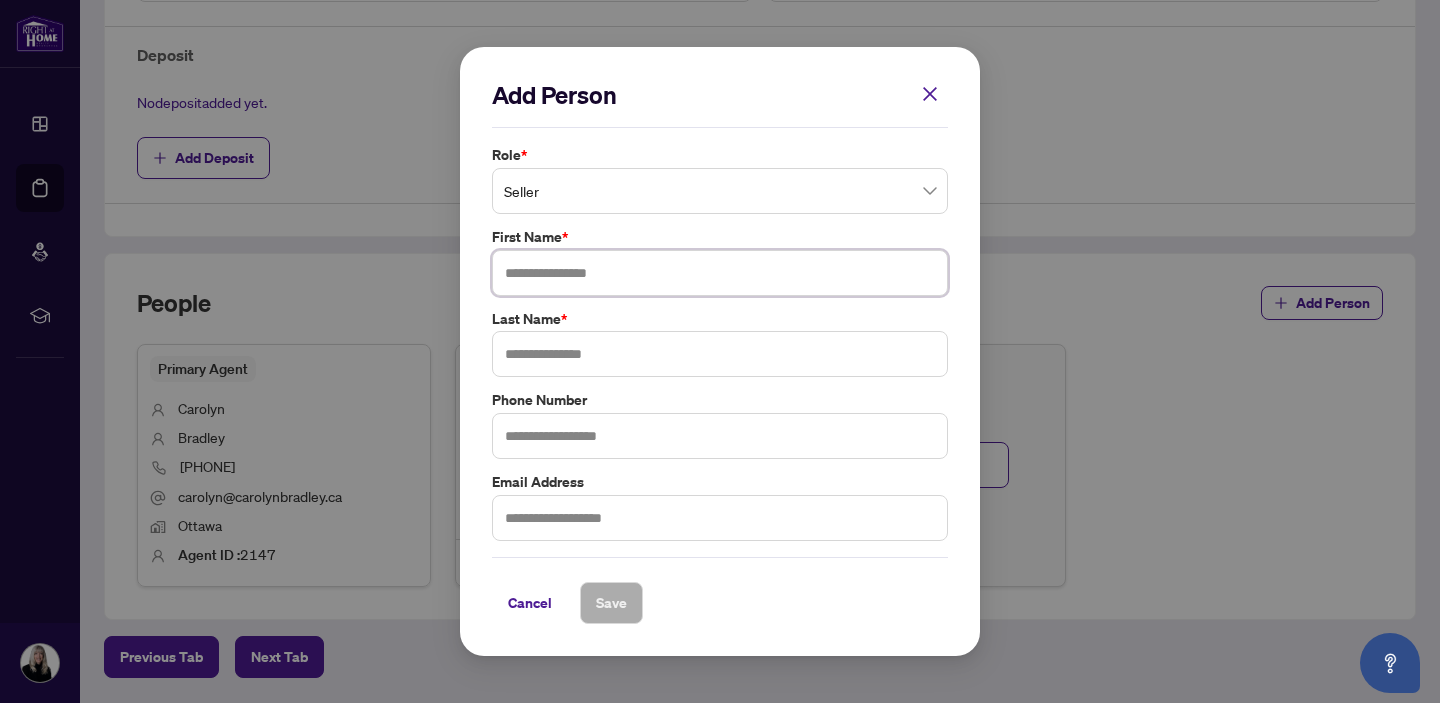 click at bounding box center (720, 273) 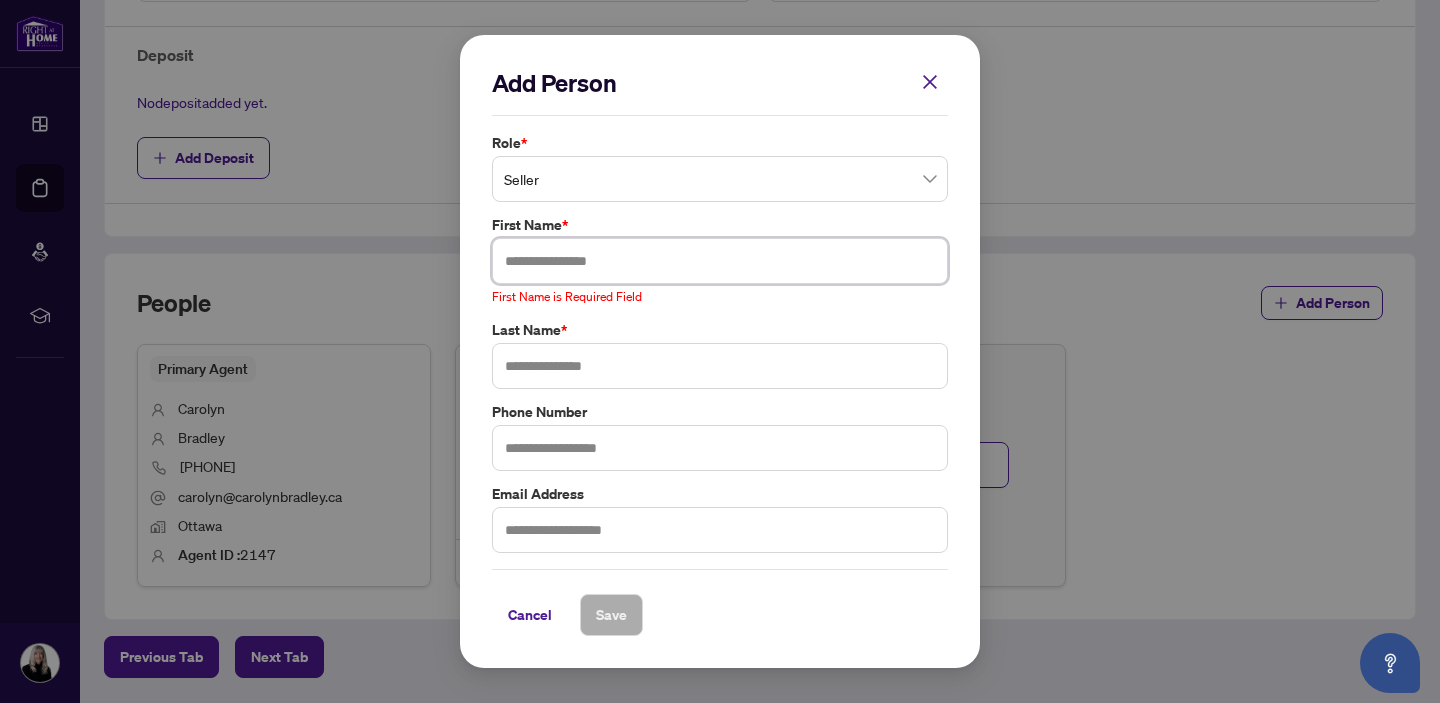 click at bounding box center (720, 261) 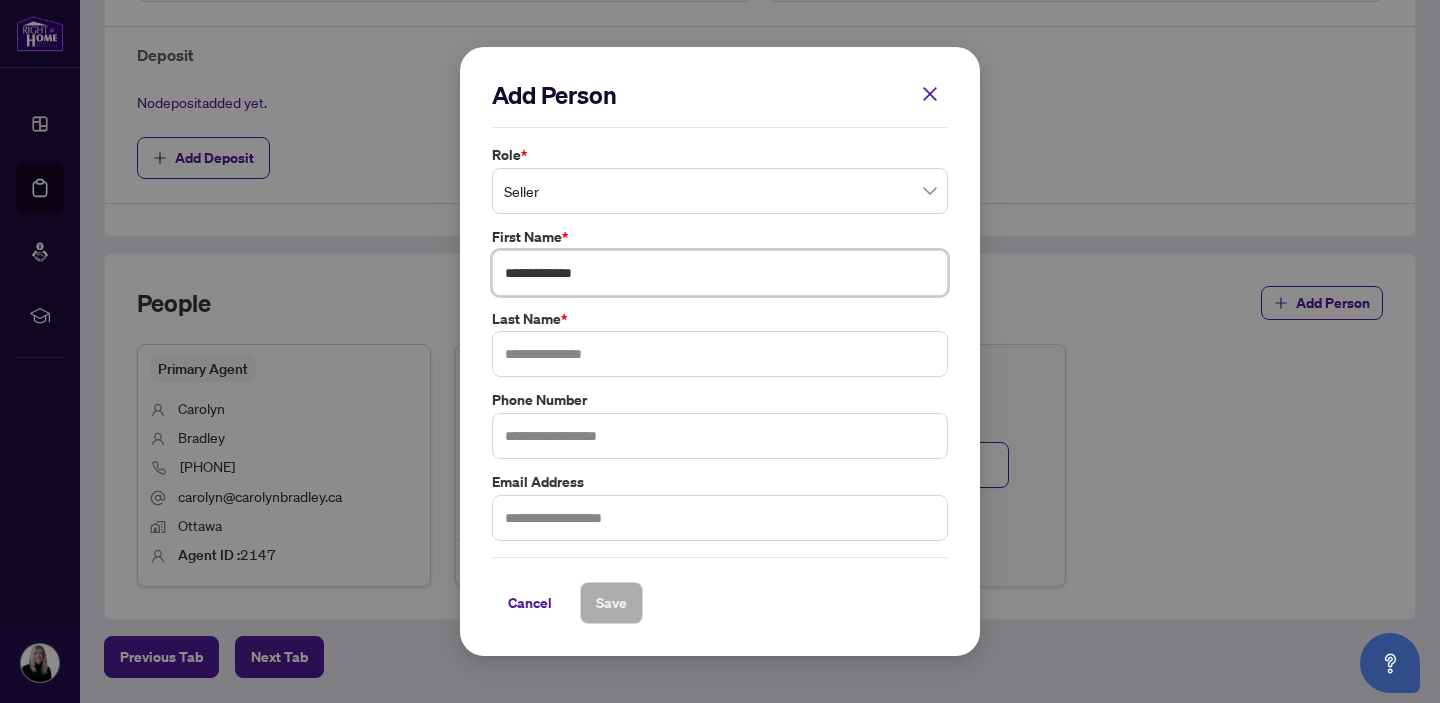 type on "**********" 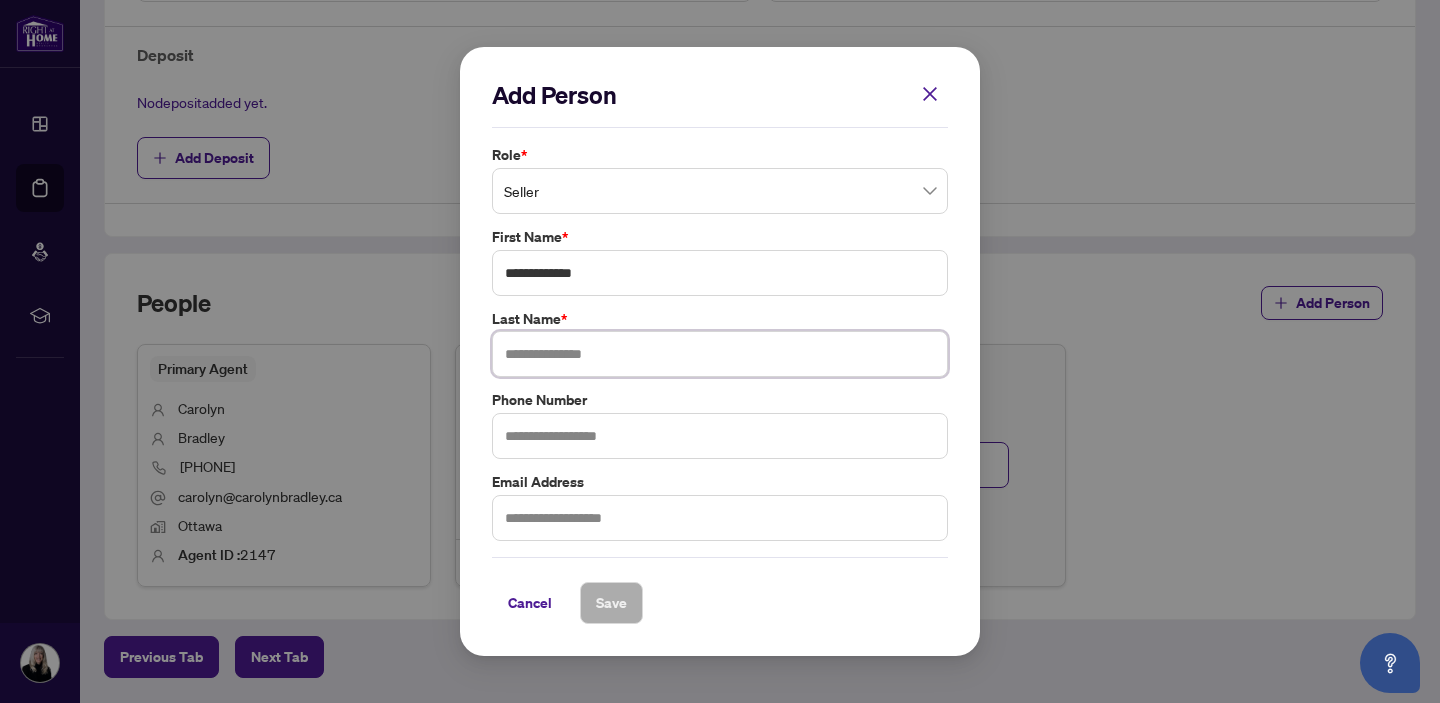 click at bounding box center [720, 354] 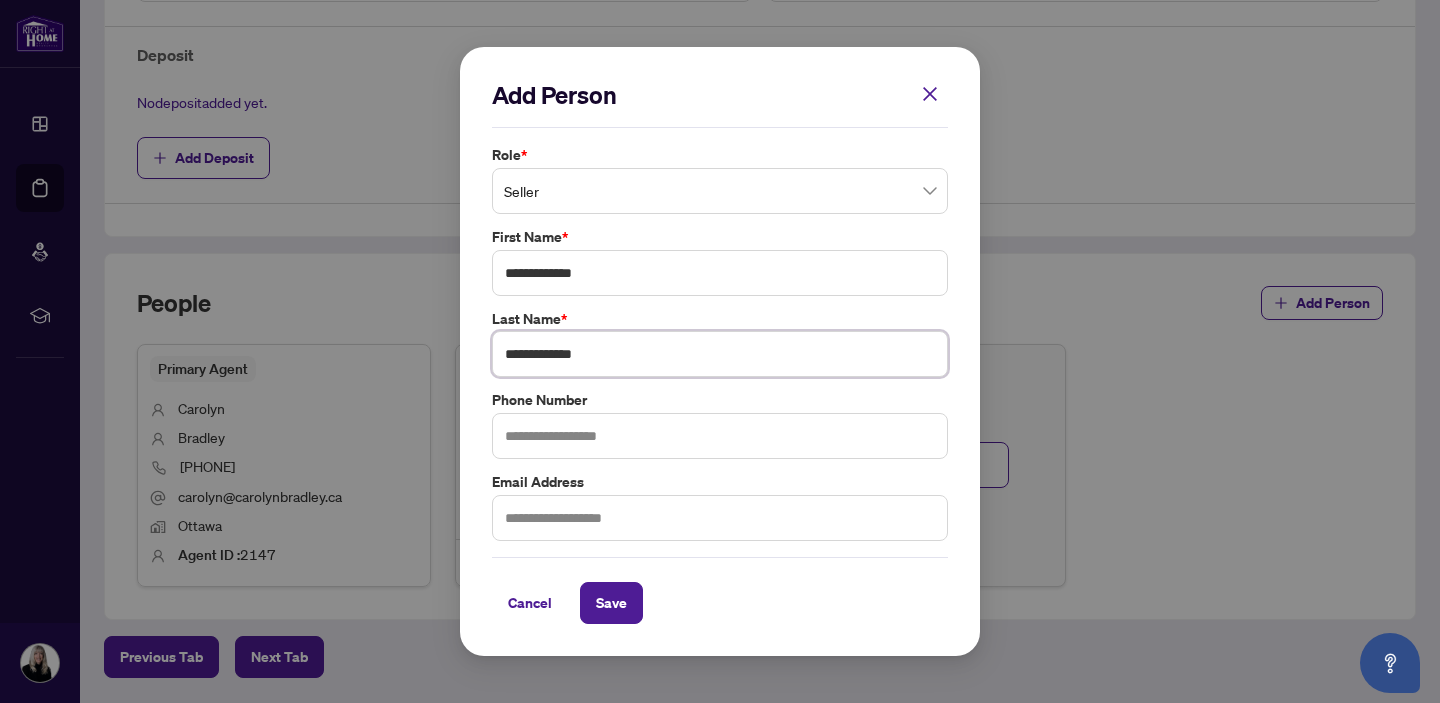 type on "**********" 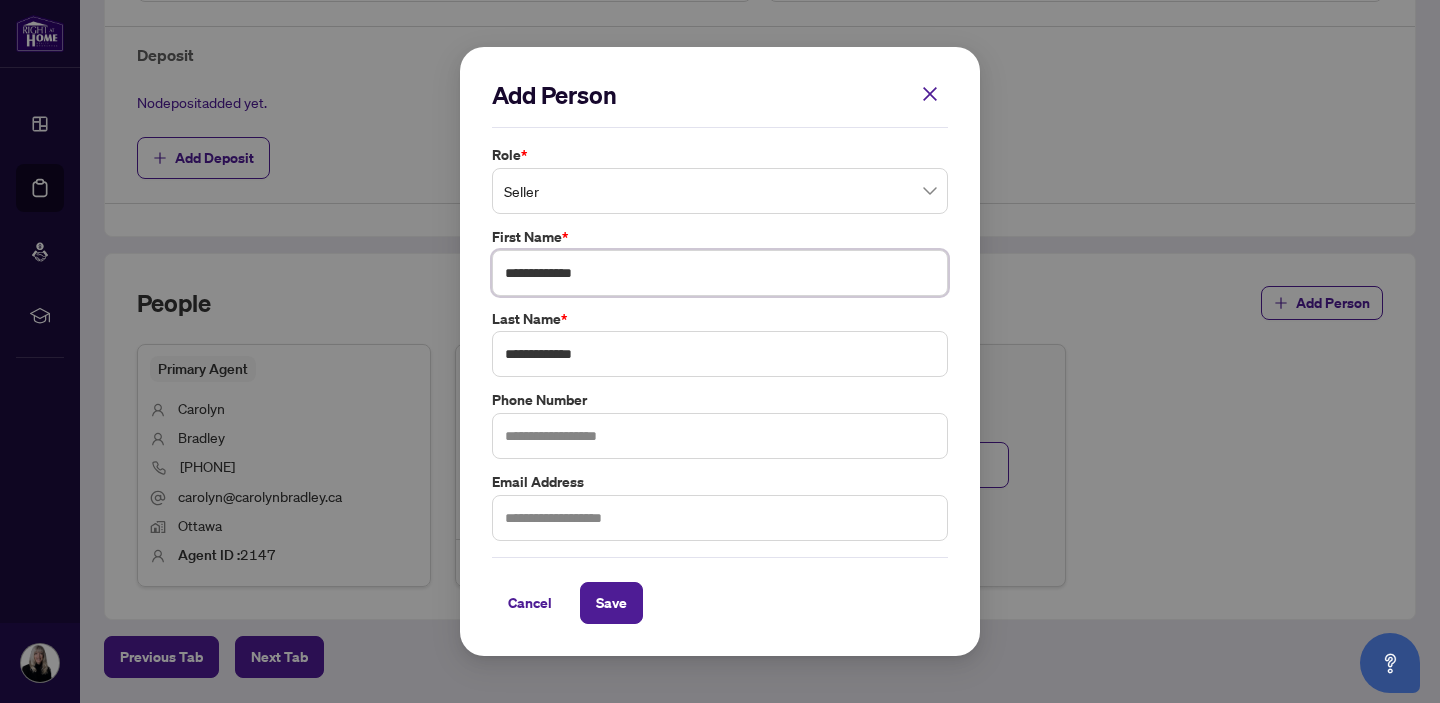 click on "**********" at bounding box center [720, 273] 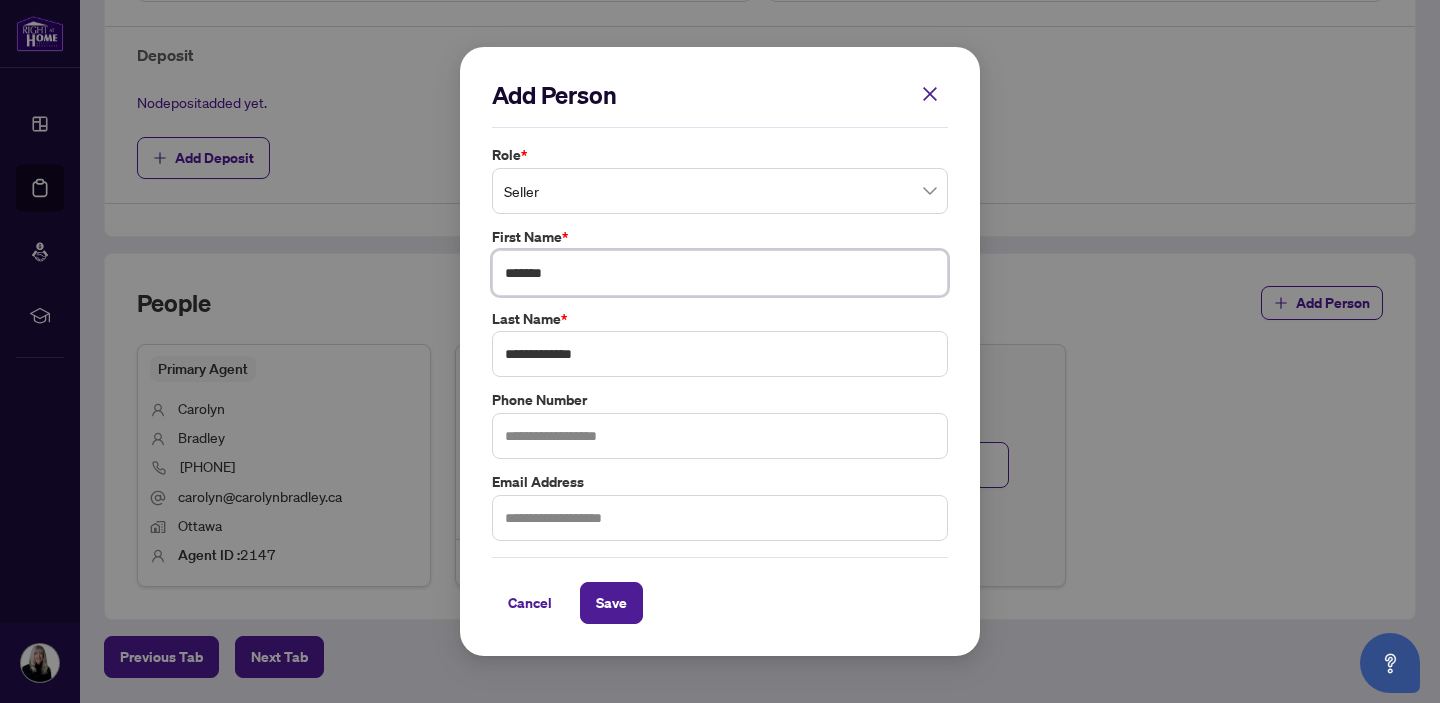 type on "*****" 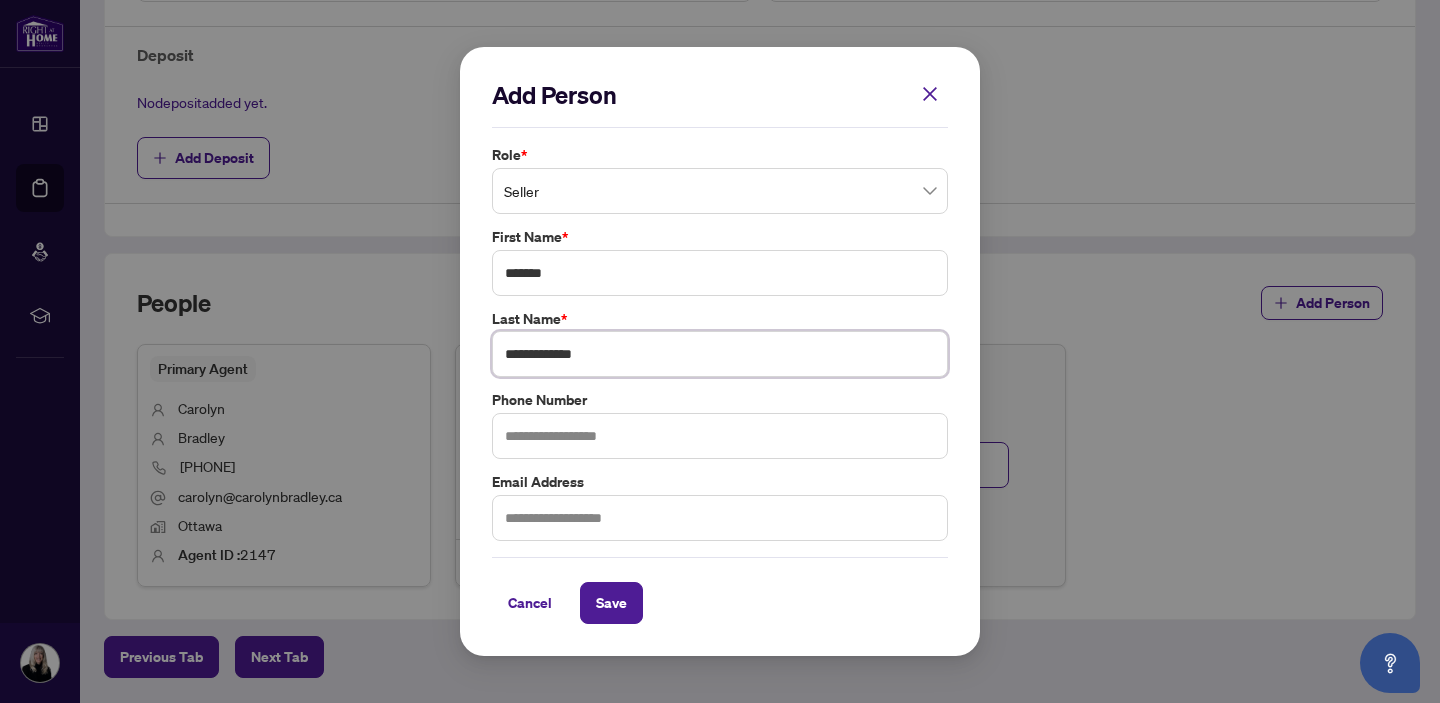 click on "**********" at bounding box center [720, 354] 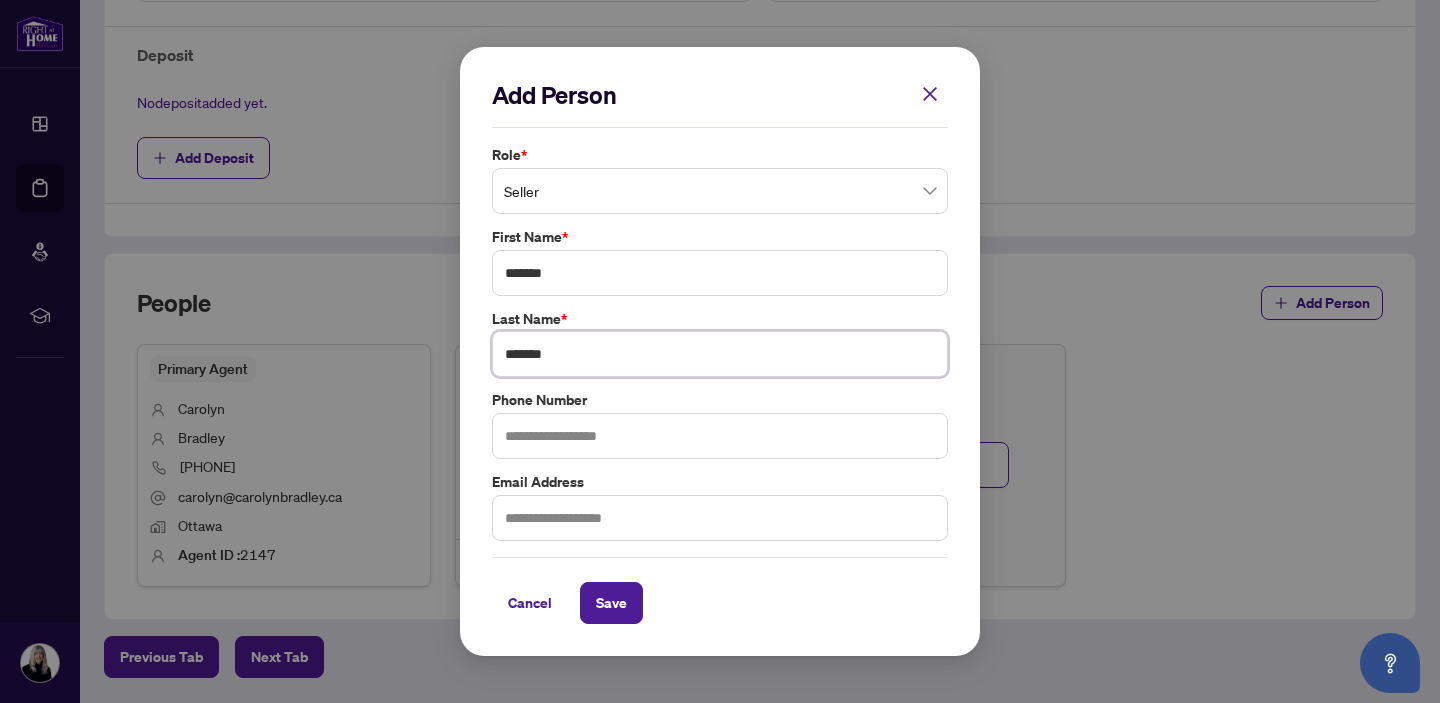 type on "******" 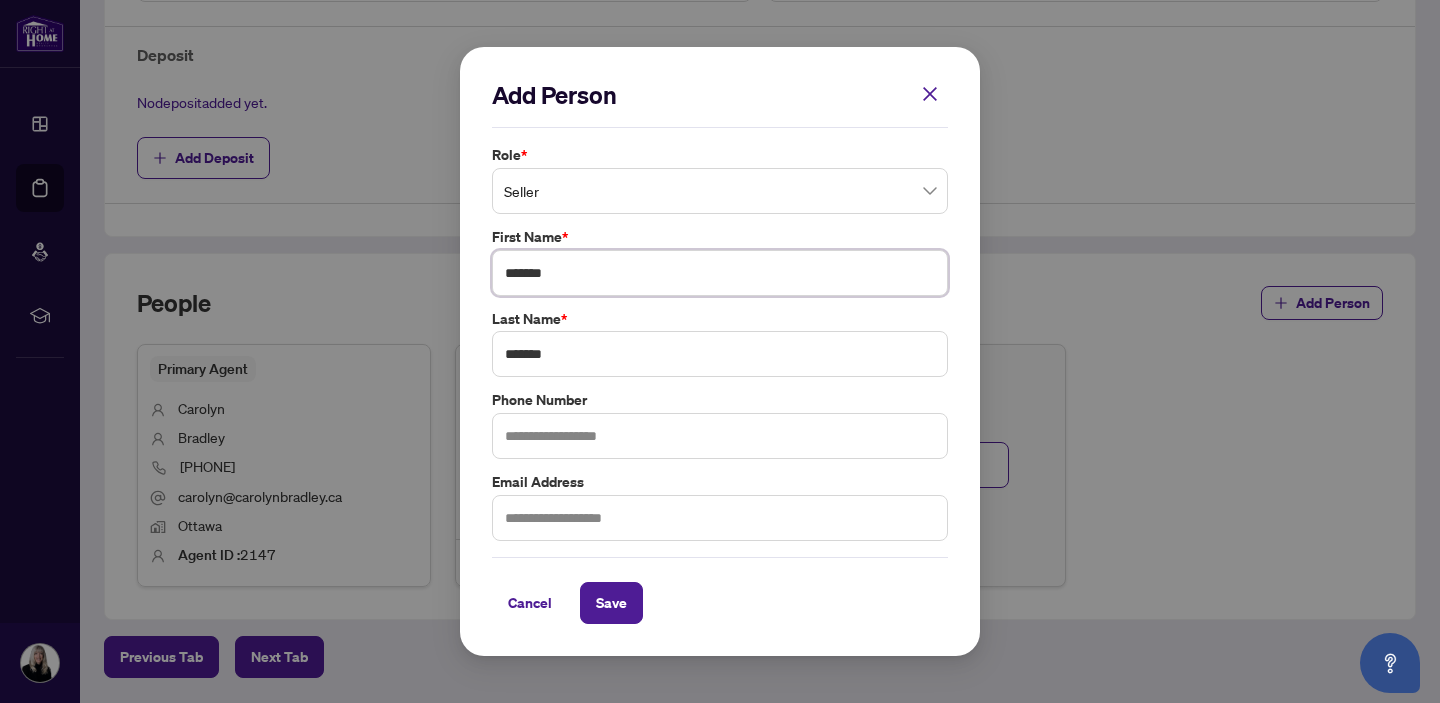 click on "*****" at bounding box center [720, 273] 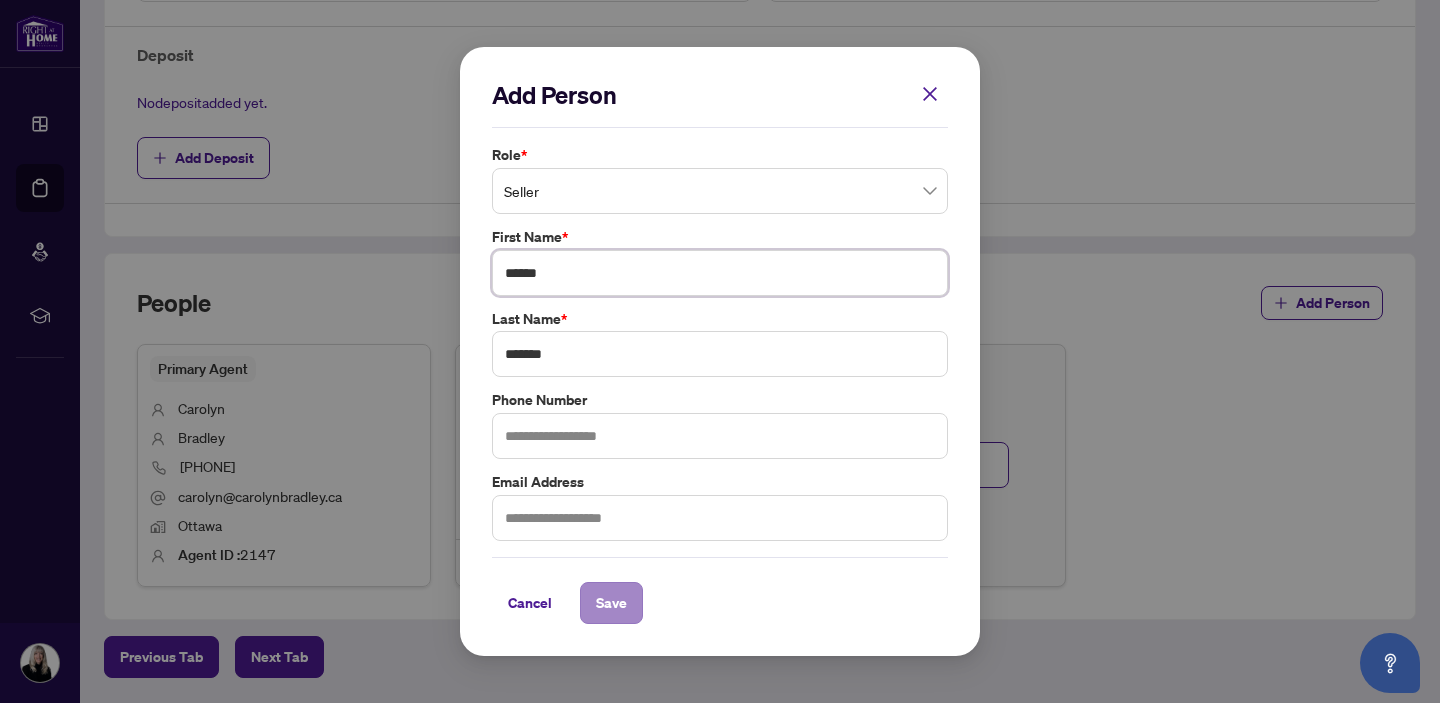 type on "*****" 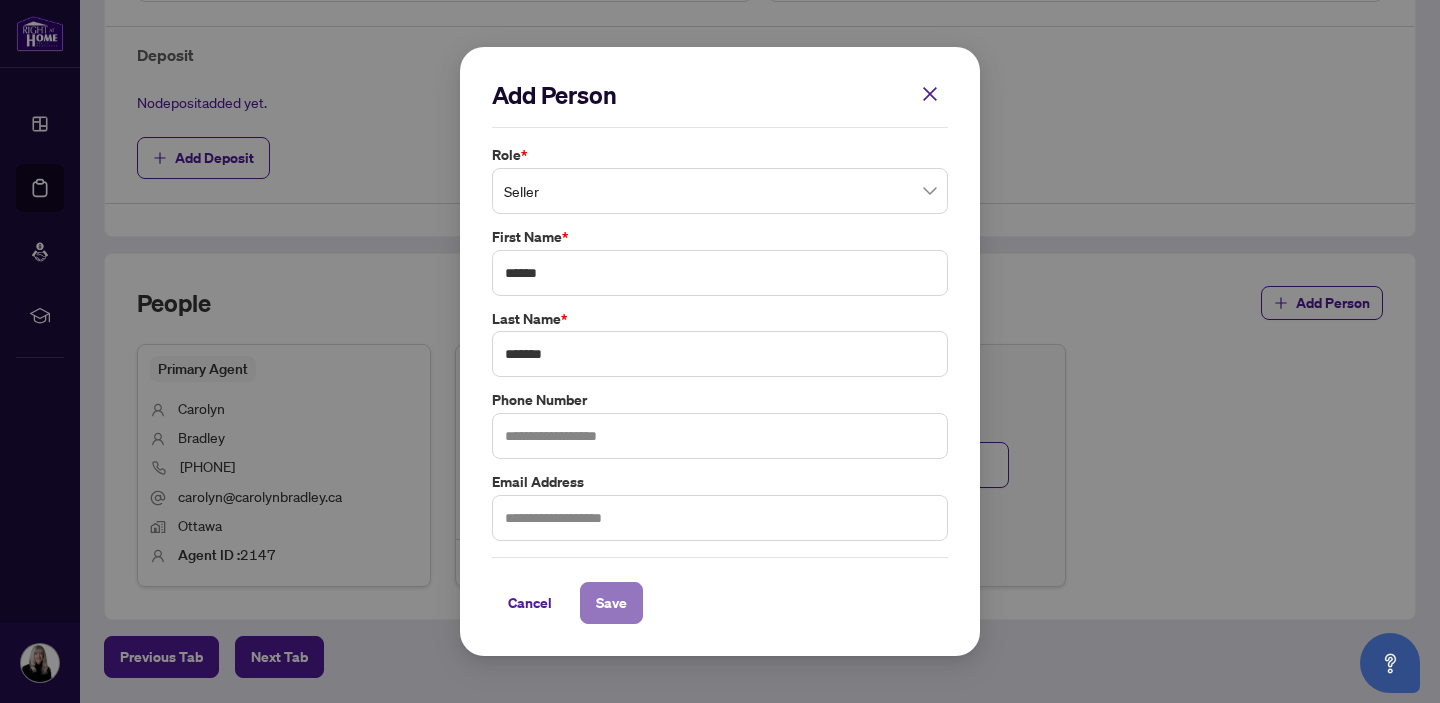 click on "Save" at bounding box center (611, 603) 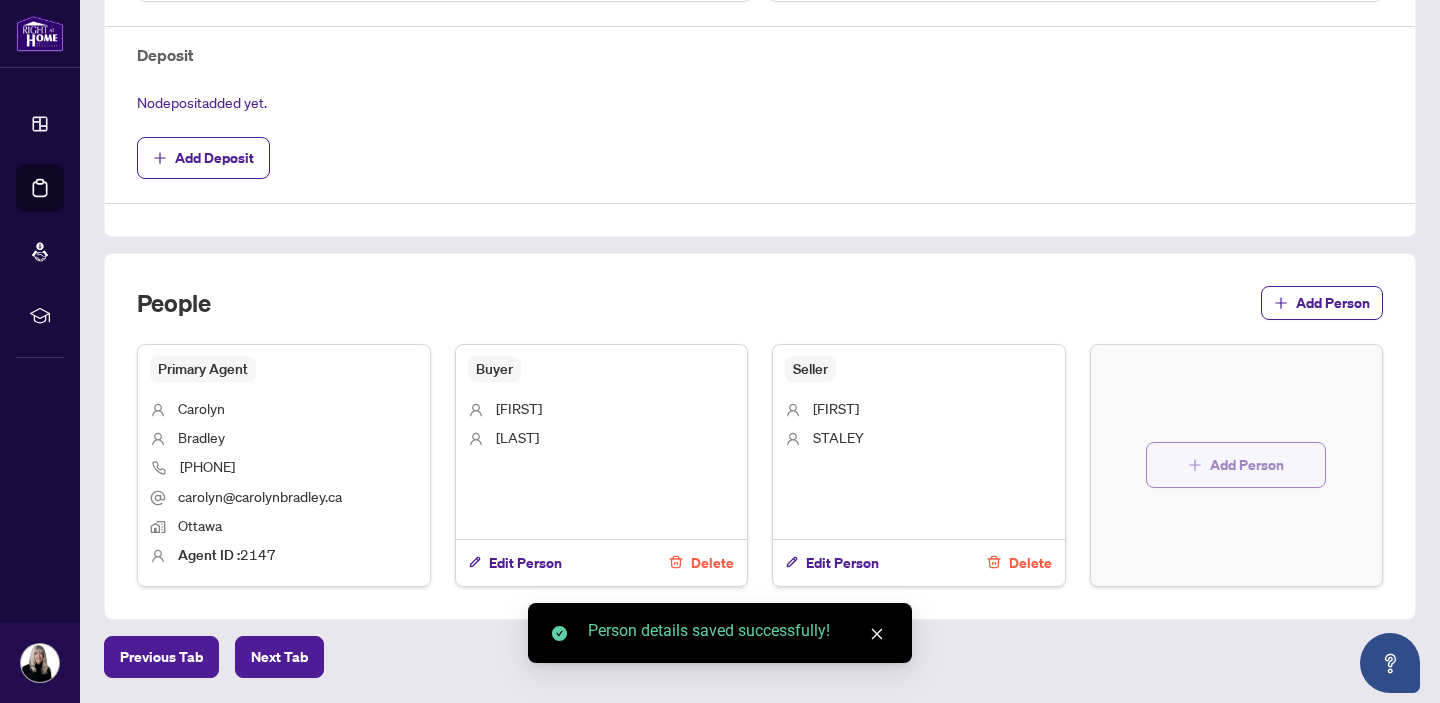 click on "Add Person" at bounding box center [1247, 465] 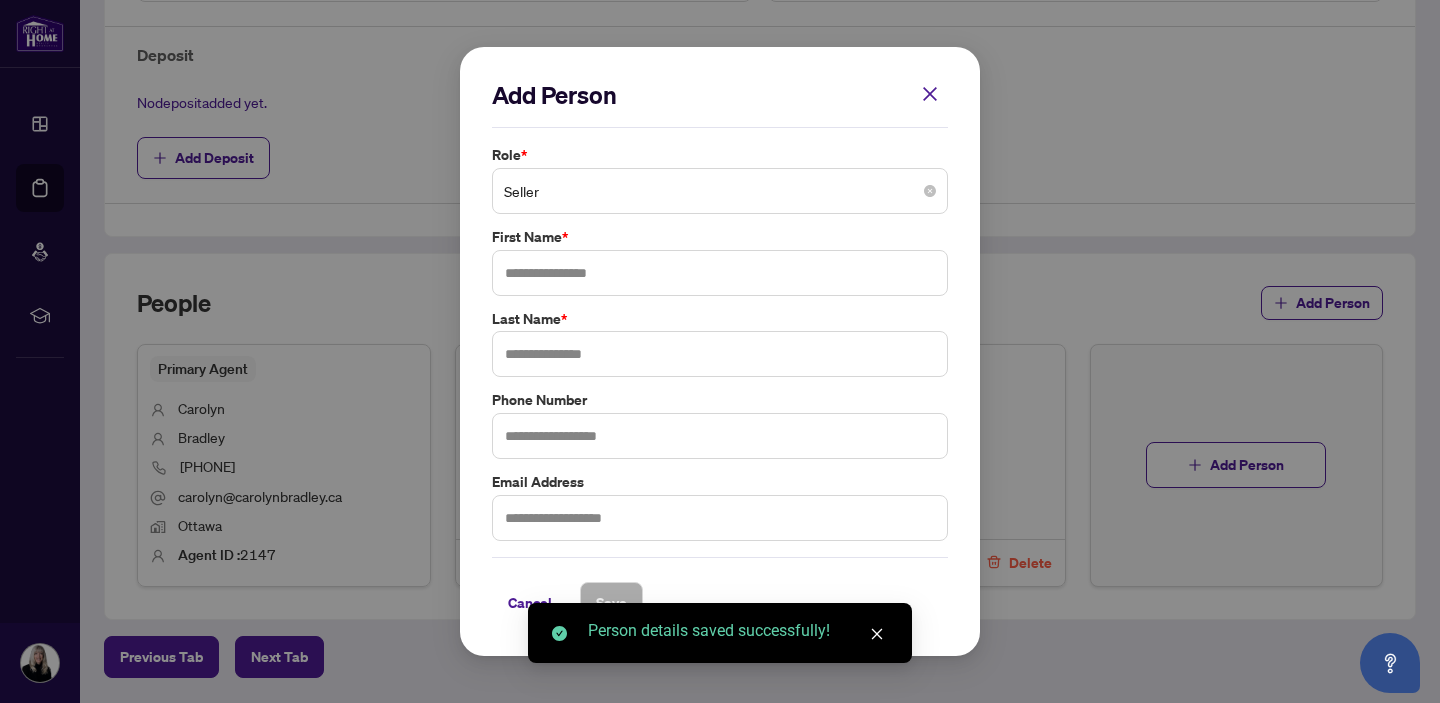 click on "Seller" at bounding box center [720, 191] 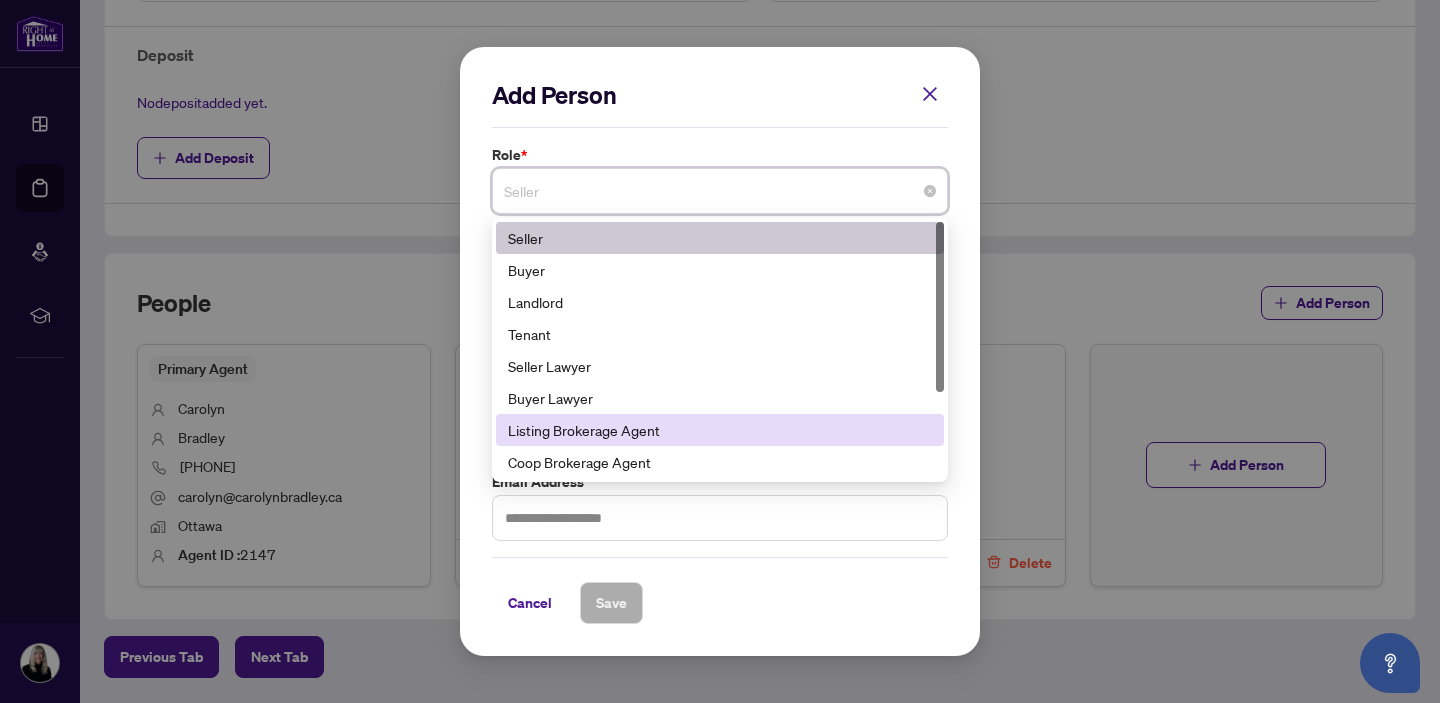 click on "Listing Brokerage Agent" at bounding box center (720, 430) 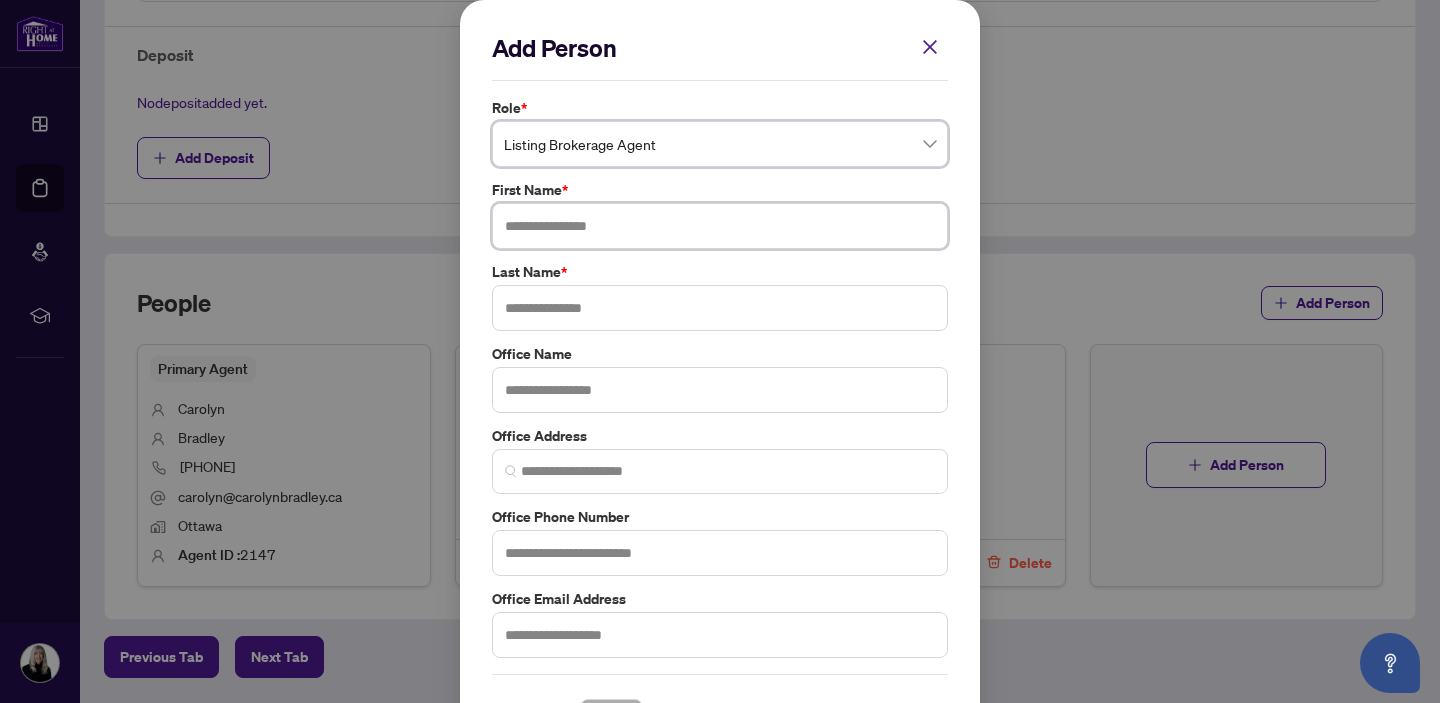 click at bounding box center (720, 226) 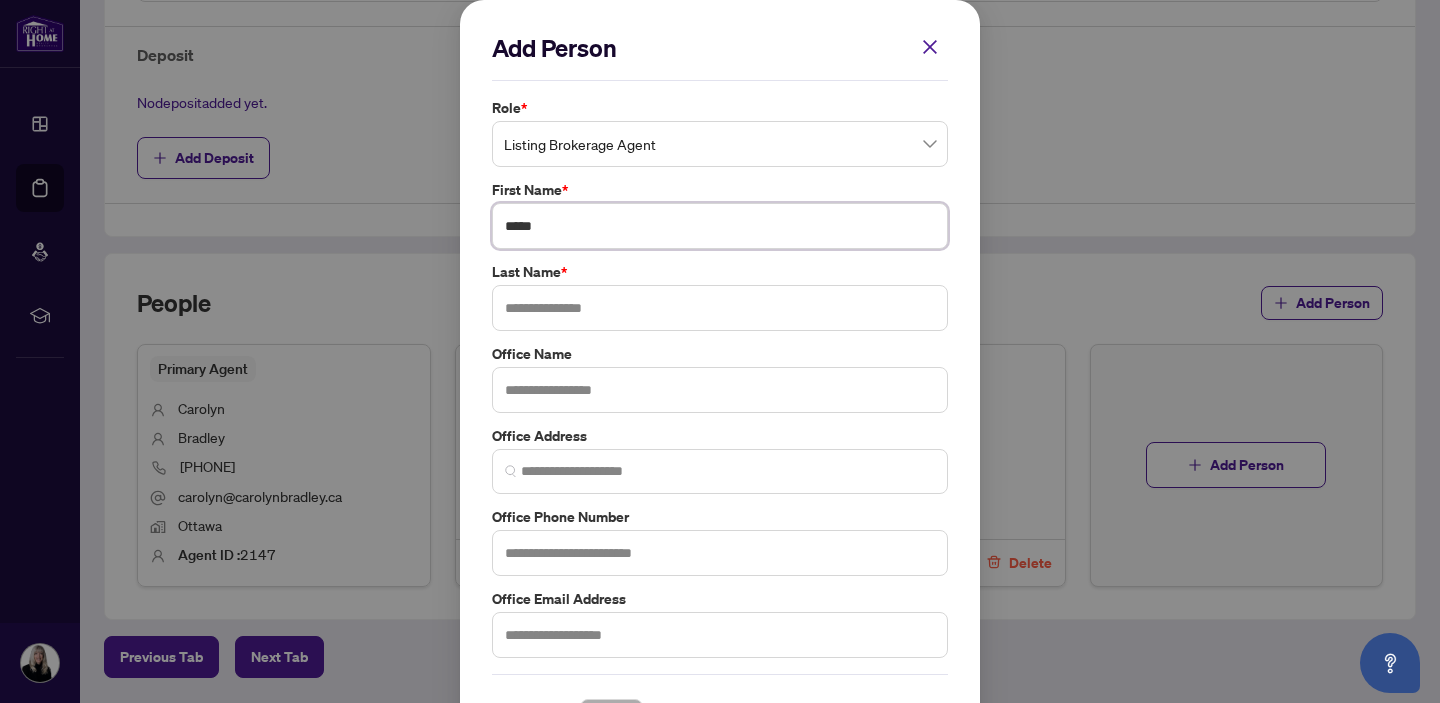 type on "*****" 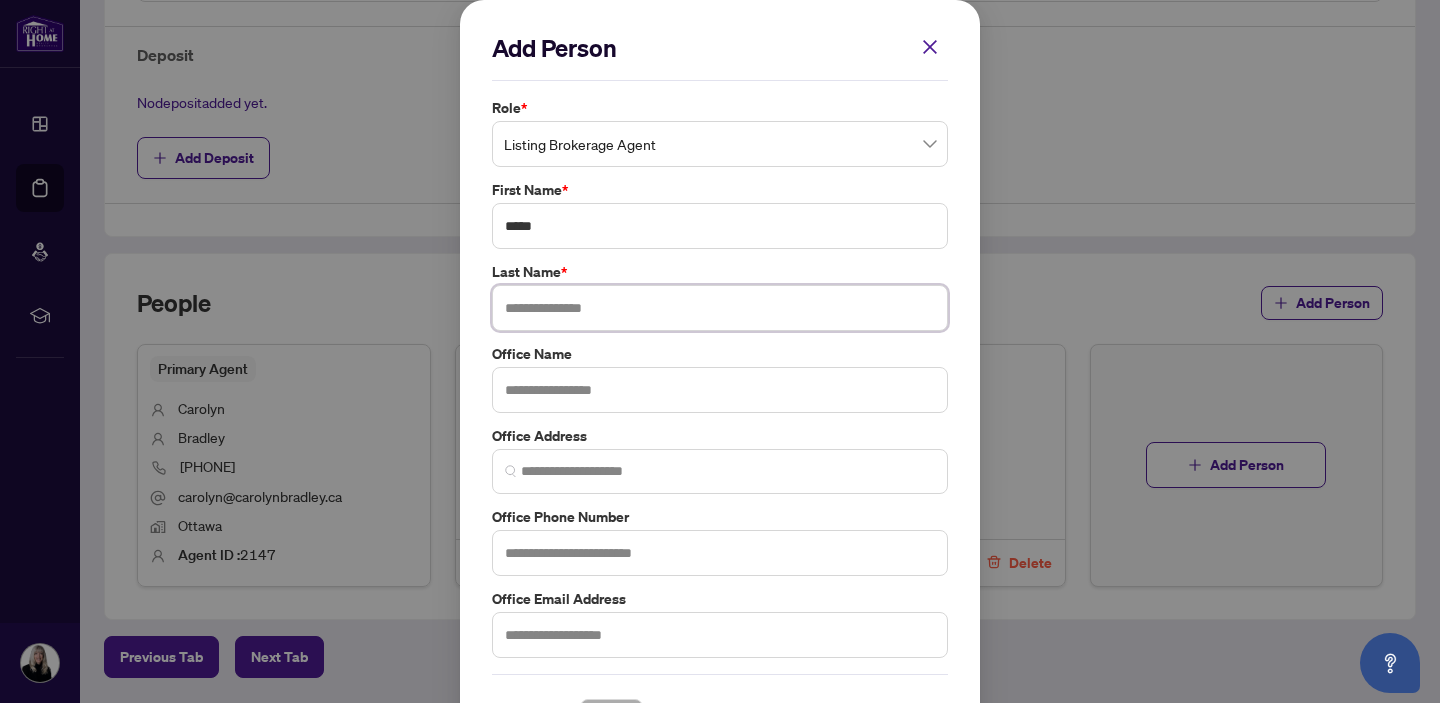 click at bounding box center [720, 308] 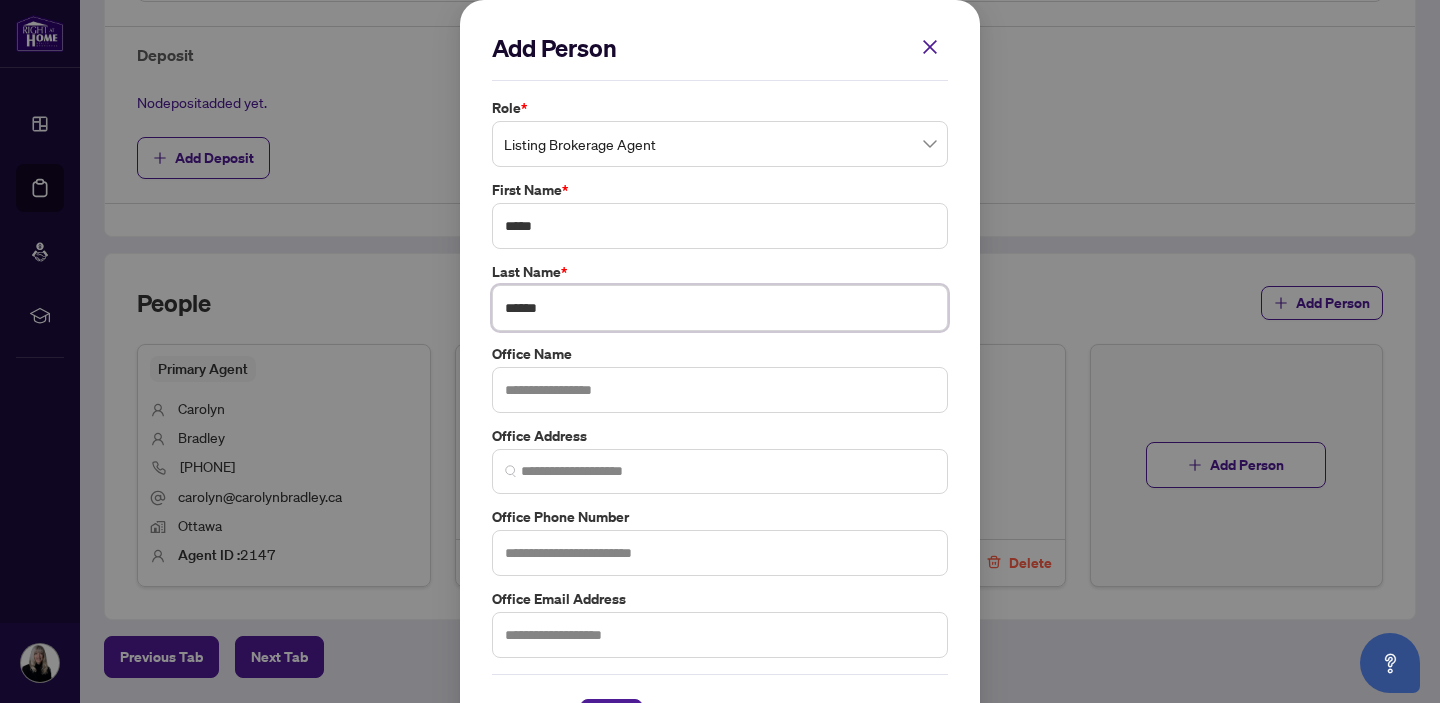 type on "******" 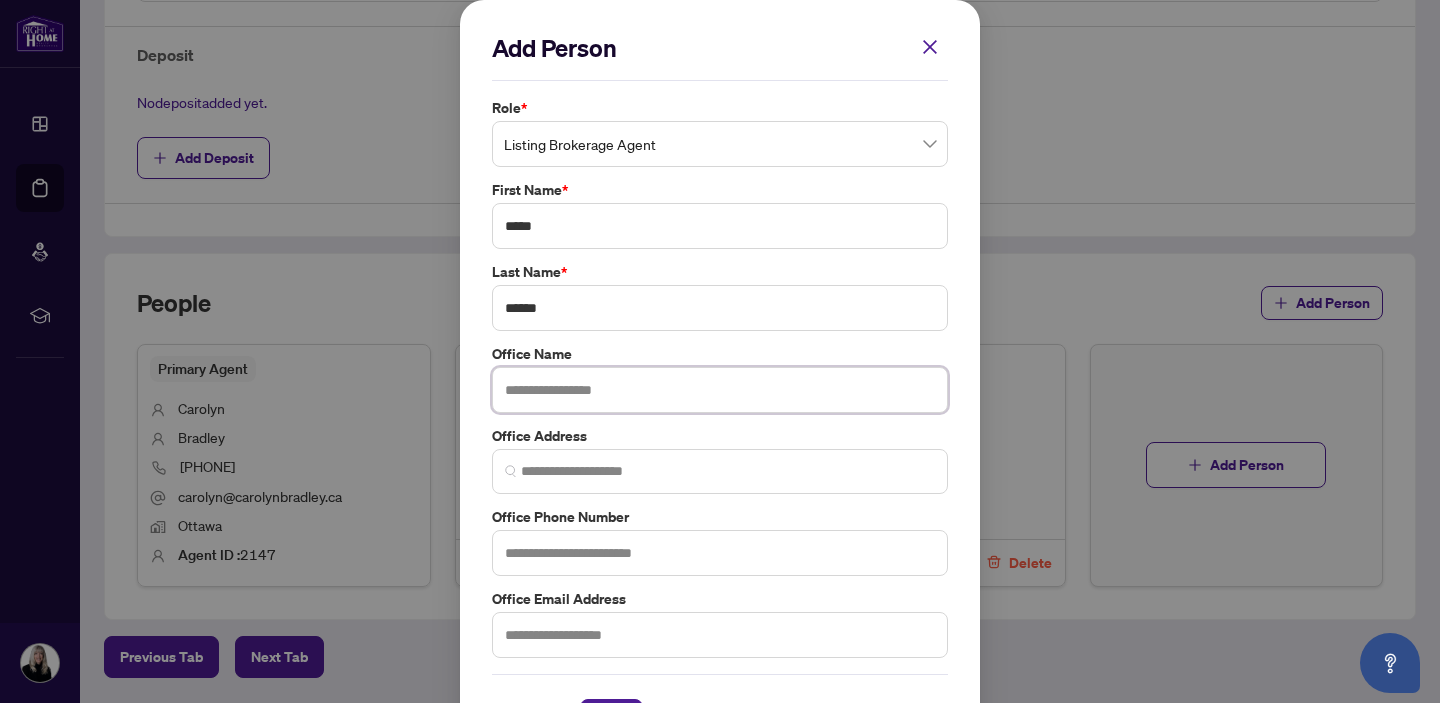click at bounding box center (720, 390) 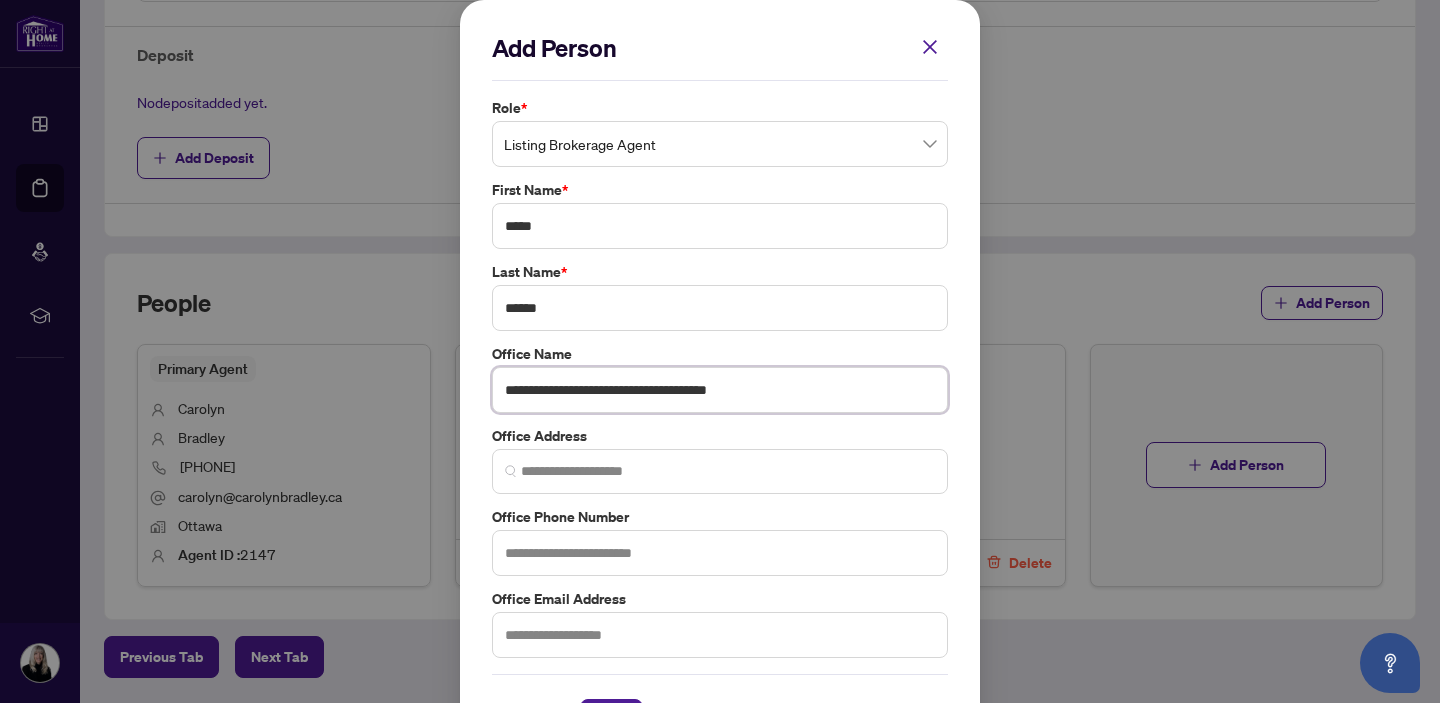 scroll, scrollTop: 70, scrollLeft: 0, axis: vertical 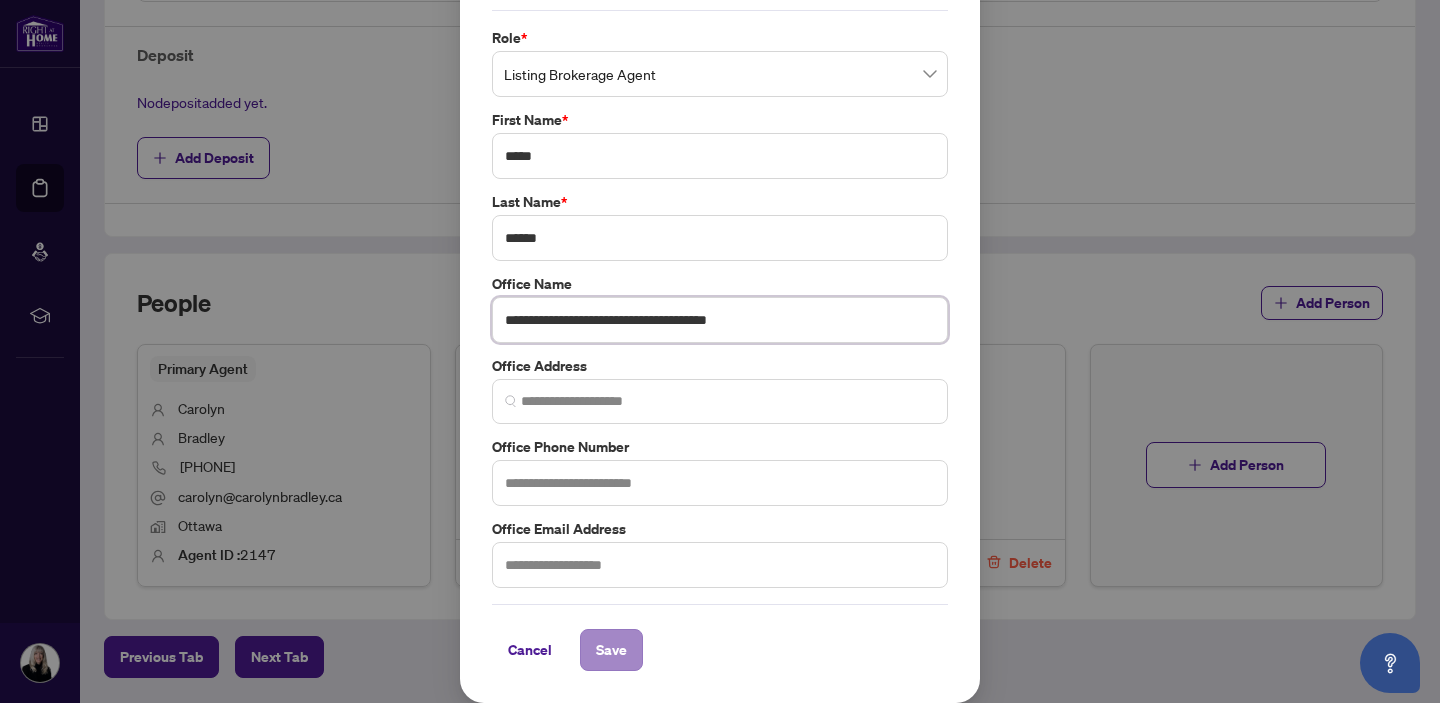 type on "**********" 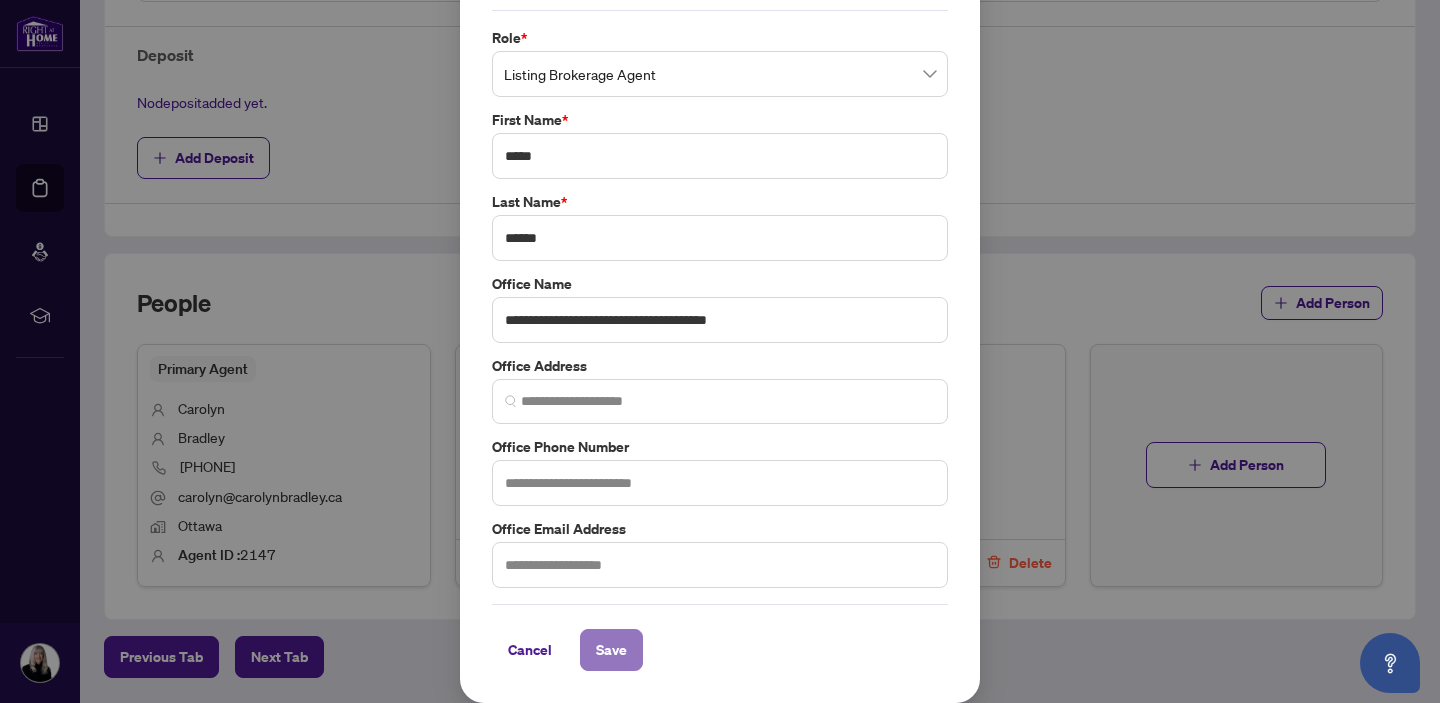 click on "Save" at bounding box center [611, 650] 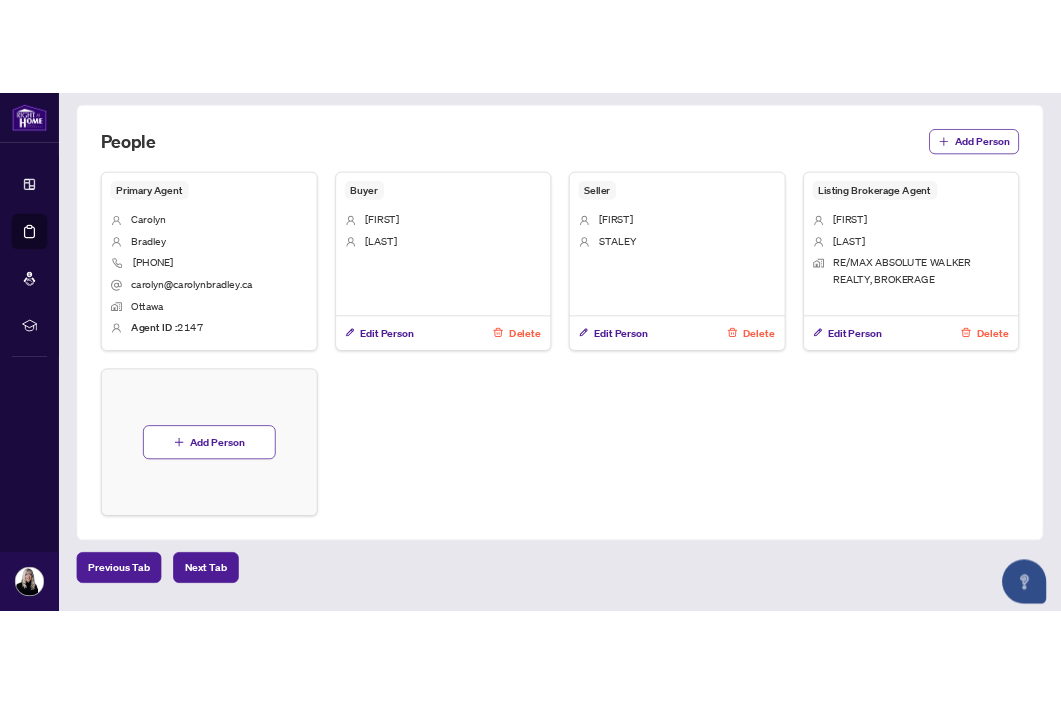 scroll, scrollTop: 960, scrollLeft: 0, axis: vertical 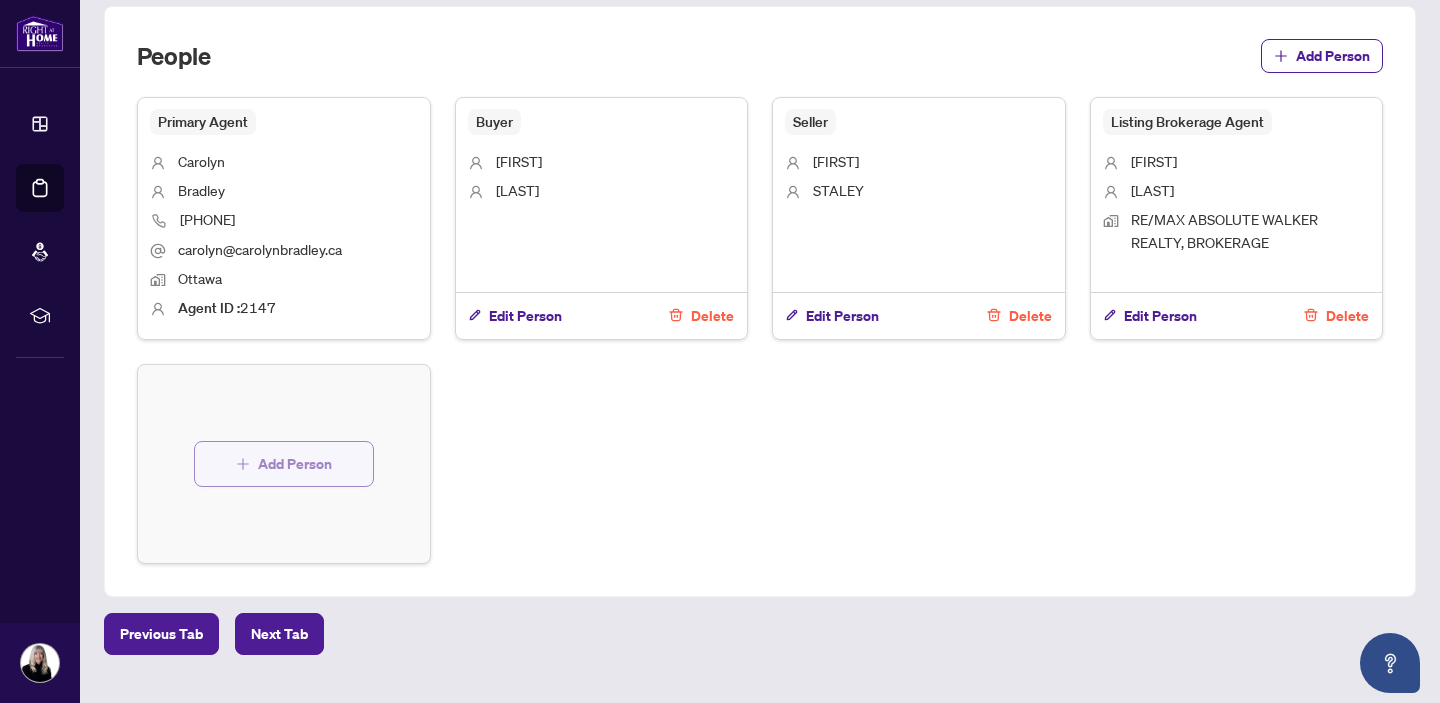 click on "Add Person" at bounding box center [295, 464] 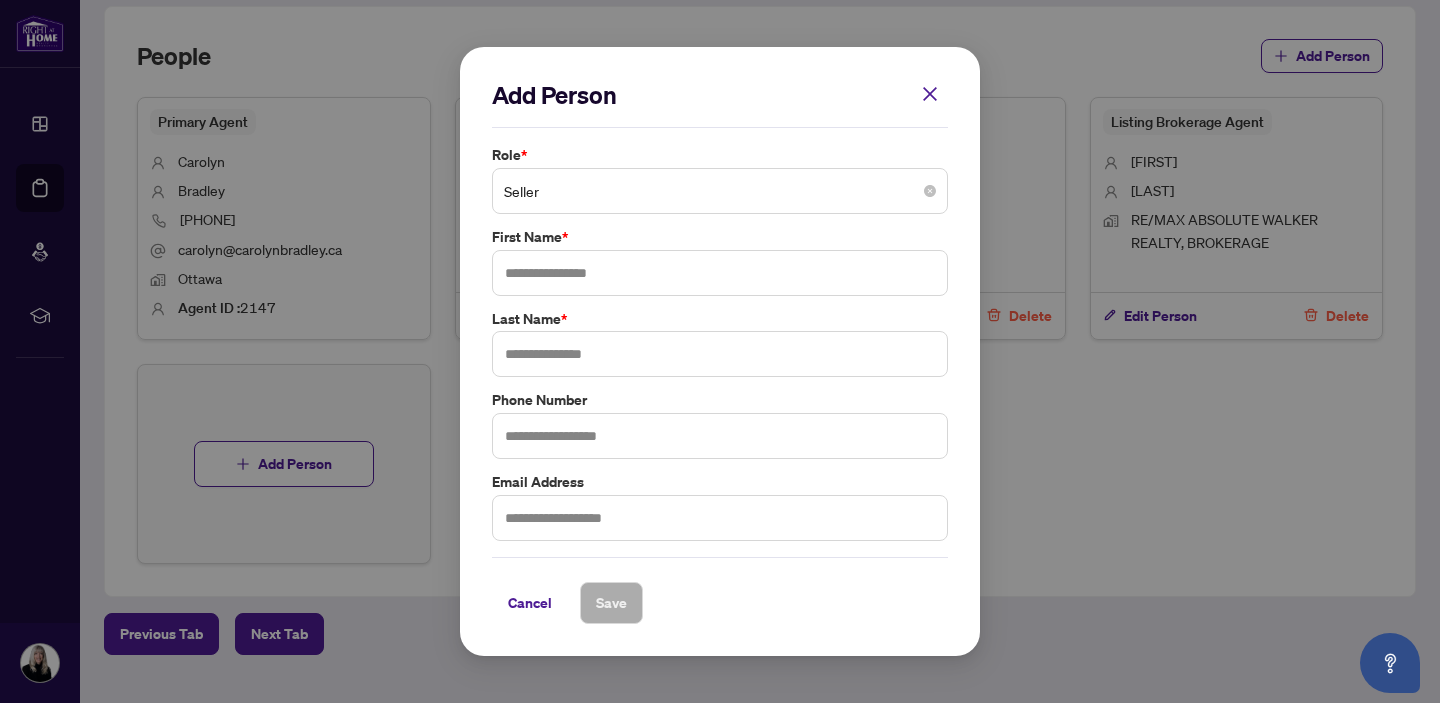 click on "Seller" at bounding box center [720, 191] 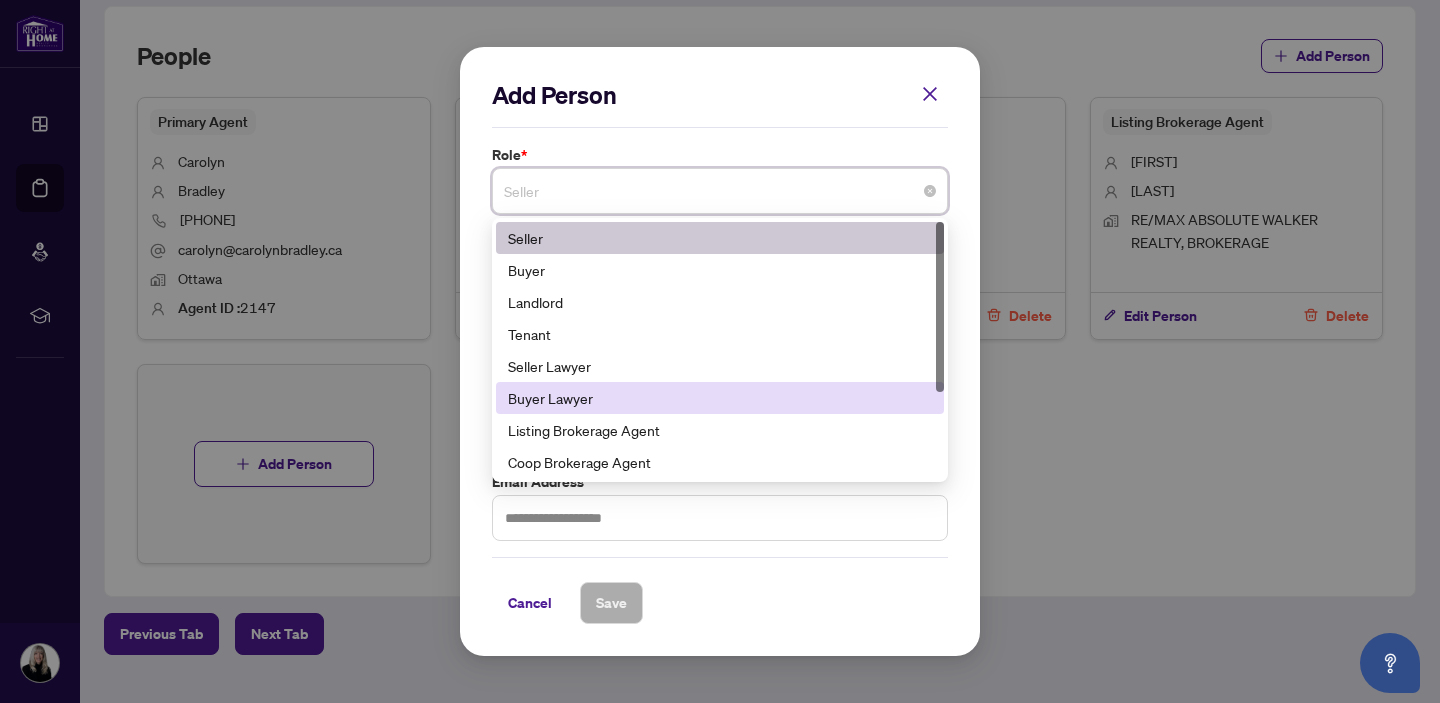 click on "Buyer Lawyer" at bounding box center [720, 398] 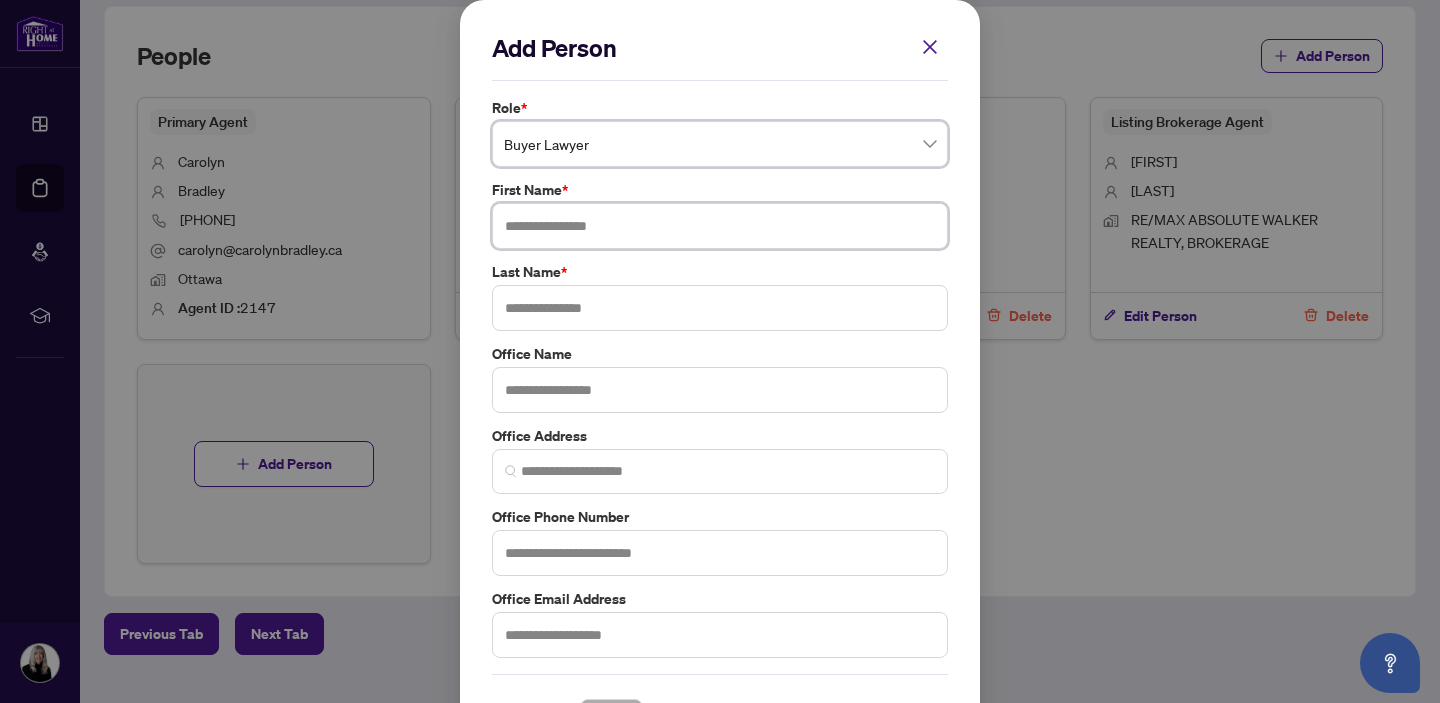 click at bounding box center (720, 226) 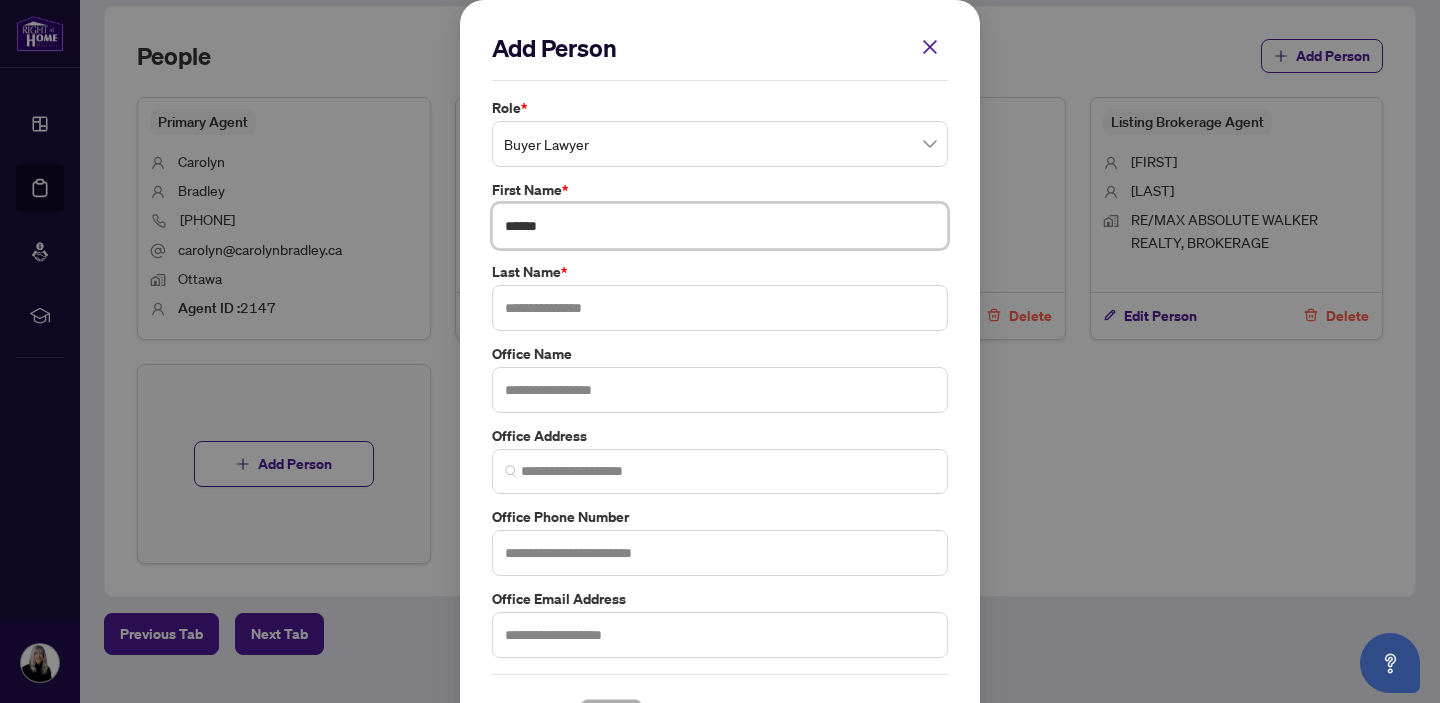type on "******" 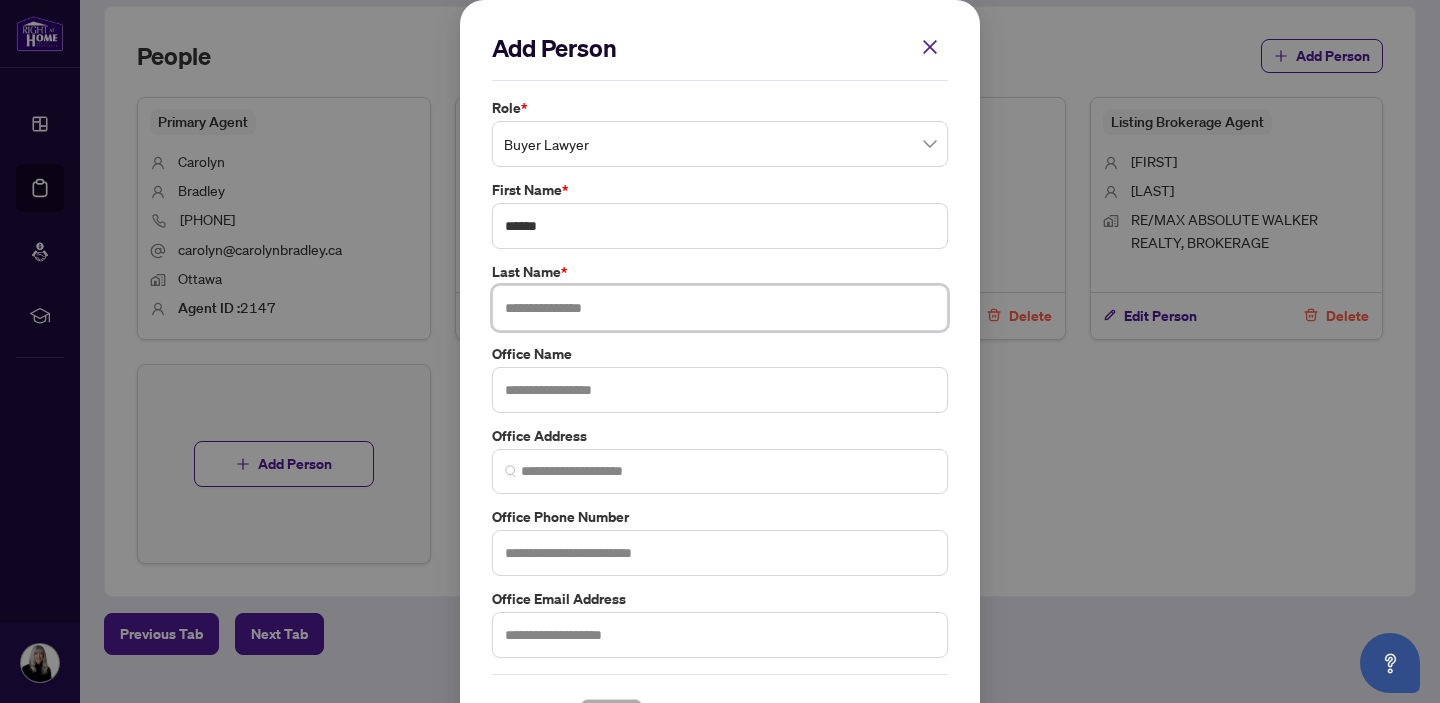 click at bounding box center [720, 308] 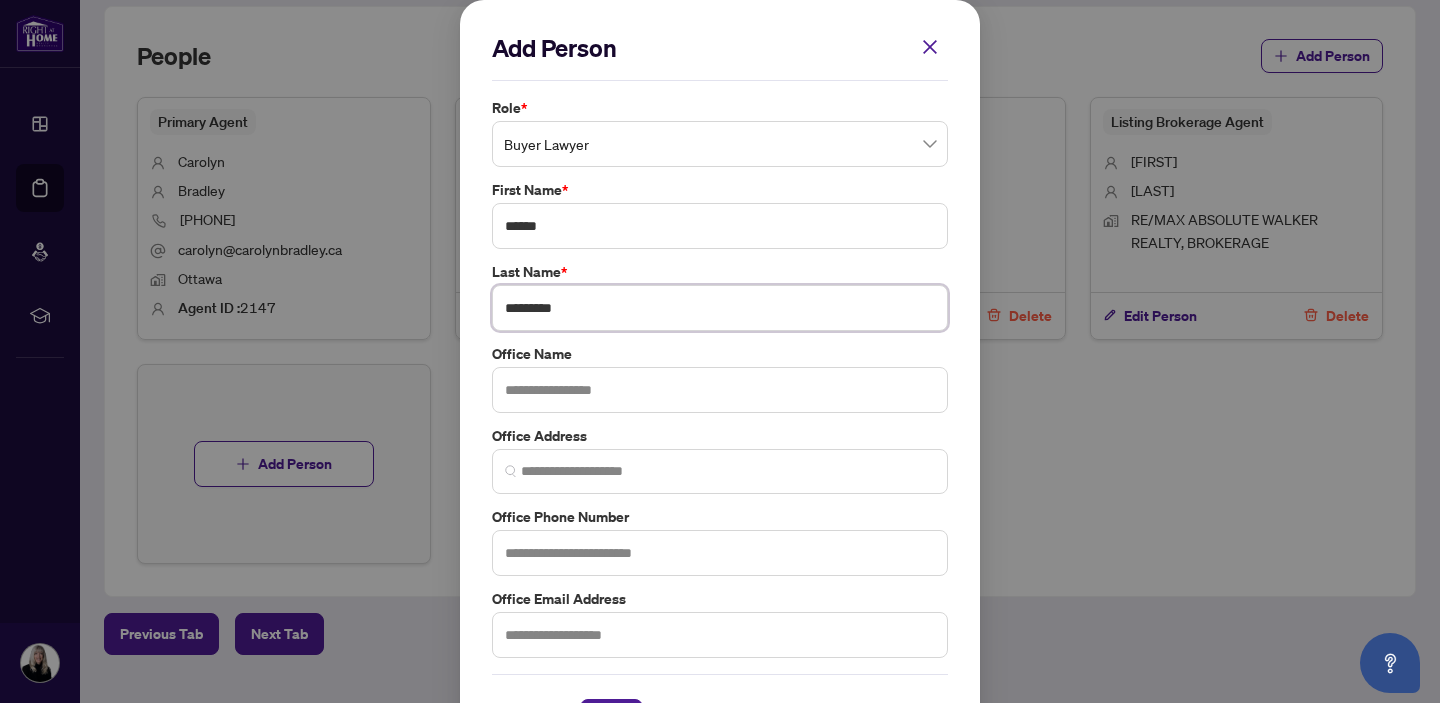 type on "*********" 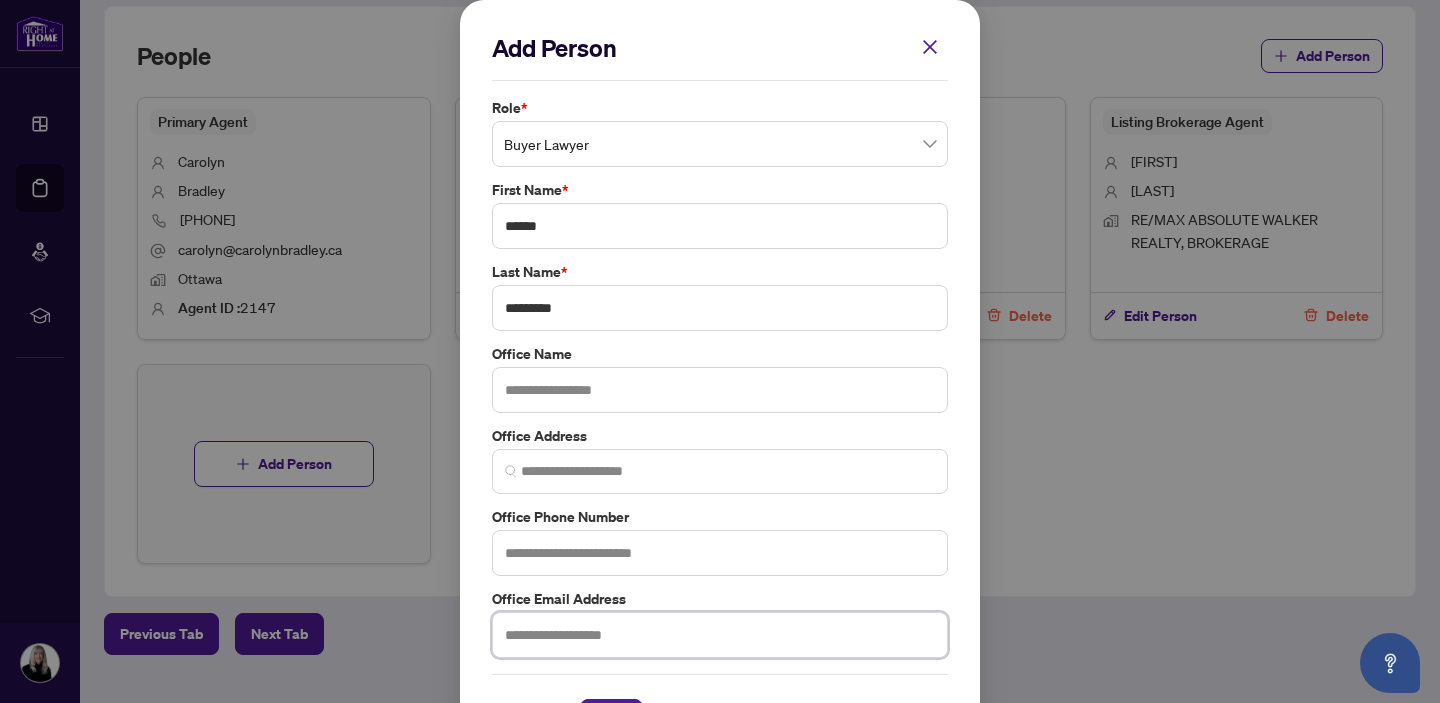 click at bounding box center (720, 635) 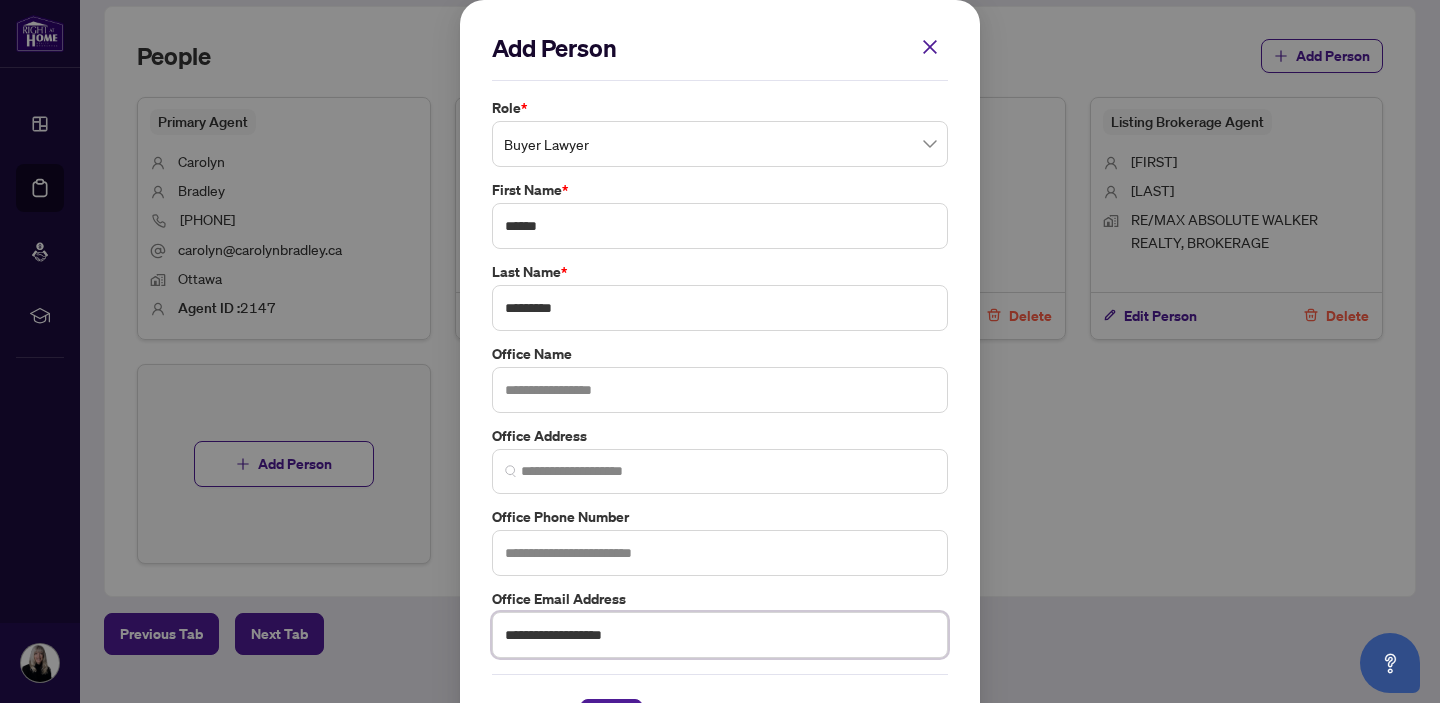 type on "**********" 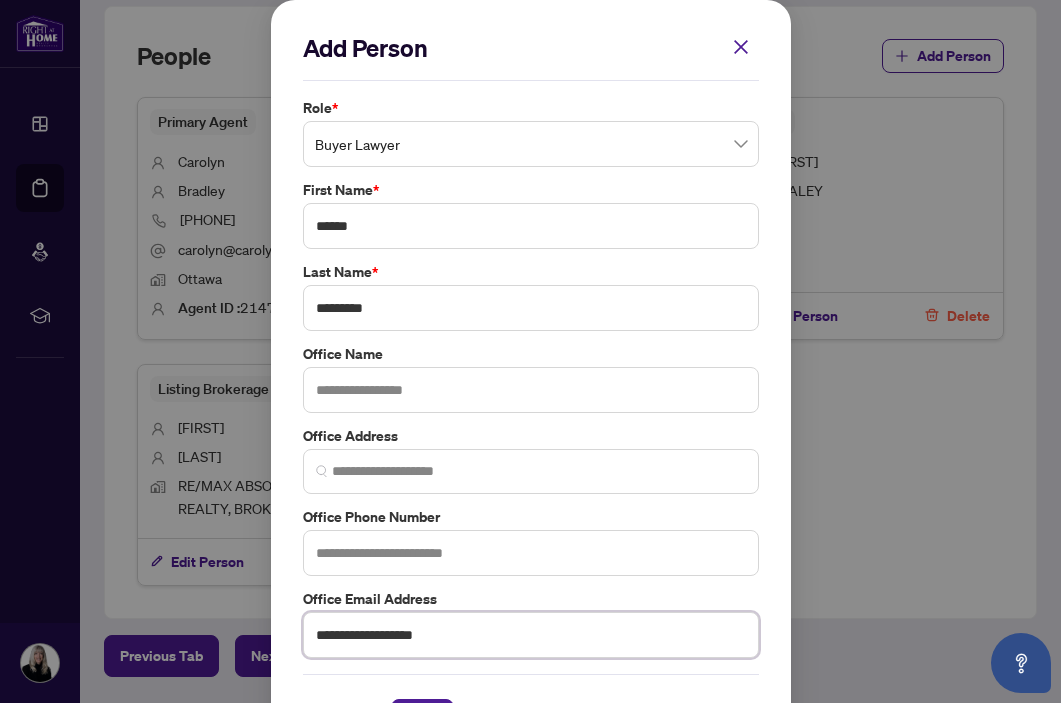 scroll, scrollTop: 70, scrollLeft: 0, axis: vertical 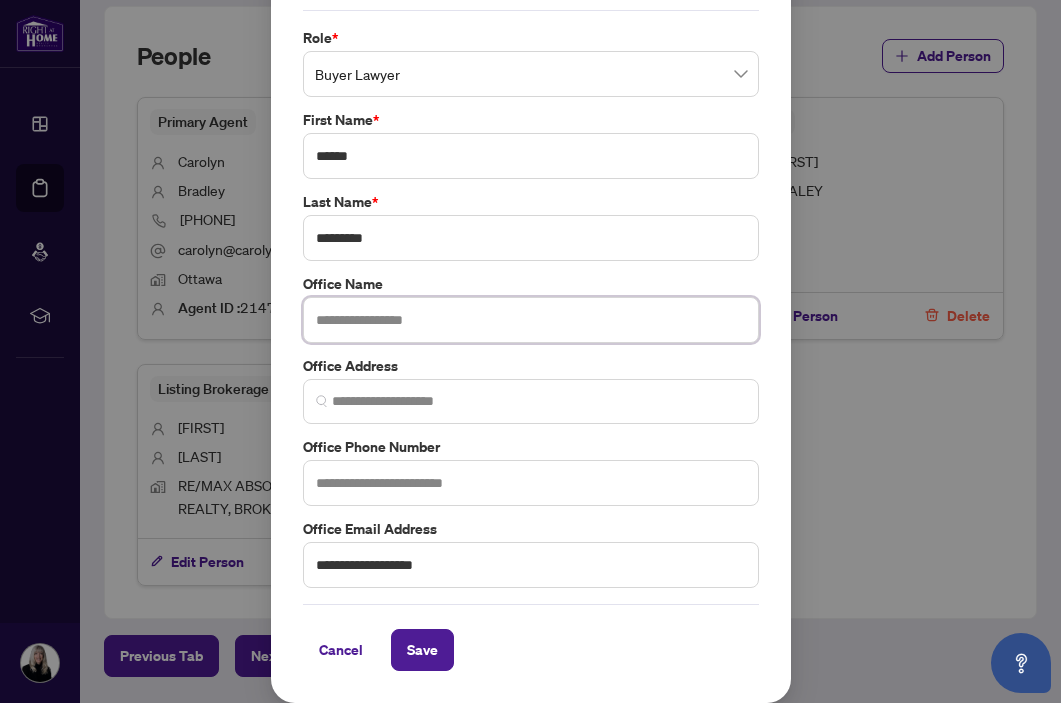 click at bounding box center [531, 320] 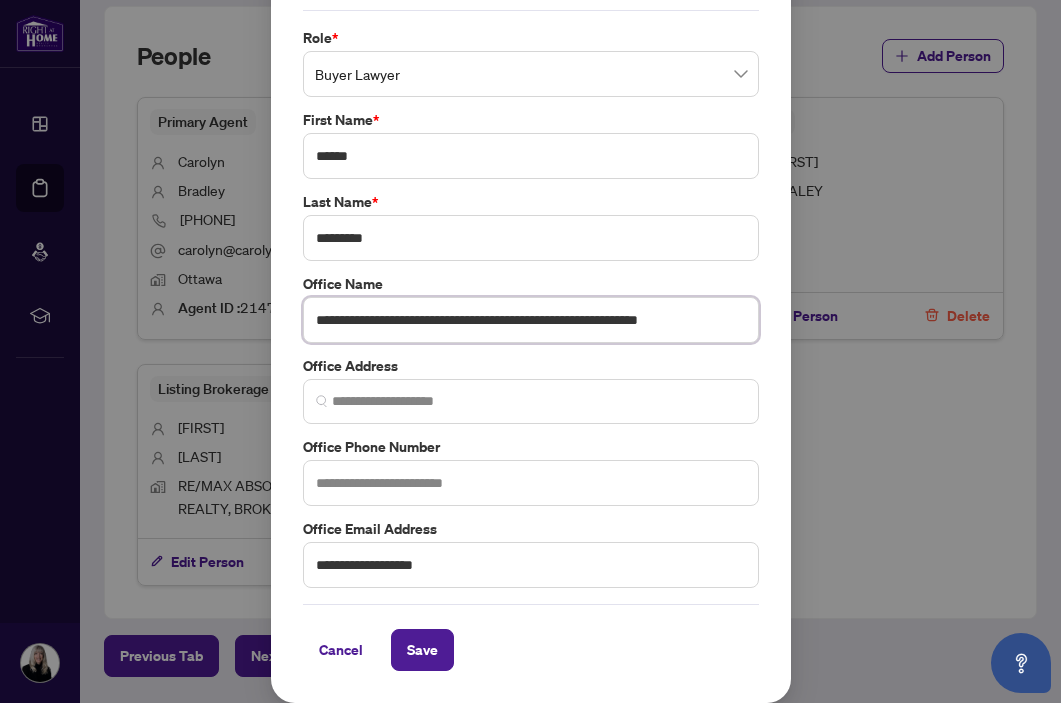 drag, startPoint x: 458, startPoint y: 320, endPoint x: 774, endPoint y: 328, distance: 316.10126 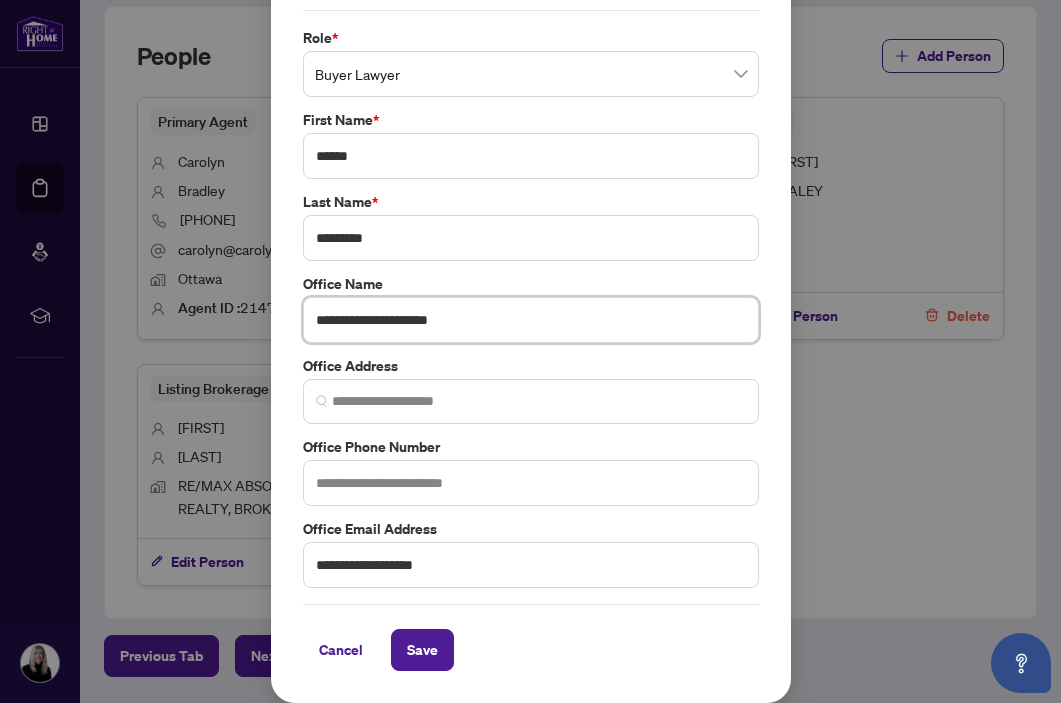 type on "**********" 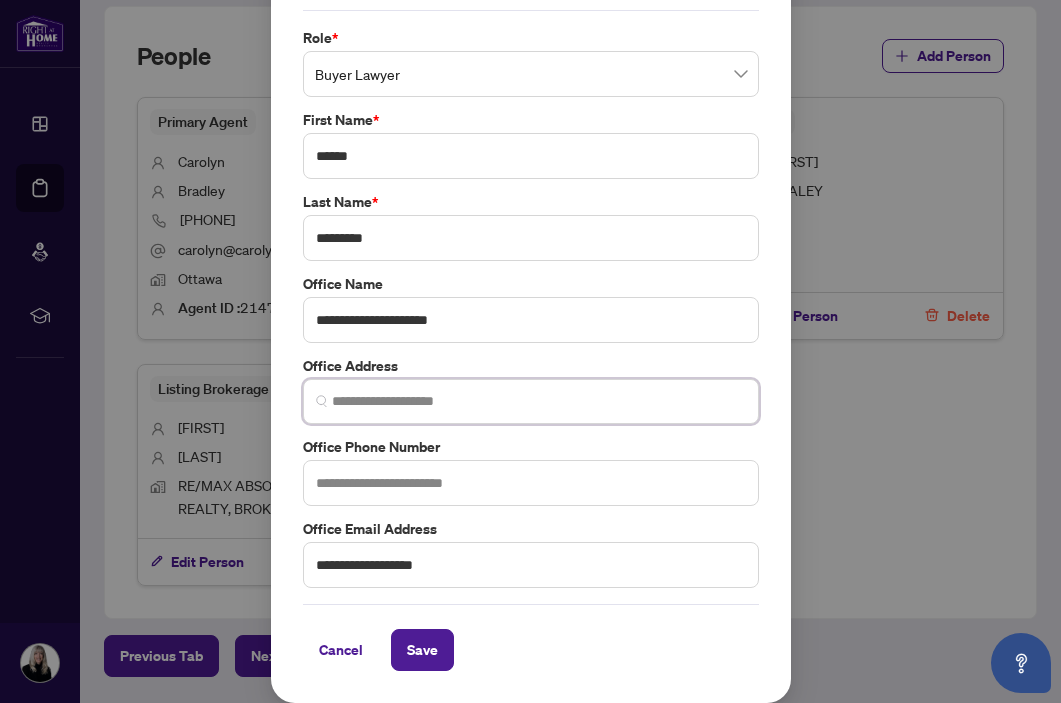 click at bounding box center (539, 401) 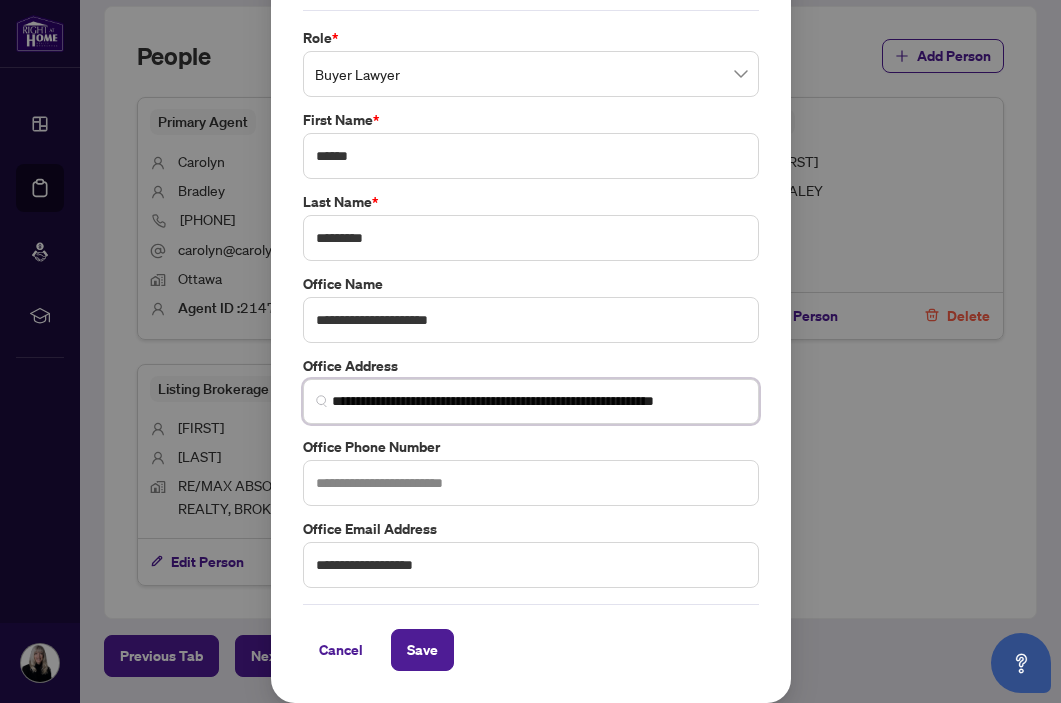 scroll, scrollTop: 0, scrollLeft: 14, axis: horizontal 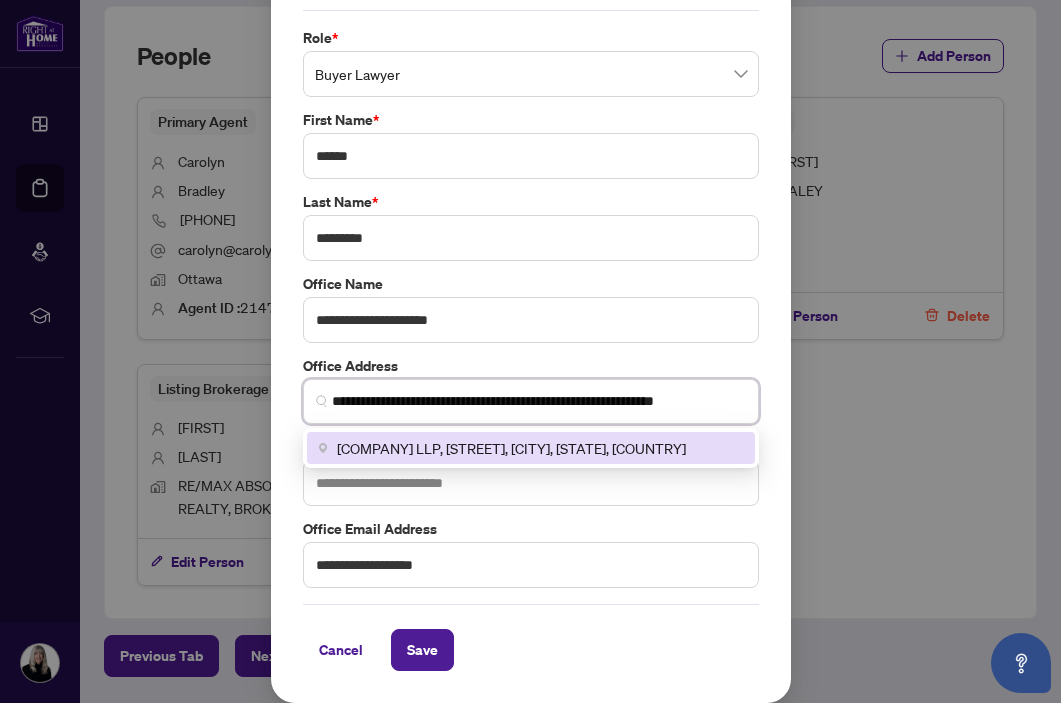 drag, startPoint x: 455, startPoint y: 401, endPoint x: 323, endPoint y: 404, distance: 132.03409 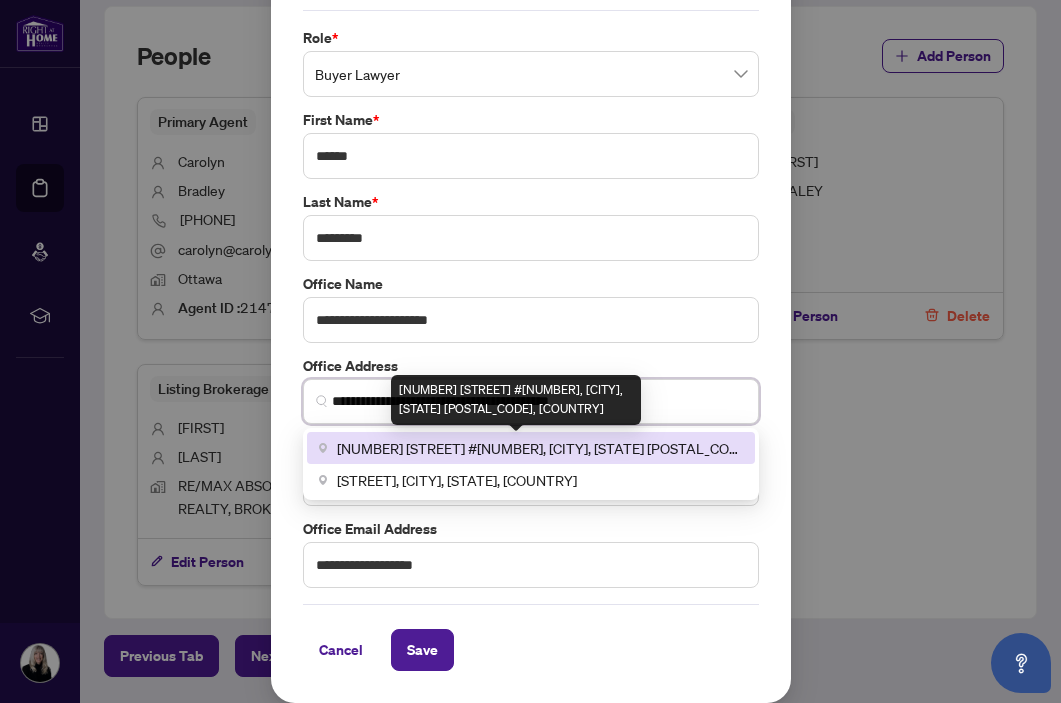 click on "[NUMBER] [STREET] #[NUMBER], [CITY], [STATE] [POSTAL_CODE], [COUNTRY]" at bounding box center (540, 448) 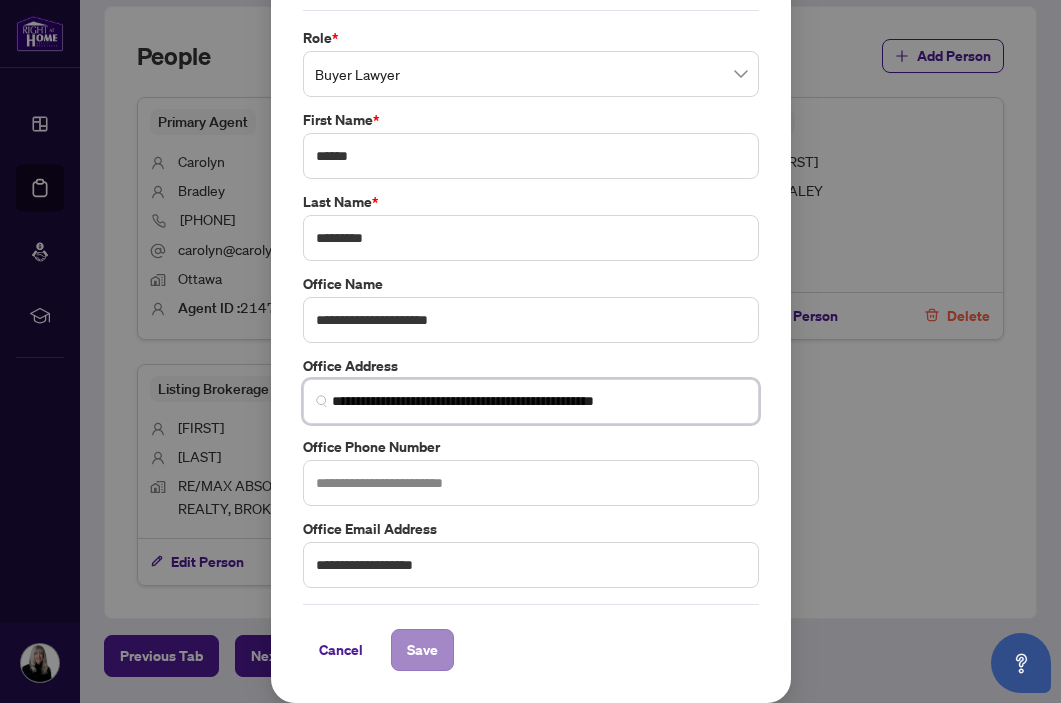 type on "**********" 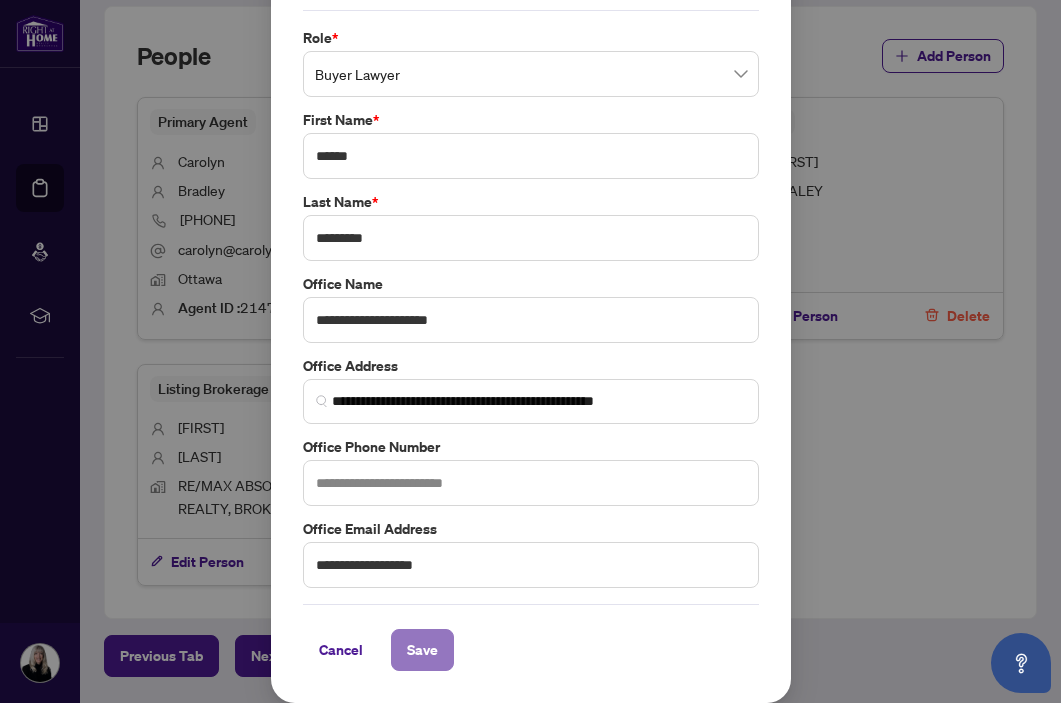 click on "Save" at bounding box center [422, 650] 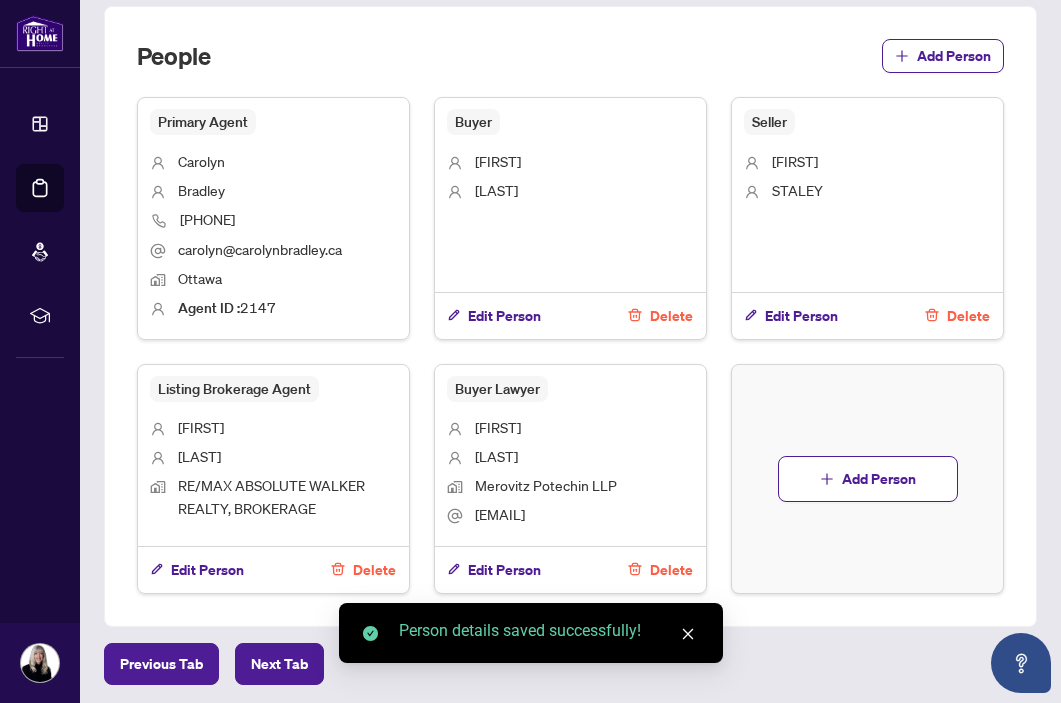 click 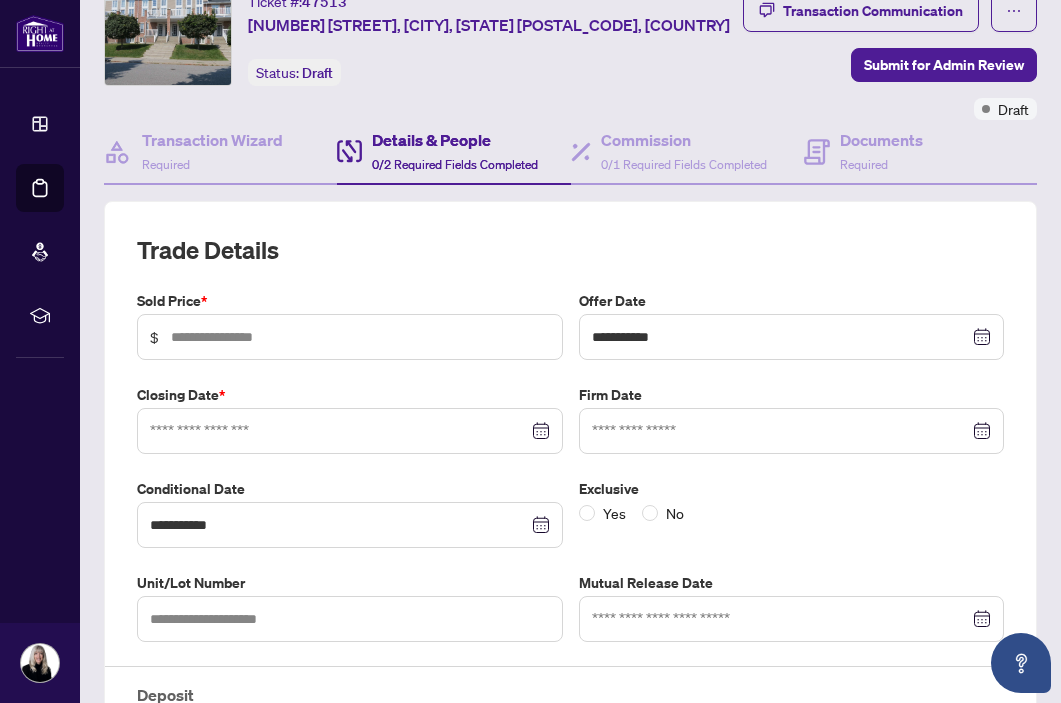 scroll, scrollTop: 0, scrollLeft: 0, axis: both 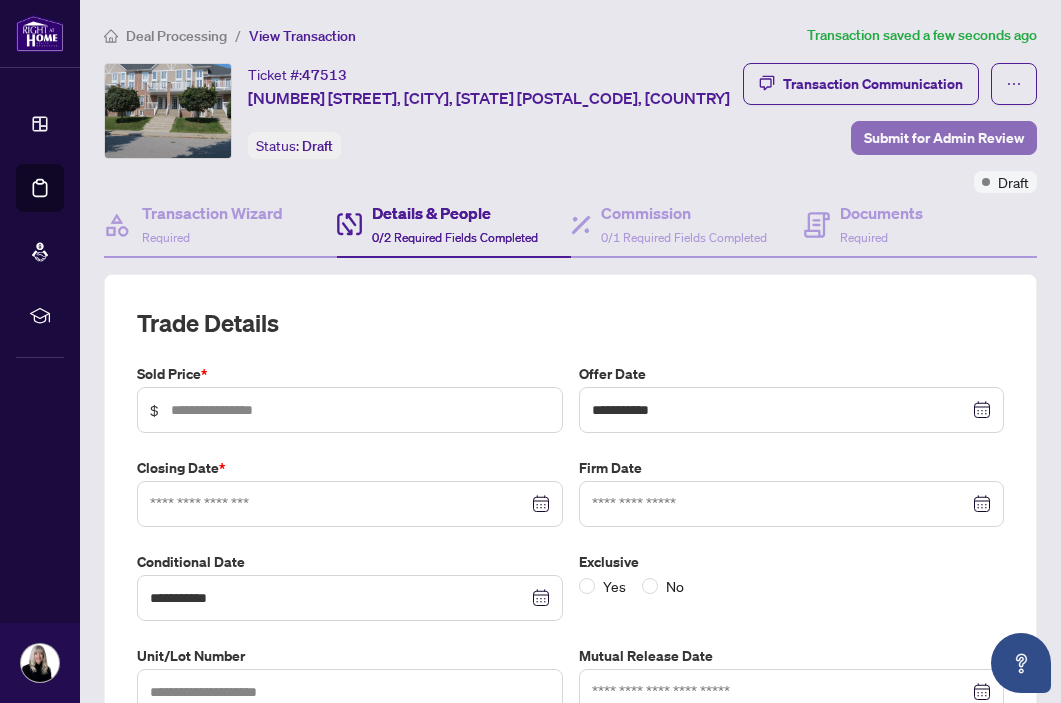 click on "Submit for Admin Review" at bounding box center (944, 138) 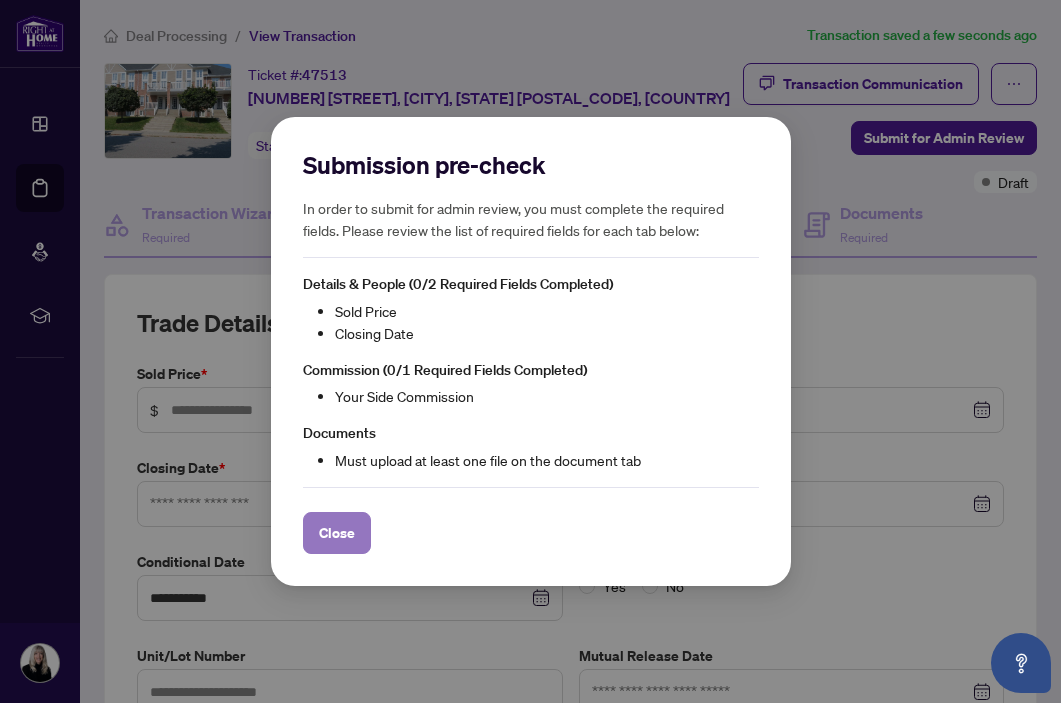 click on "Close" at bounding box center (337, 533) 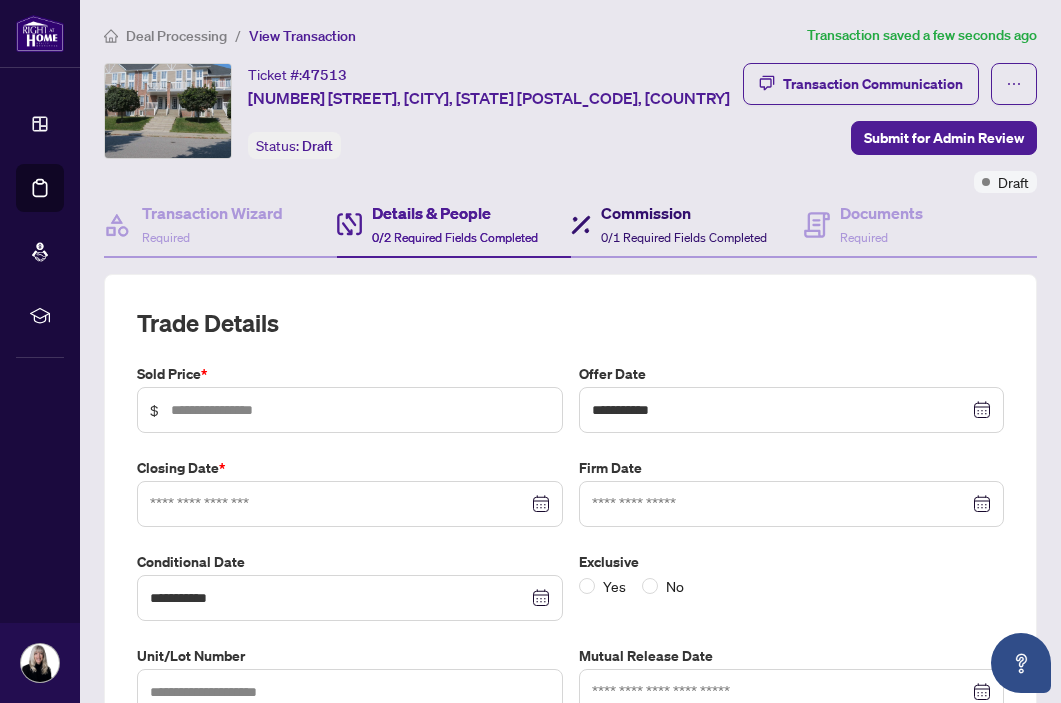 click on "Commission" at bounding box center [684, 213] 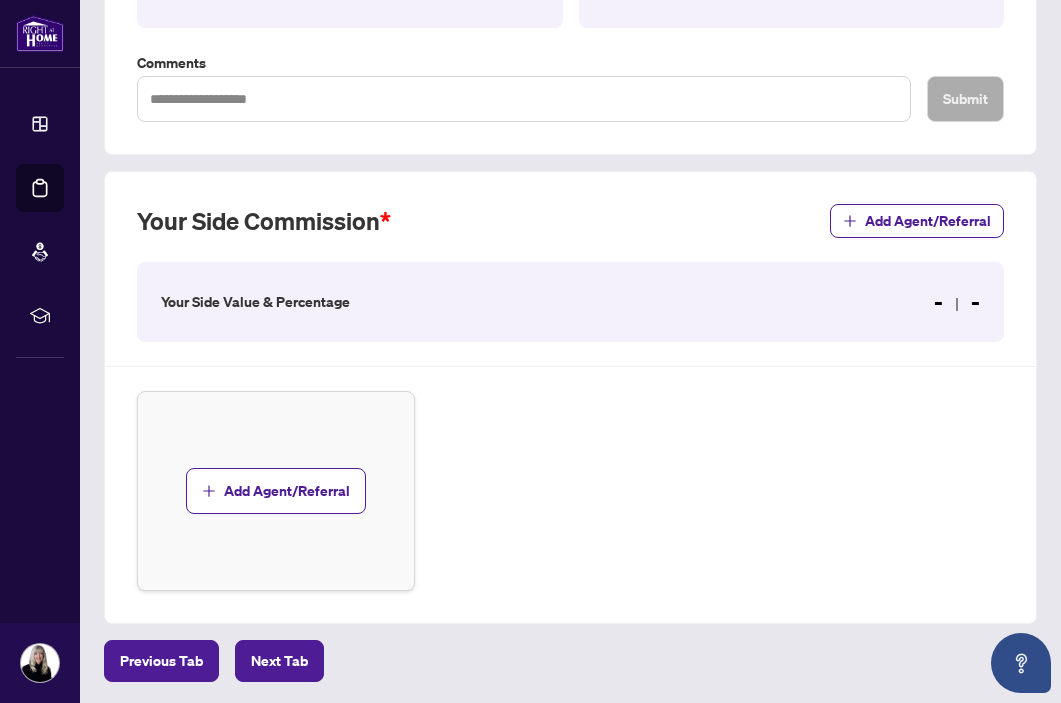 scroll, scrollTop: 416, scrollLeft: 0, axis: vertical 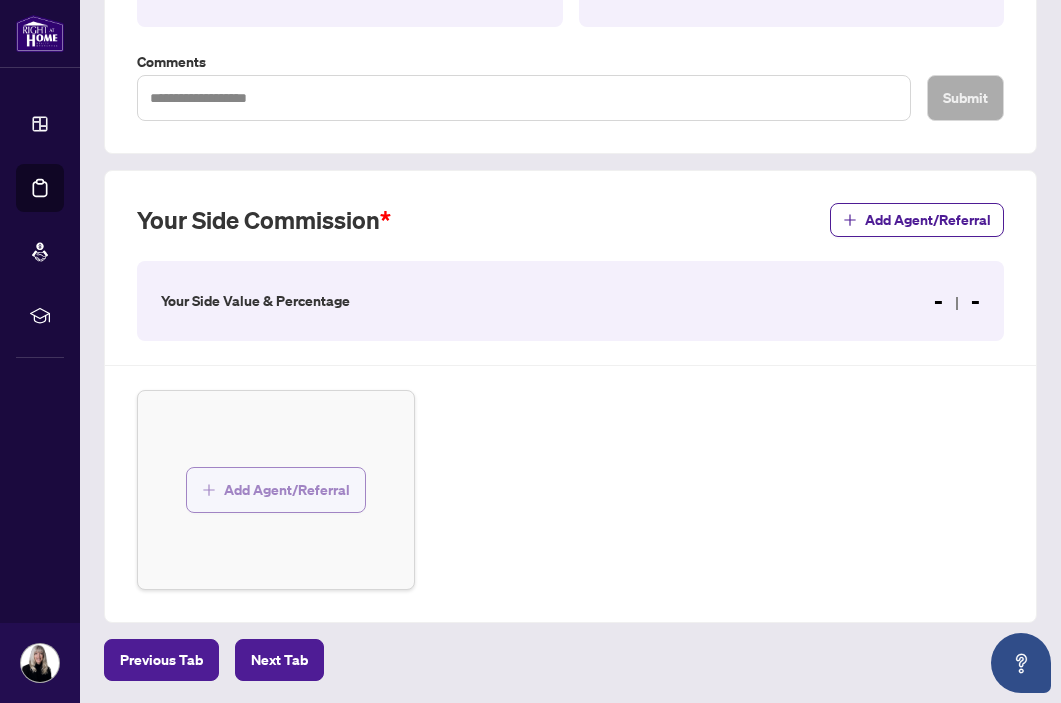click on "Add Agent/Referral" at bounding box center (287, 490) 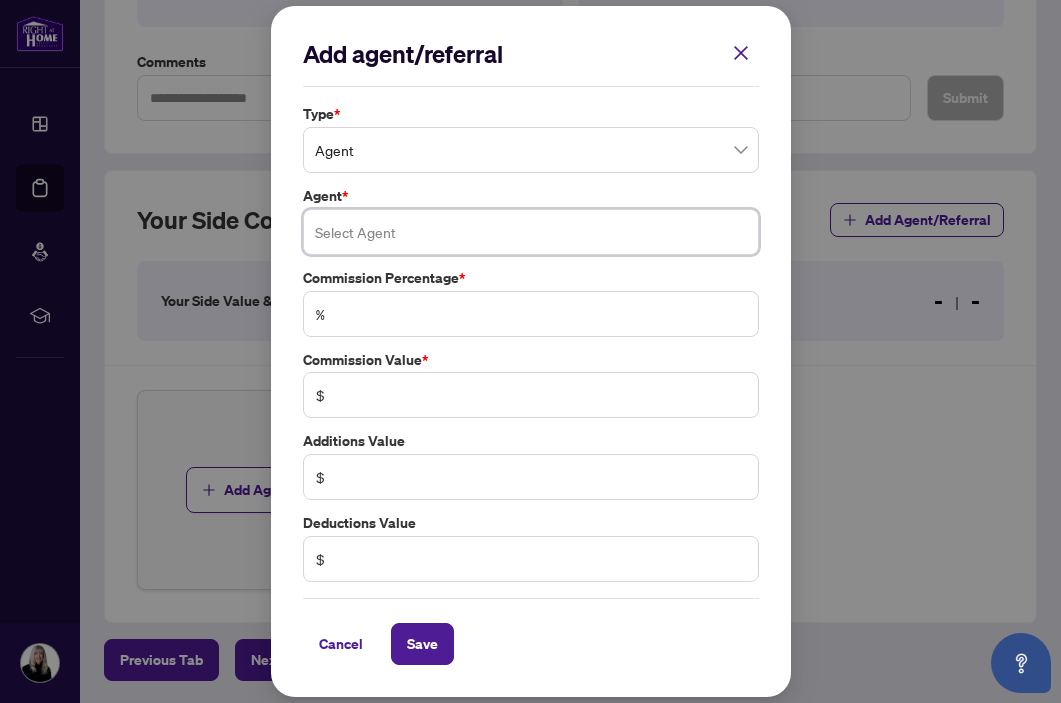 click at bounding box center [531, 232] 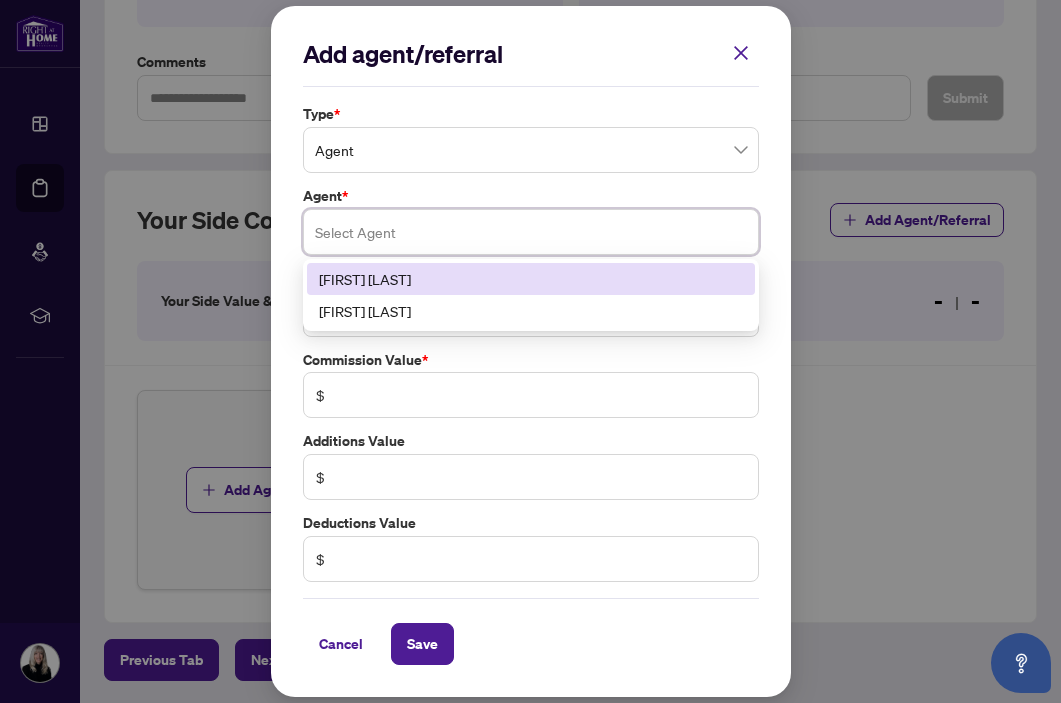 click on "[FIRST] [LAST]" at bounding box center [531, 279] 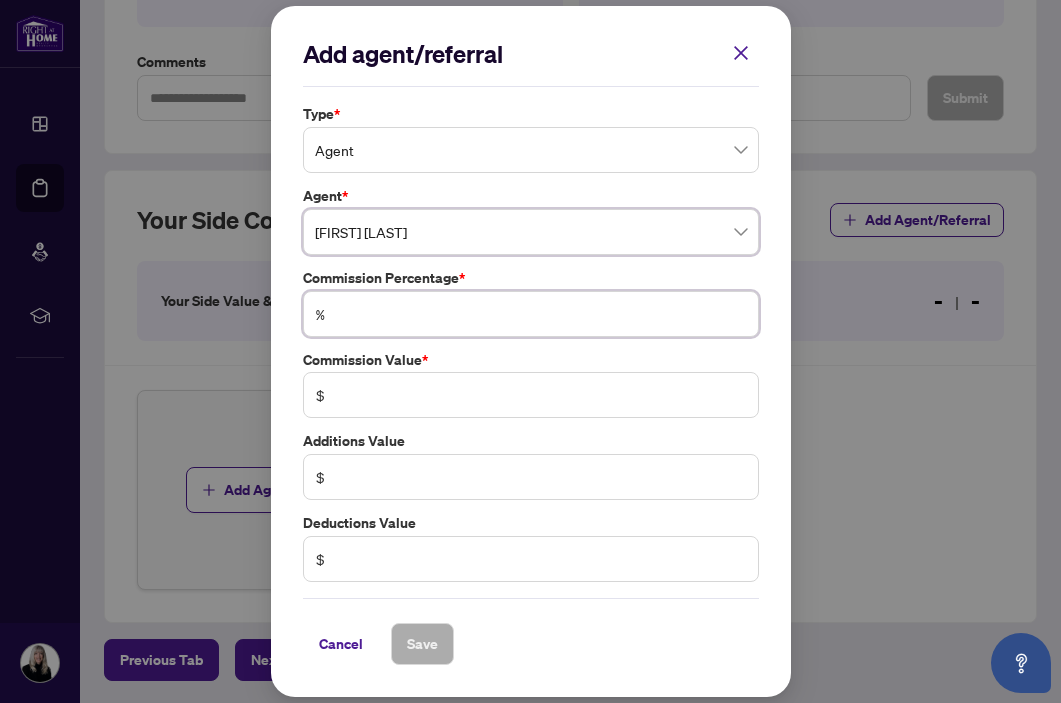 click at bounding box center (541, 314) 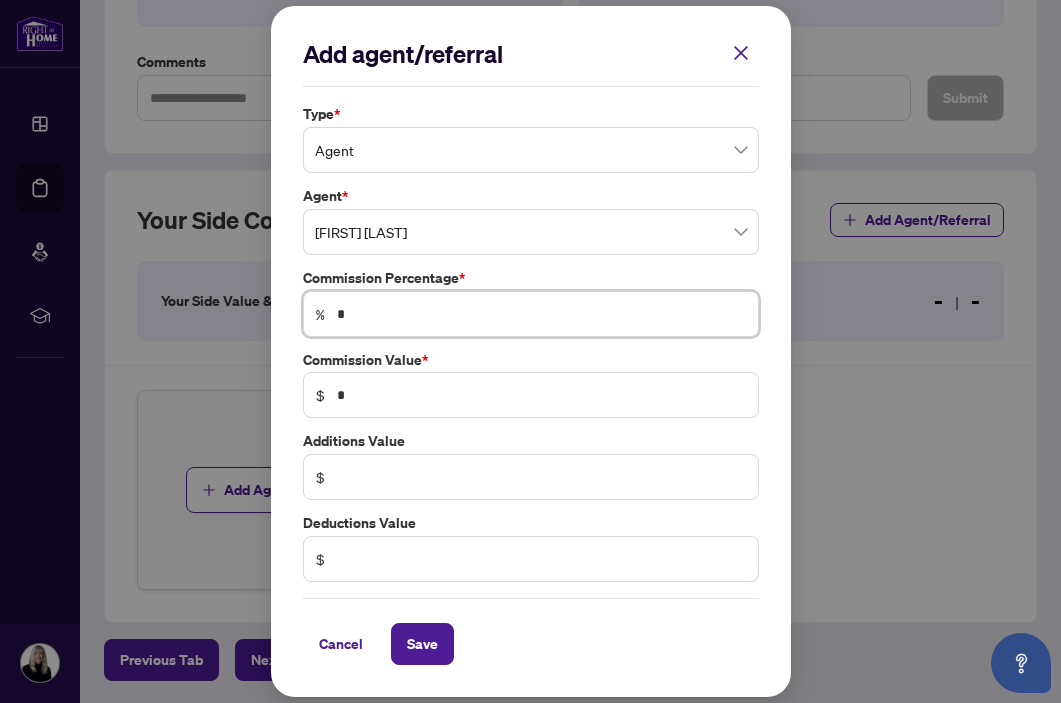 type on "*" 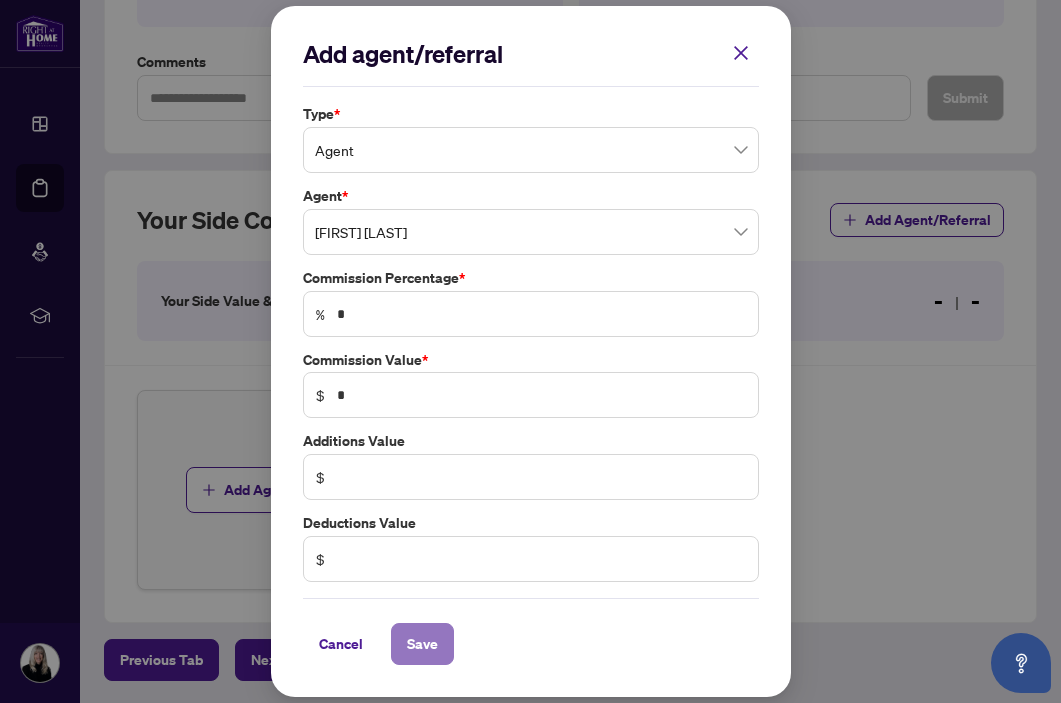 click on "Save" at bounding box center [422, 644] 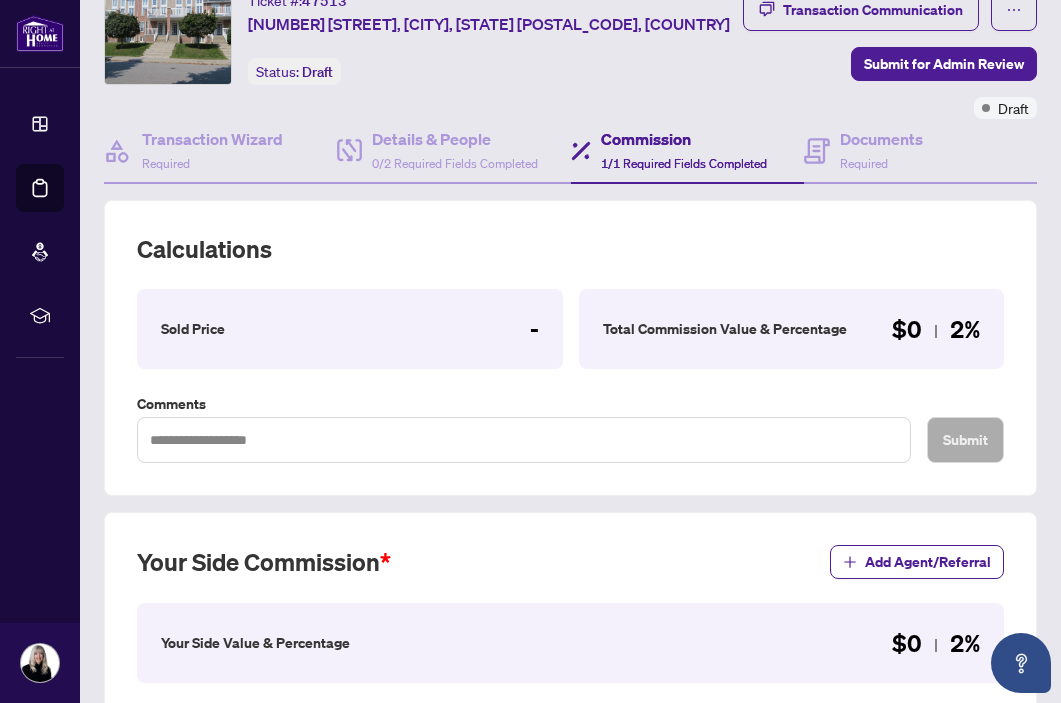 scroll, scrollTop: 69, scrollLeft: 0, axis: vertical 